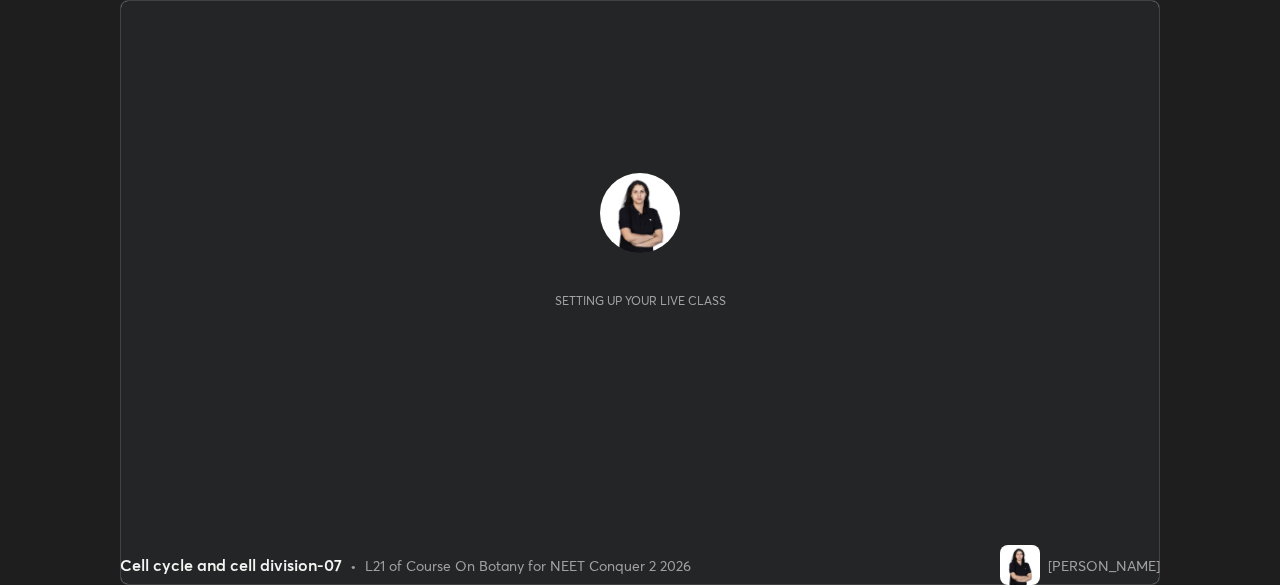 scroll, scrollTop: 0, scrollLeft: 0, axis: both 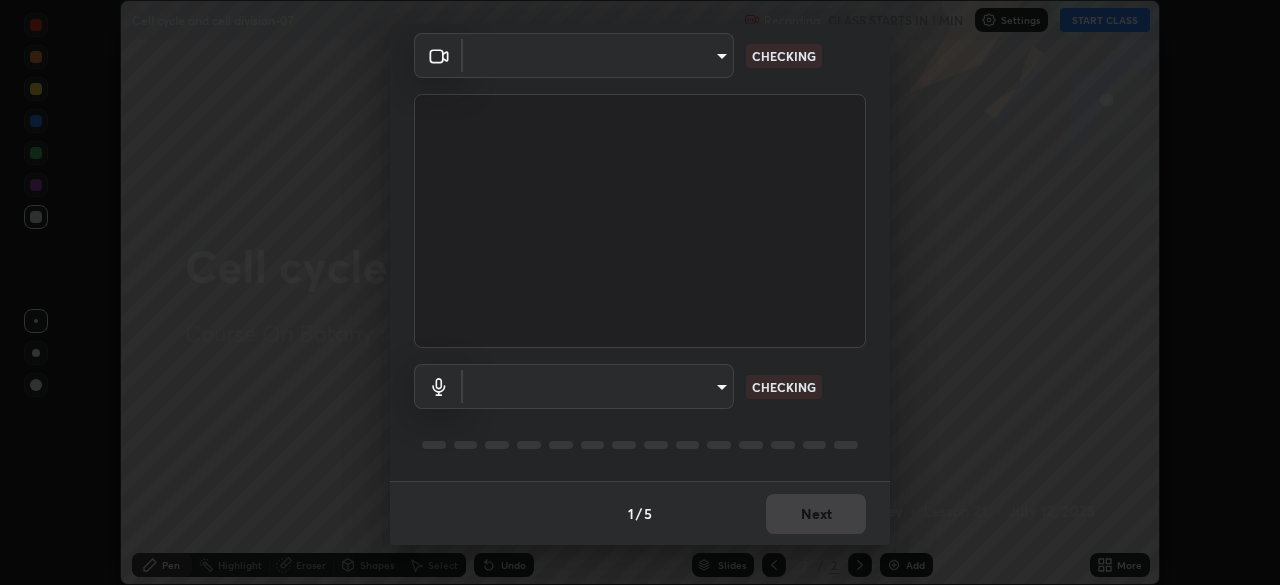 click on "Erase all Cell cycle and cell division-07 Recording CLASS STARTS IN 1 MIN Settings START CLASS Setting up your live class Cell cycle and cell division-07 • L21 of Course On Botany for NEET Conquer 2 2026 Pooja Dubey Pen Highlight Eraser Shapes Select Undo Slides 2 / 2 Add More No doubts shared Encourage your learners to ask a doubt for better clarity Report an issue Reason for reporting Buffering Chat not working Audio - Video sync issue Educator video quality low ​ Attach an image Report Media settings ​ CHECKING ​ CHECKING 1 / 5 Next" at bounding box center (640, 292) 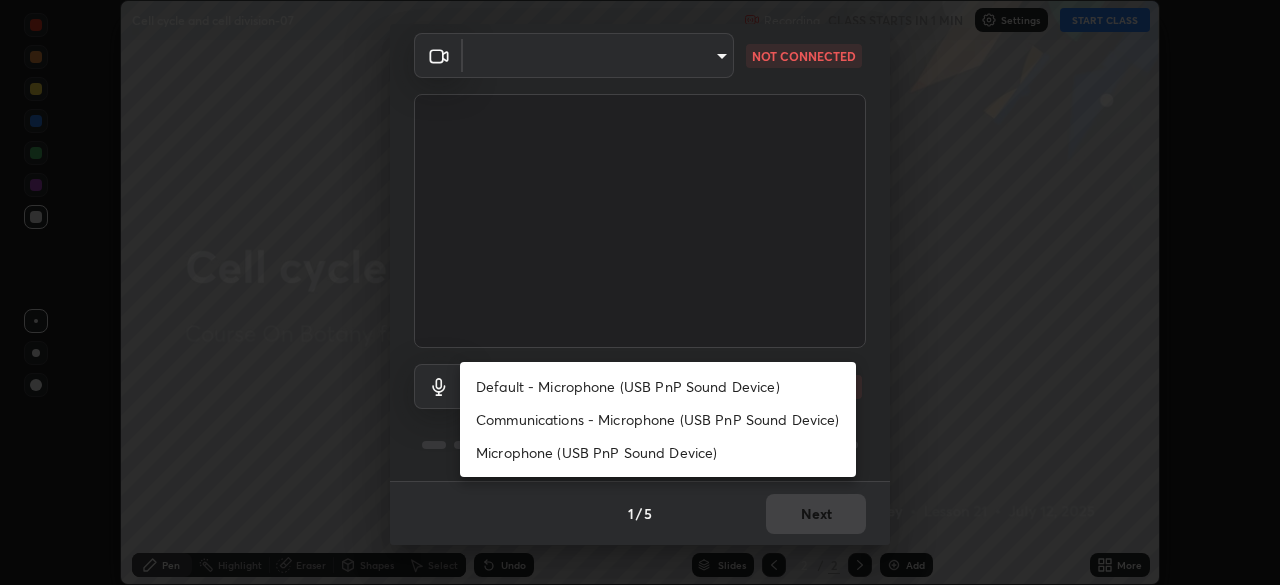 click on "Default - Microphone (USB PnP Sound Device)" at bounding box center (658, 386) 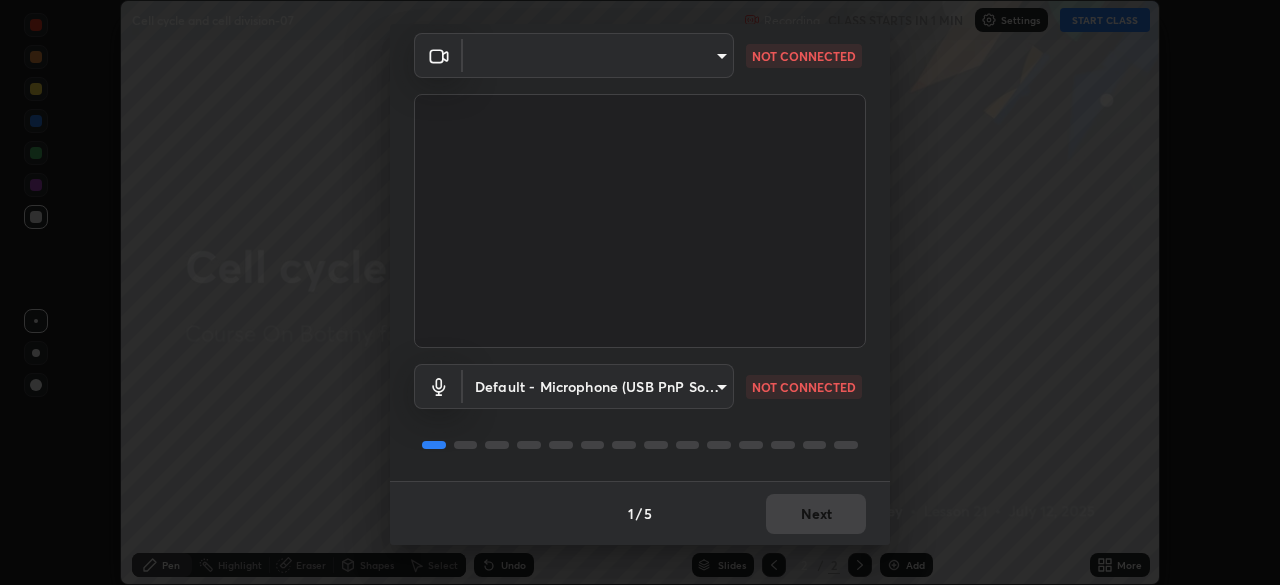 click on "Erase all Cell cycle and cell division-07 Recording CLASS STARTS IN 1 MIN Settings START CLASS Setting up your live class Cell cycle and cell division-07 • L21 of Course On Botany for NEET Conquer 2 2026 Pooja Dubey Pen Highlight Eraser Shapes Select Undo Slides 2 / 2 Add More No doubts shared Encourage your learners to ask a doubt for better clarity Report an issue Reason for reporting Buffering Chat not working Audio - Video sync issue Educator video quality low ​ Attach an image Report Media settings ​ NOT CONNECTED Default - Microphone (USB PnP Sound Device) default NOT CONNECTED 1 / 5 Next" at bounding box center [640, 292] 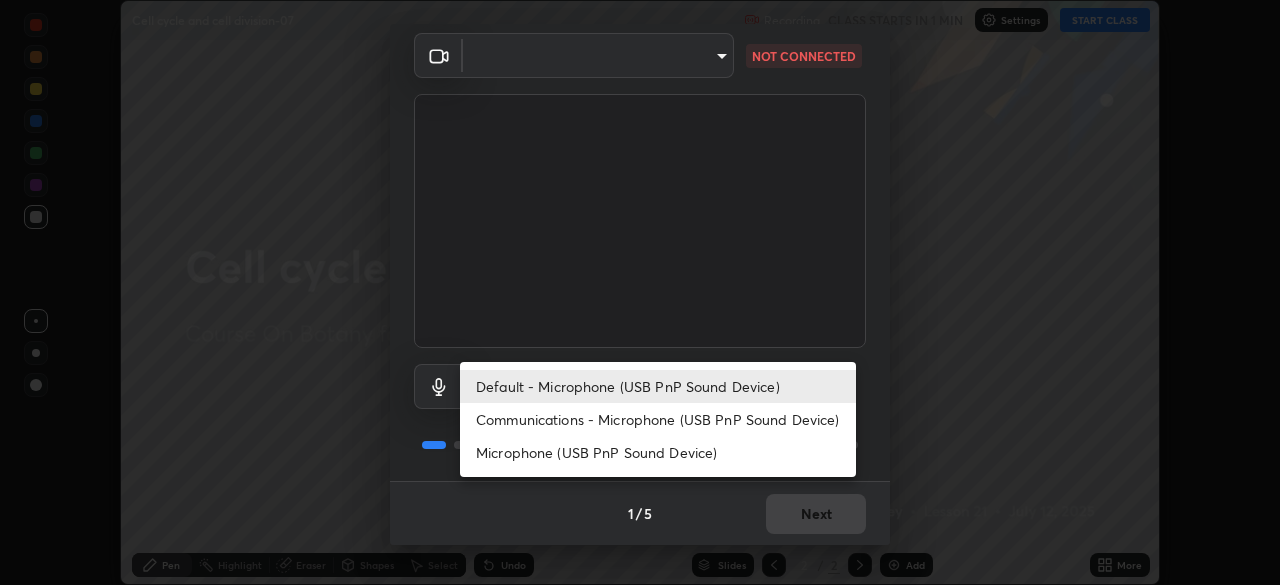 click on "Default - Microphone (USB PnP Sound Device)" at bounding box center (658, 386) 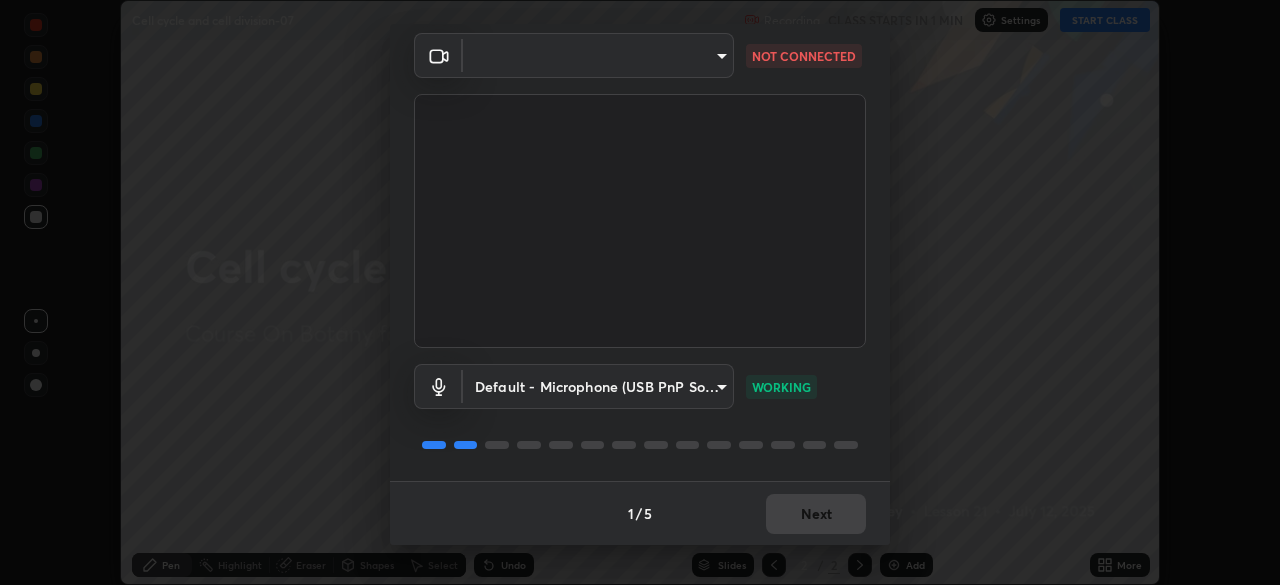 click on "1 / 5 Next" at bounding box center (640, 513) 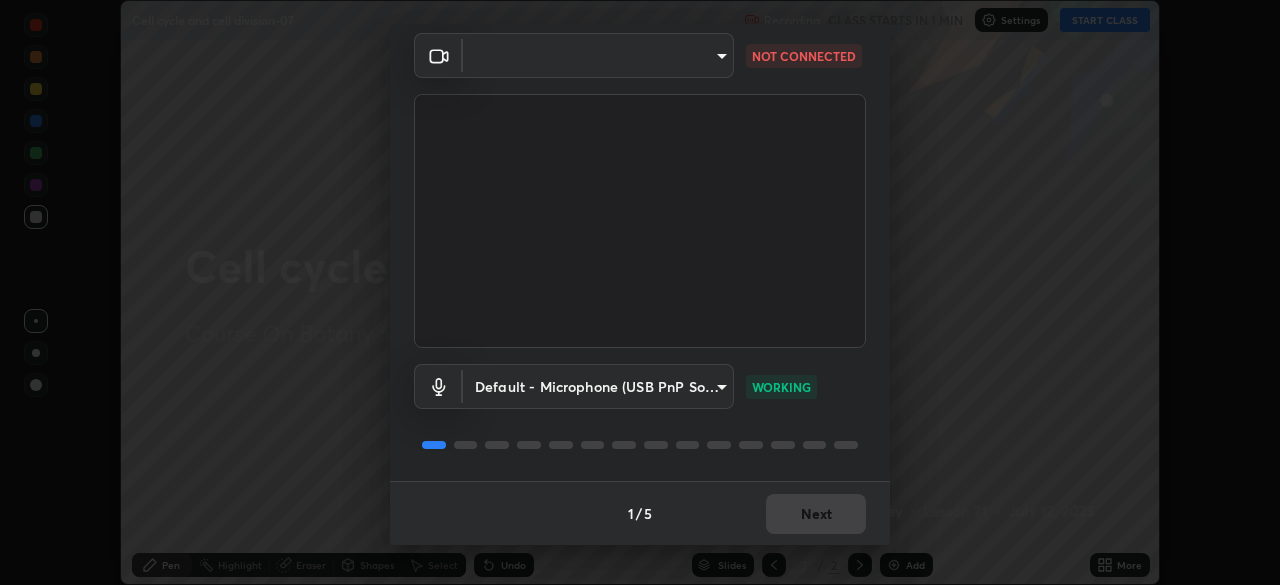 click on "Erase all Cell cycle and cell division-07 Recording CLASS STARTS IN 1 MIN Settings START CLASS Setting up your live class Cell cycle and cell division-07 • L21 of Course On Botany for NEET Conquer 2 2026 Pooja Dubey Pen Highlight Eraser Shapes Select Undo Slides 2 / 2 Add More No doubts shared Encourage your learners to ask a doubt for better clarity Report an issue Reason for reporting Buffering Chat not working Audio - Video sync issue Educator video quality low ​ Attach an image Report Media settings ​ NOT CONNECTED Default - Microphone (USB PnP Sound Device) default WORKING 1 / 5 Next" at bounding box center (640, 292) 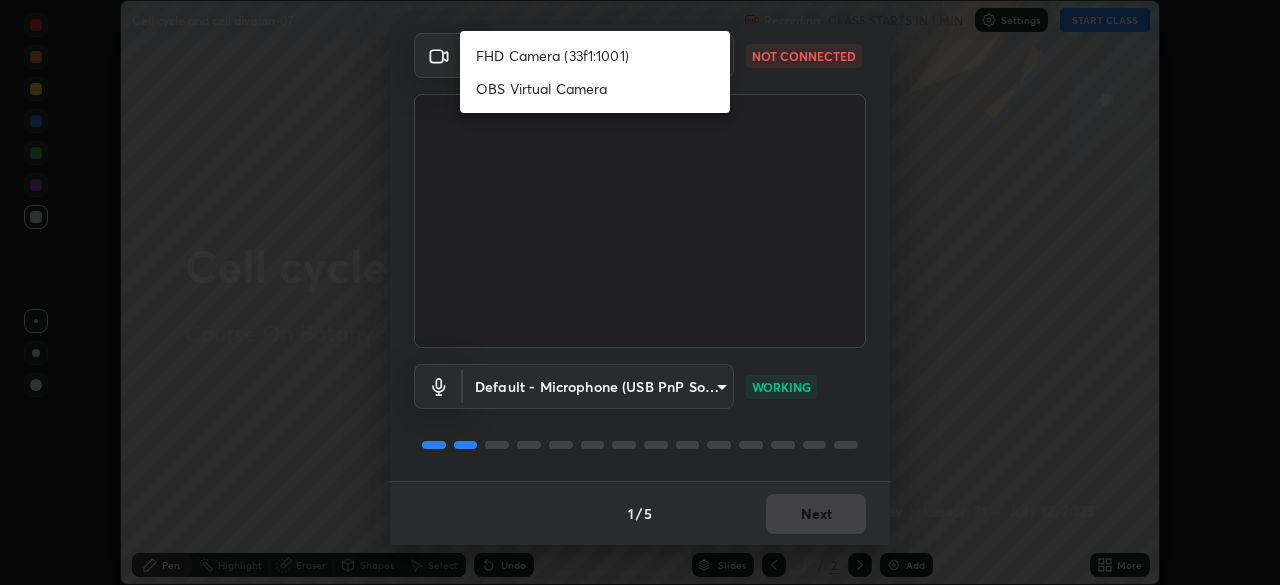 click on "FHD Camera (33f1:1001)" at bounding box center (595, 55) 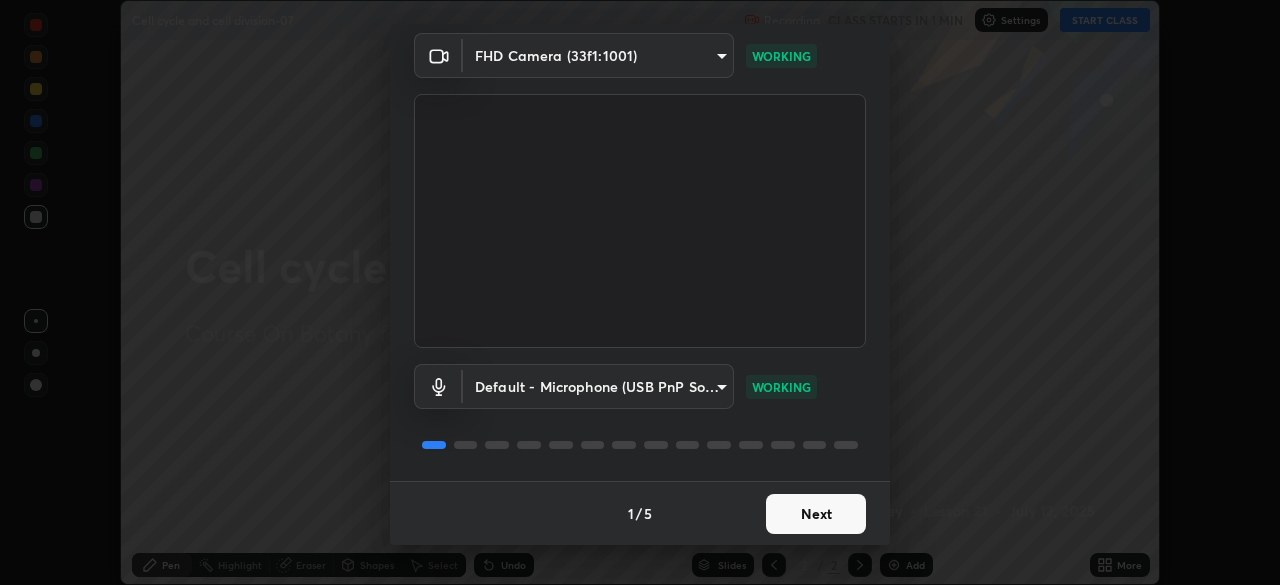 click on "Next" at bounding box center (816, 514) 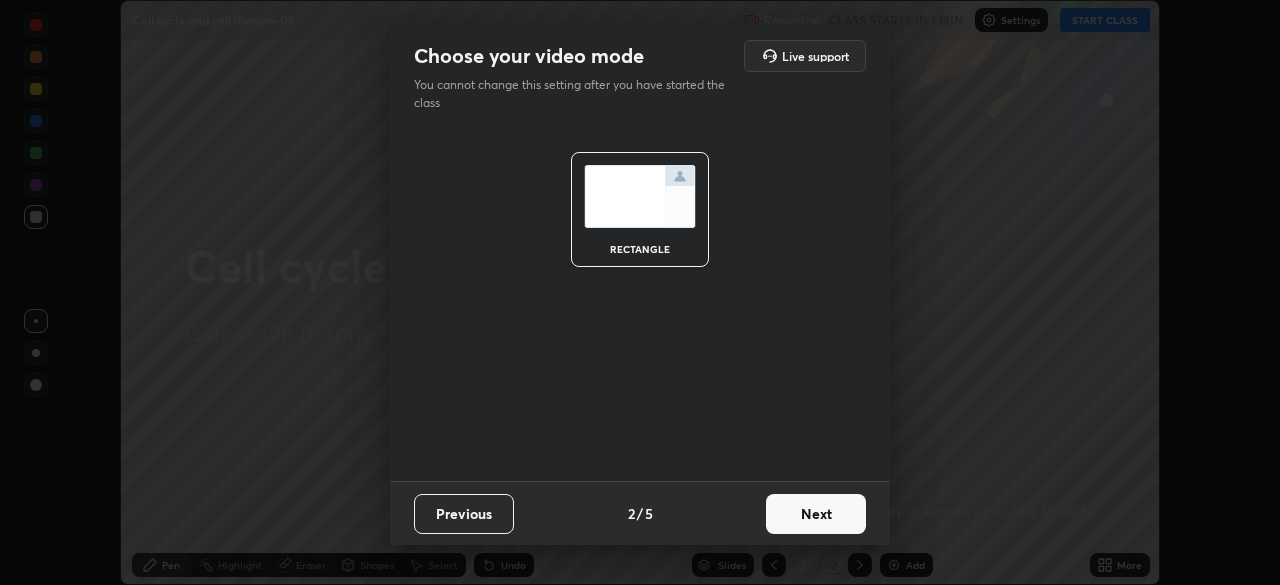 scroll, scrollTop: 0, scrollLeft: 0, axis: both 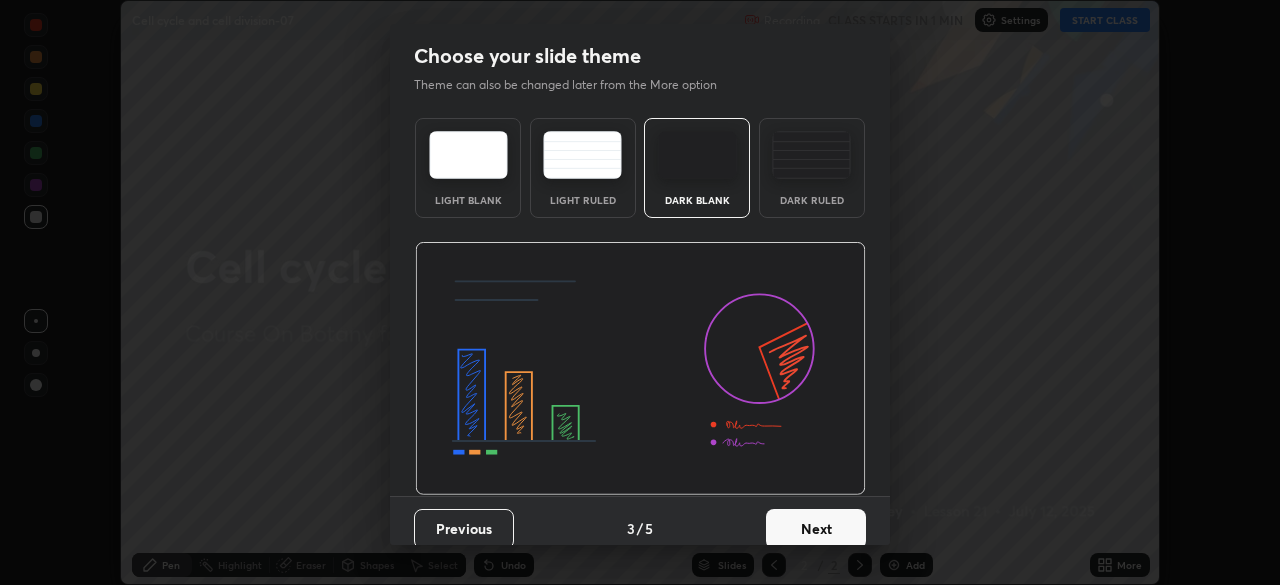 click on "Next" at bounding box center (816, 529) 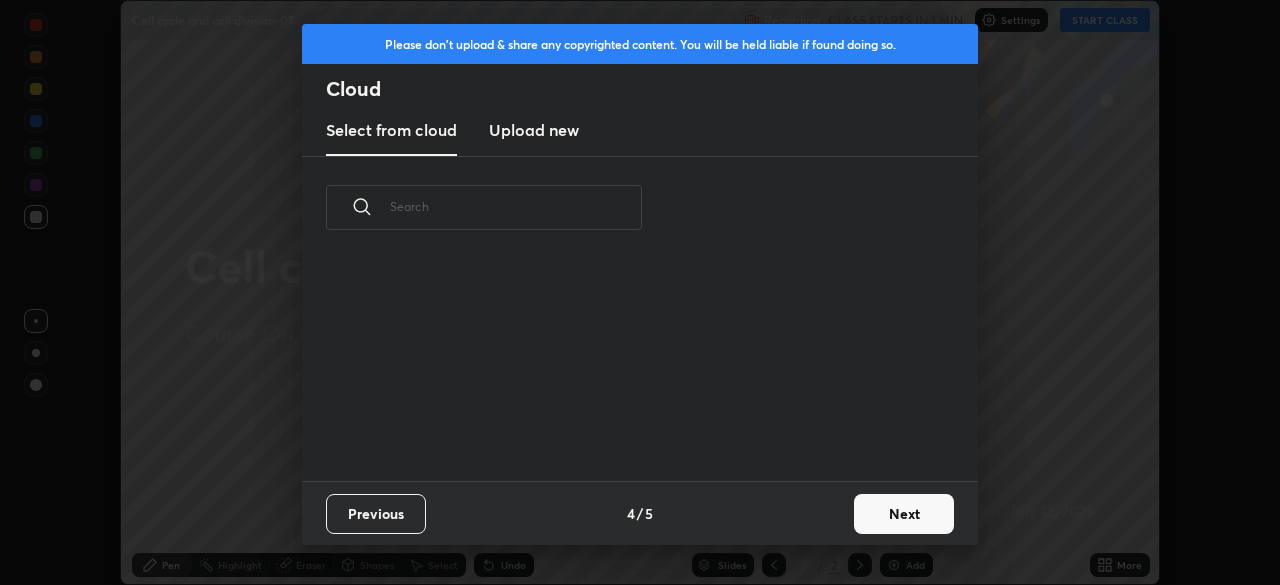 click on "Next" at bounding box center (904, 514) 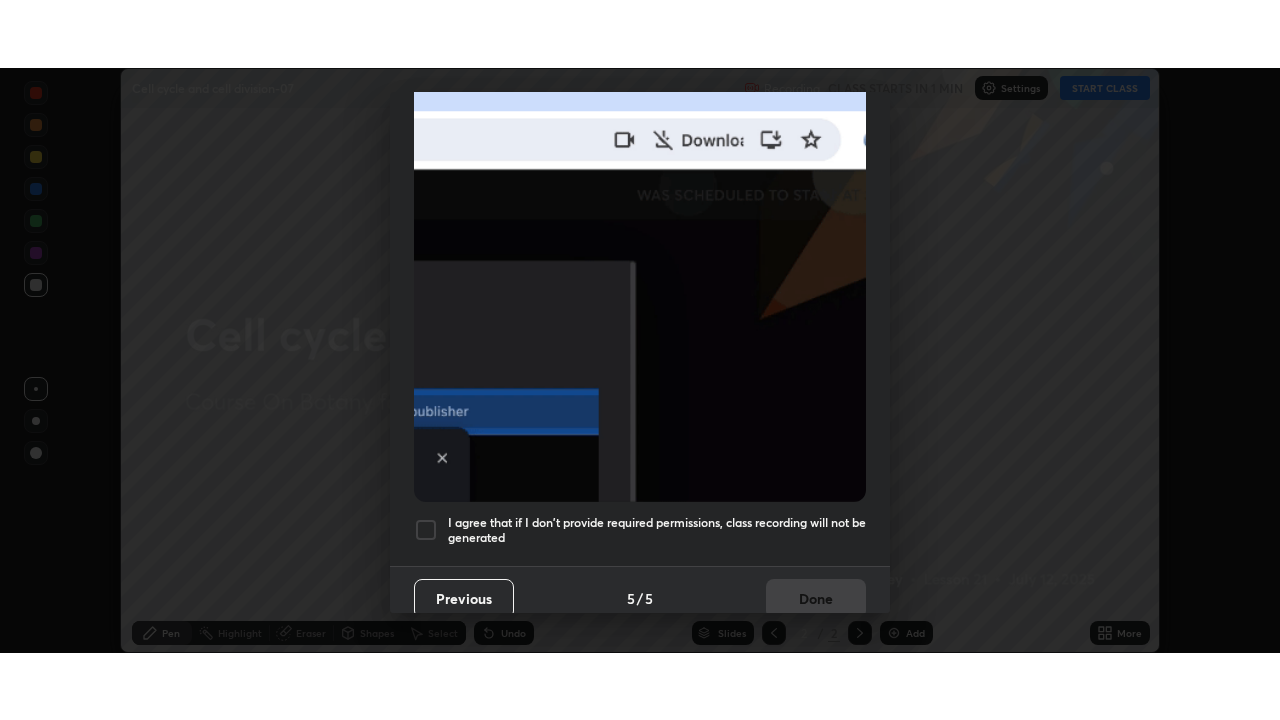 scroll, scrollTop: 472, scrollLeft: 0, axis: vertical 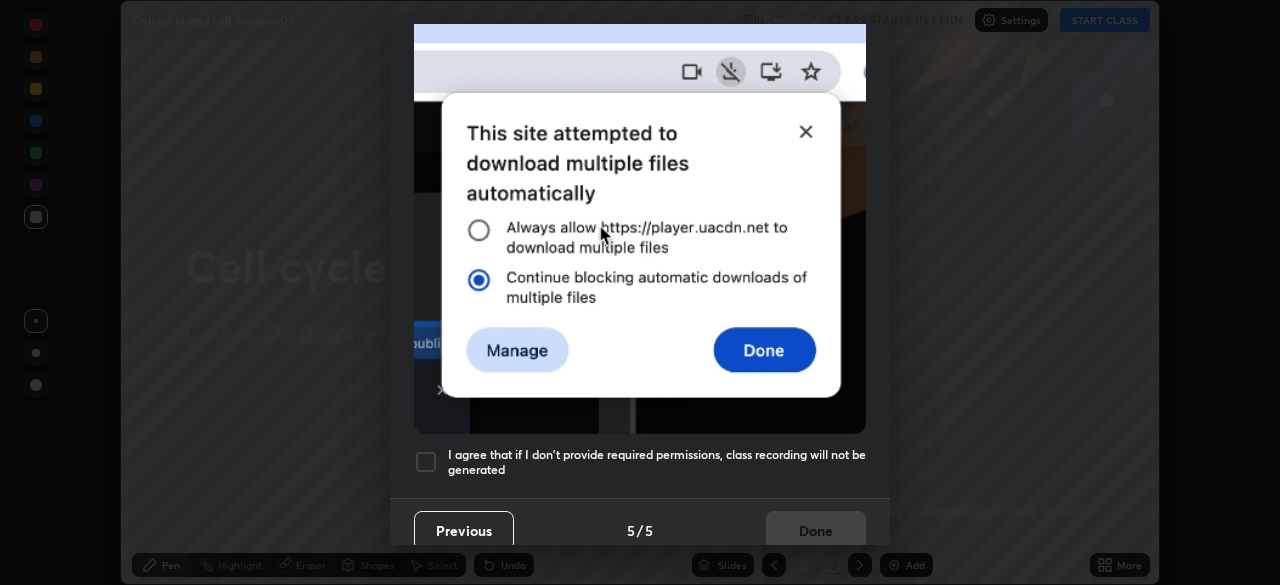 click on "I agree that if I don't provide required permissions, class recording will not be generated" at bounding box center [657, 462] 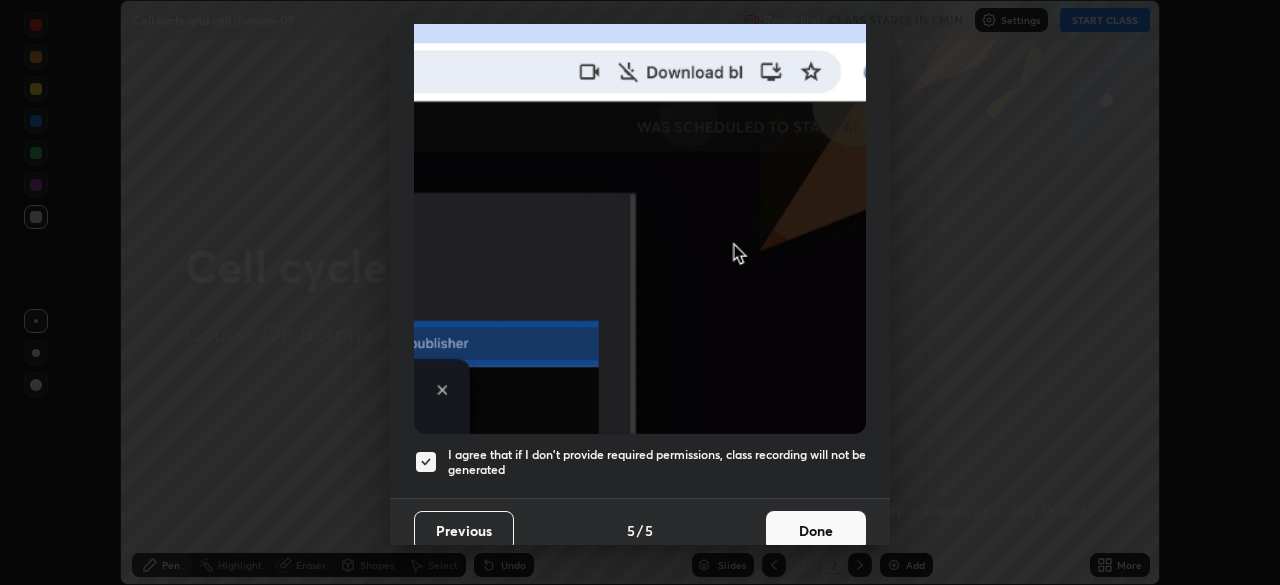click on "Done" at bounding box center (816, 531) 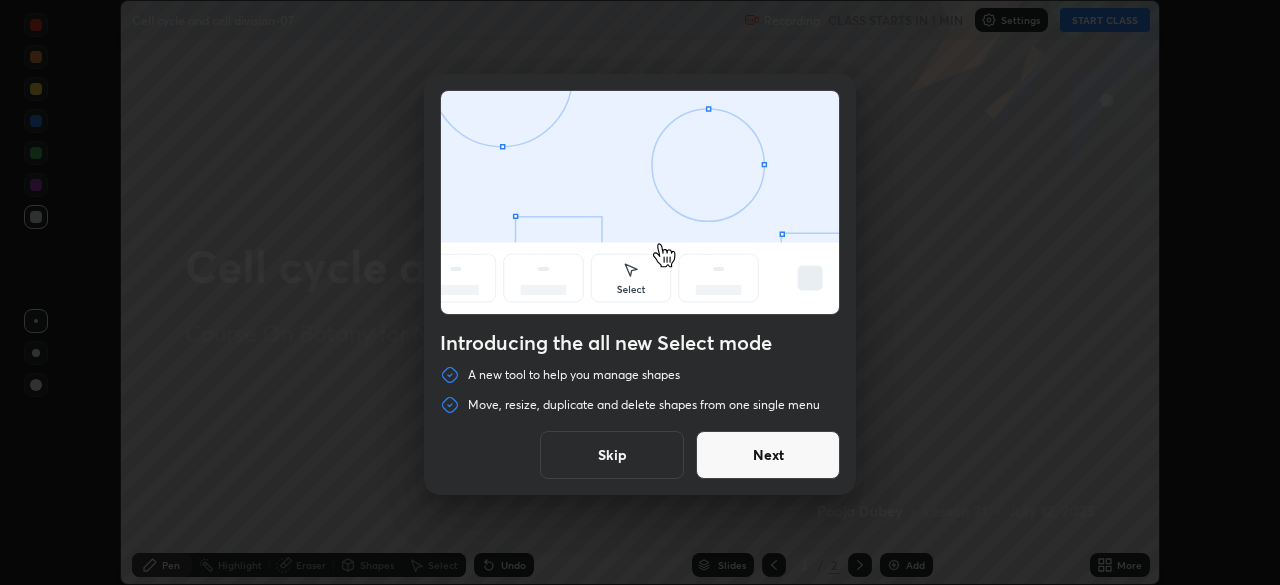 click on "Skip" at bounding box center [612, 455] 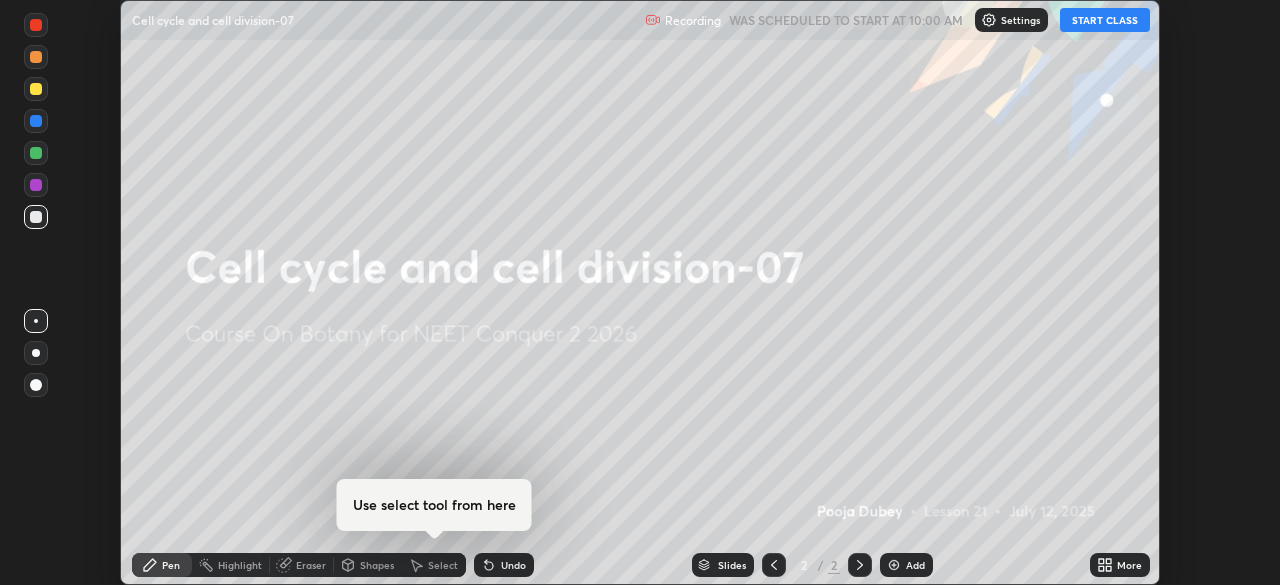 click 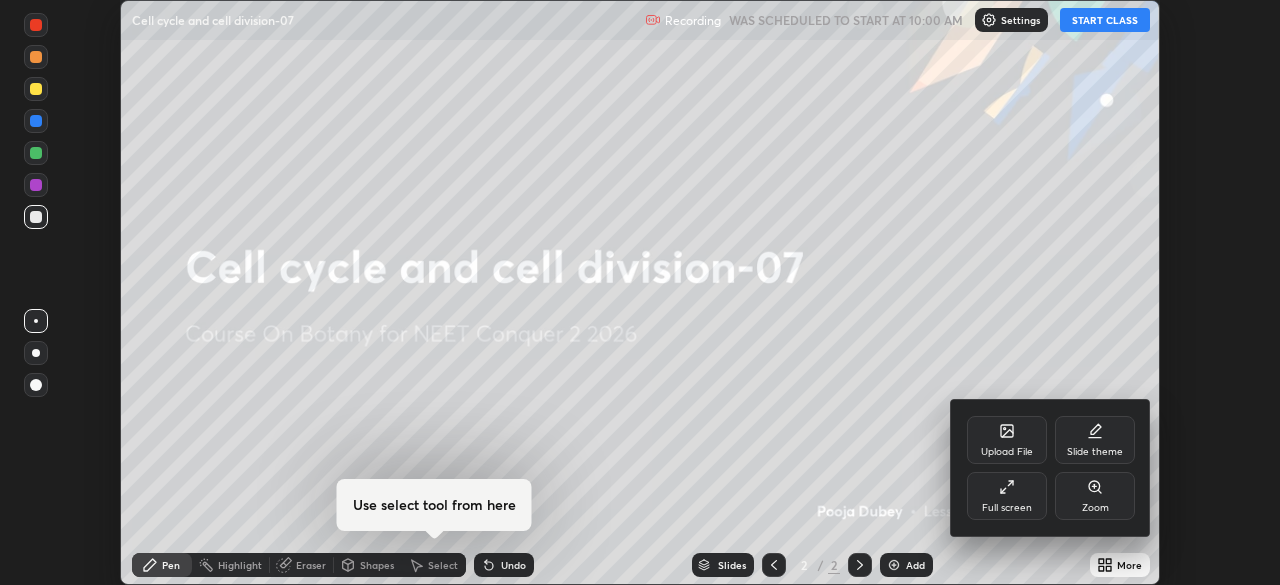 click on "Full screen" at bounding box center (1007, 508) 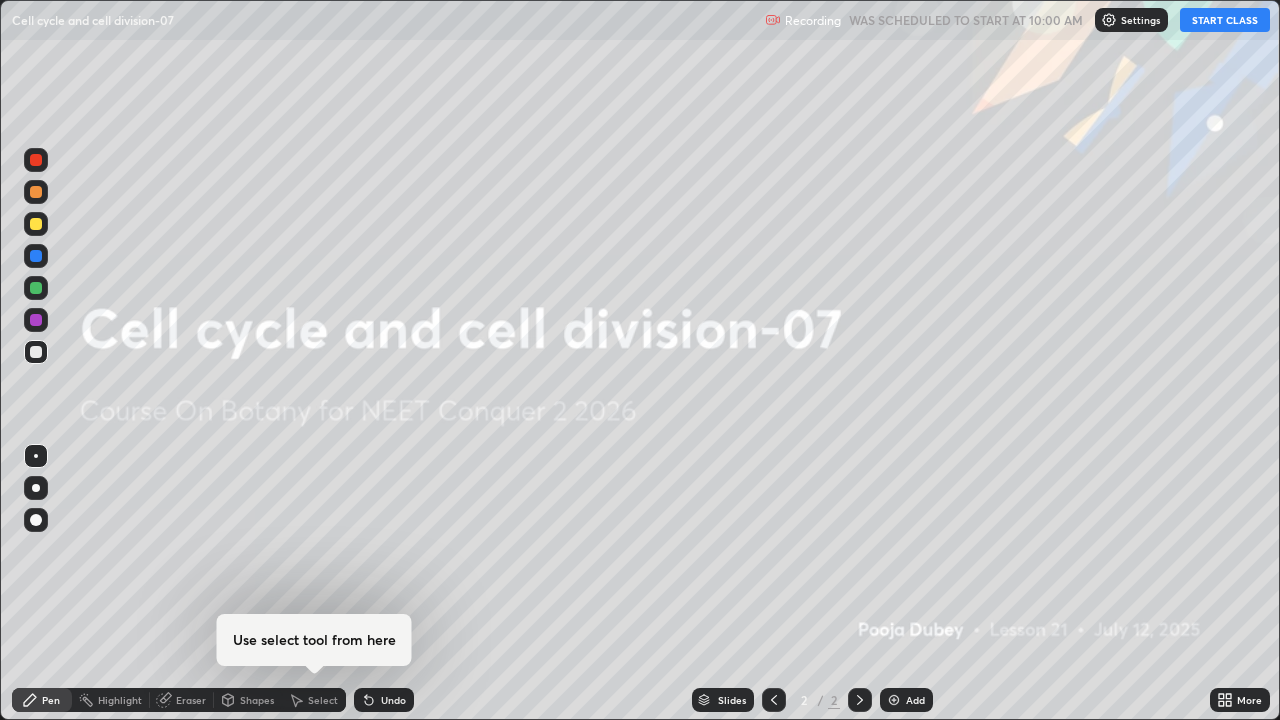 scroll, scrollTop: 99280, scrollLeft: 98720, axis: both 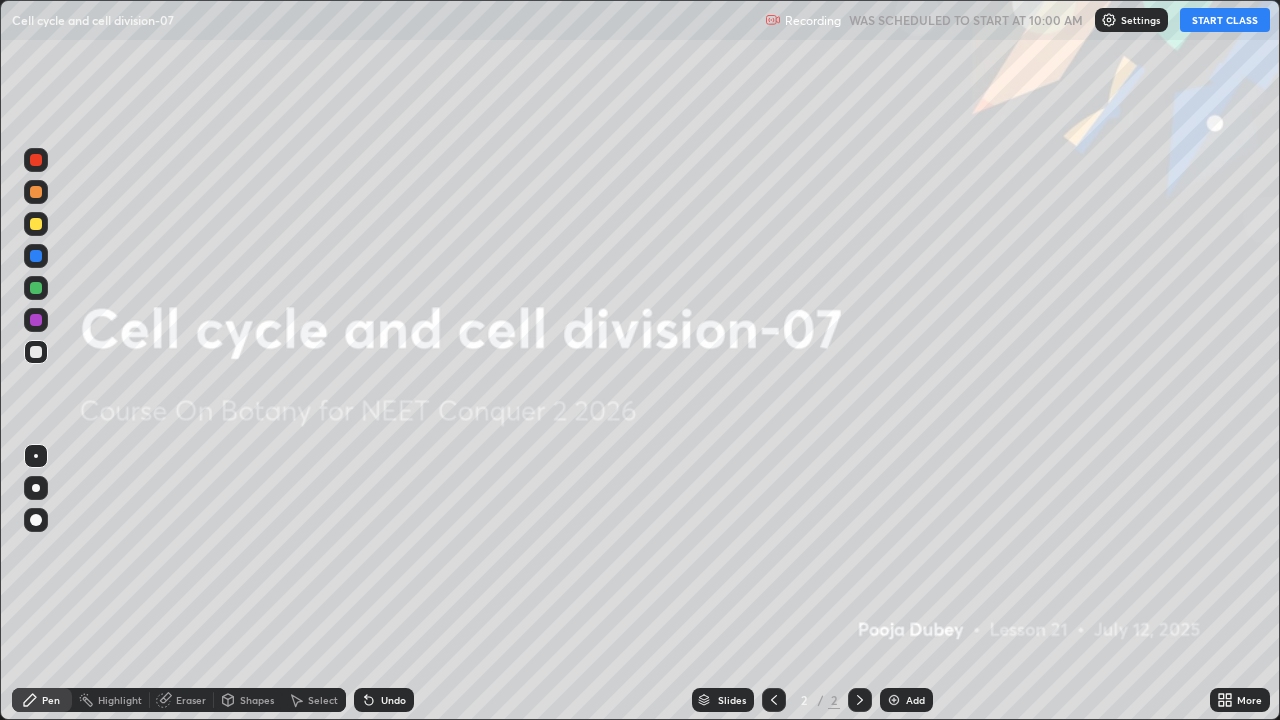click on "START CLASS" at bounding box center (1225, 20) 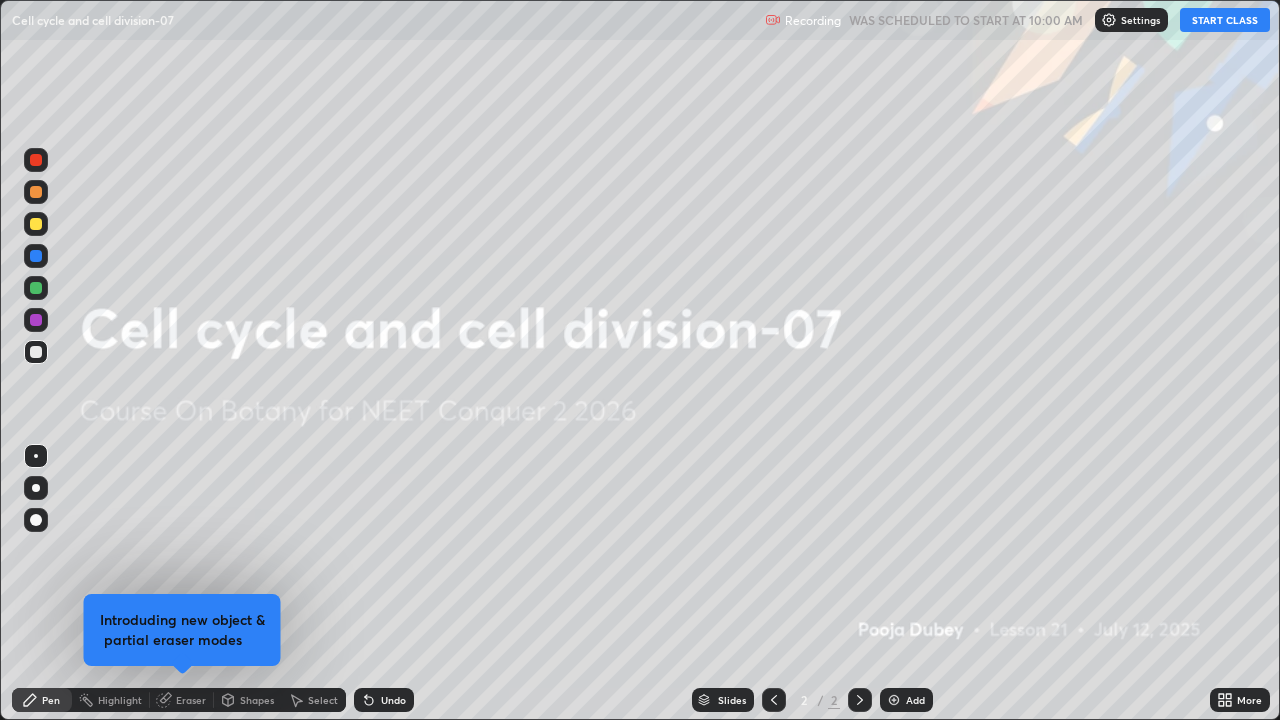 click on "START CLASS" at bounding box center [1225, 20] 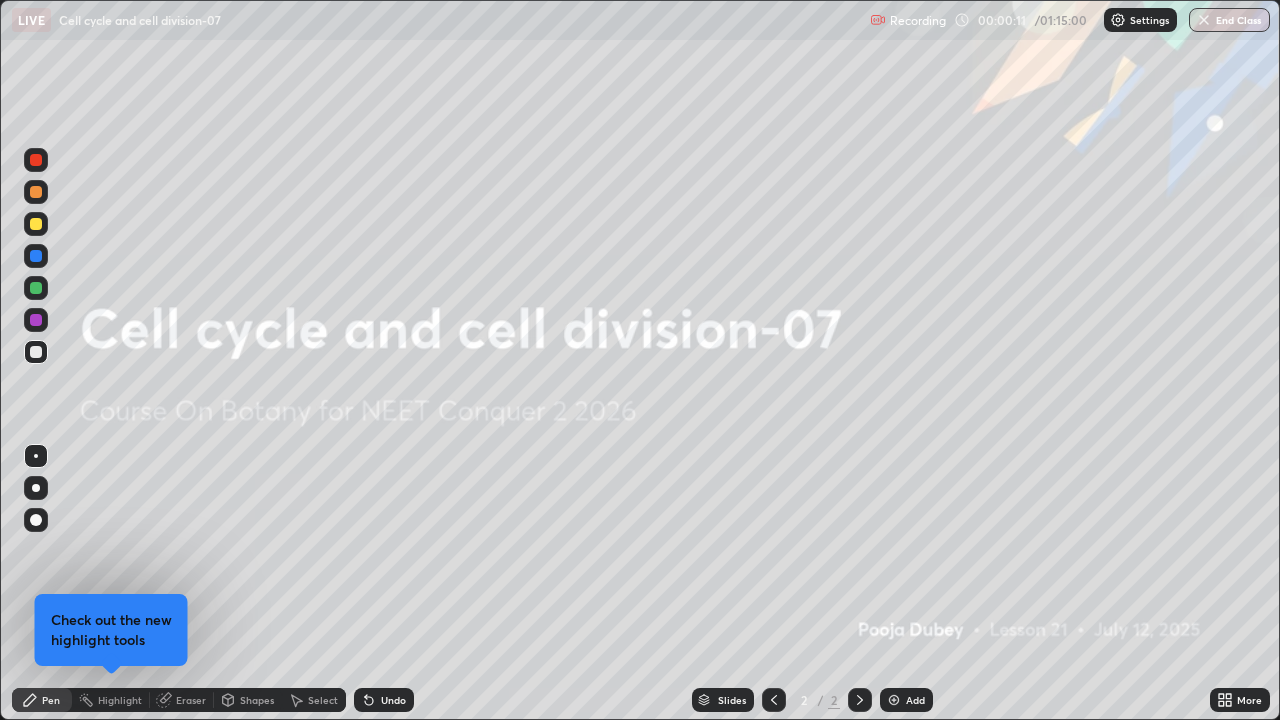 click 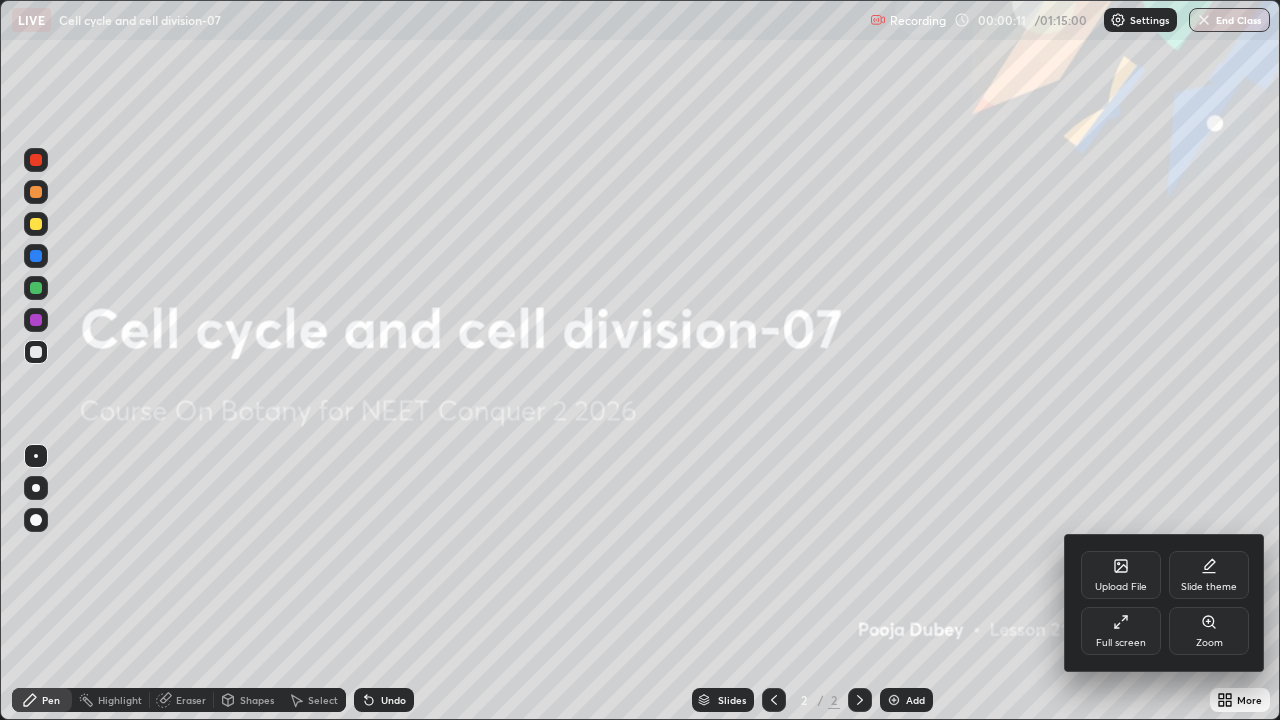 click on "Upload File" at bounding box center (1121, 575) 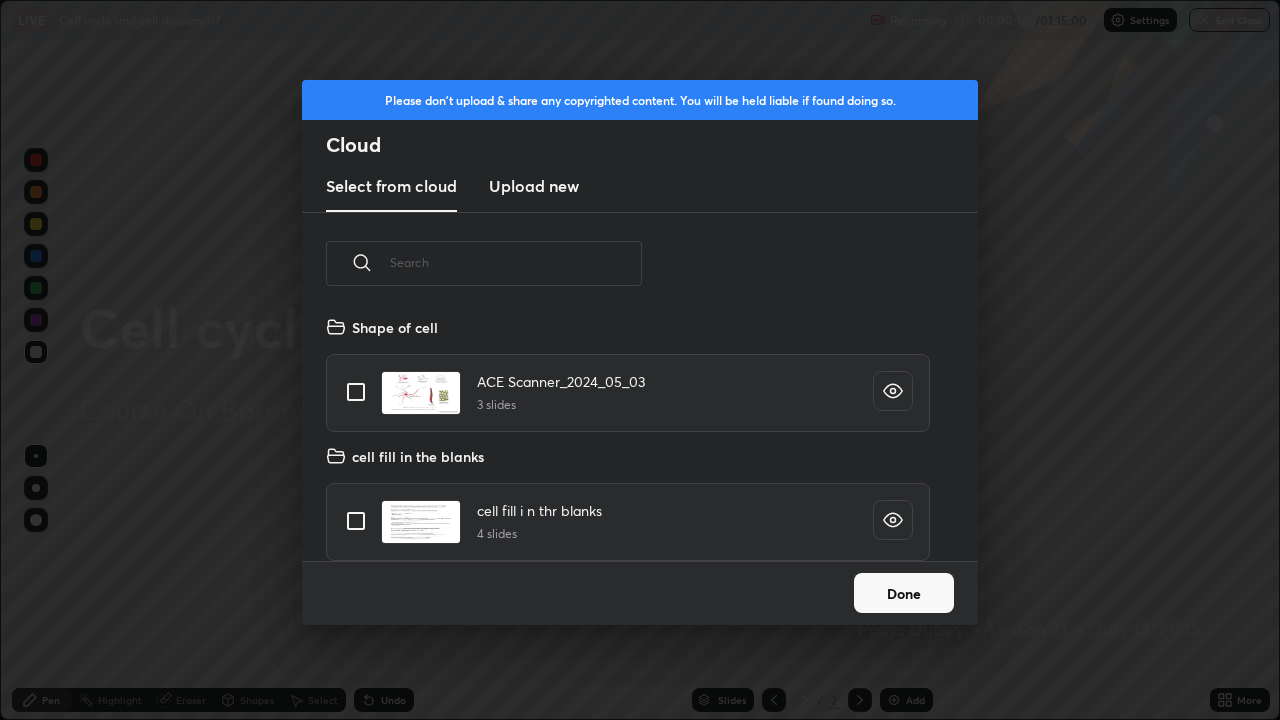 scroll, scrollTop: 7, scrollLeft: 11, axis: both 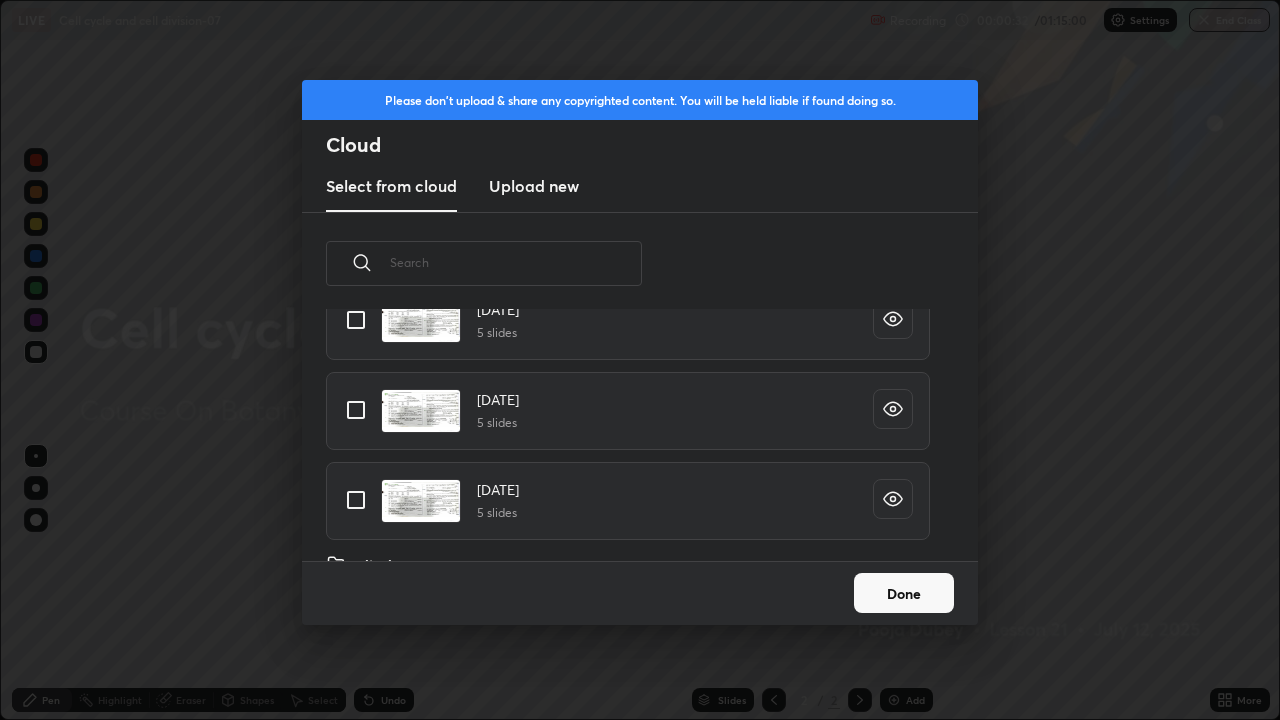 click at bounding box center [356, 410] 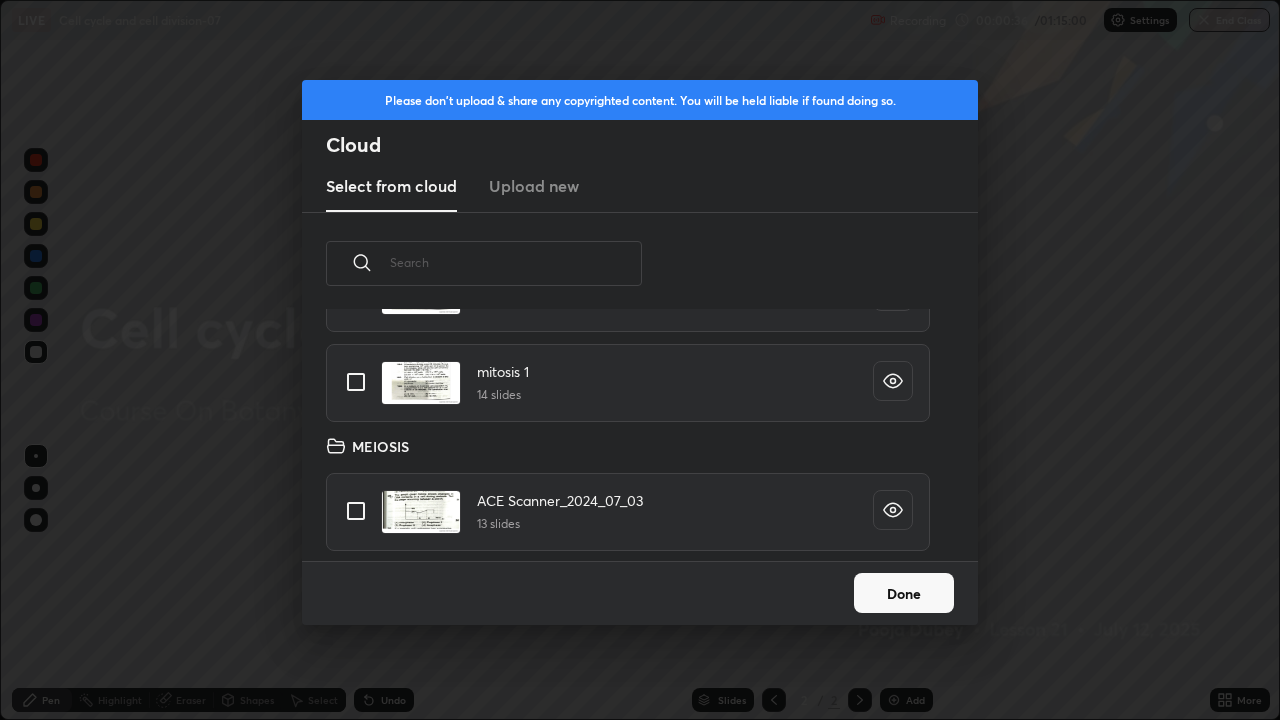 scroll, scrollTop: 2867, scrollLeft: 0, axis: vertical 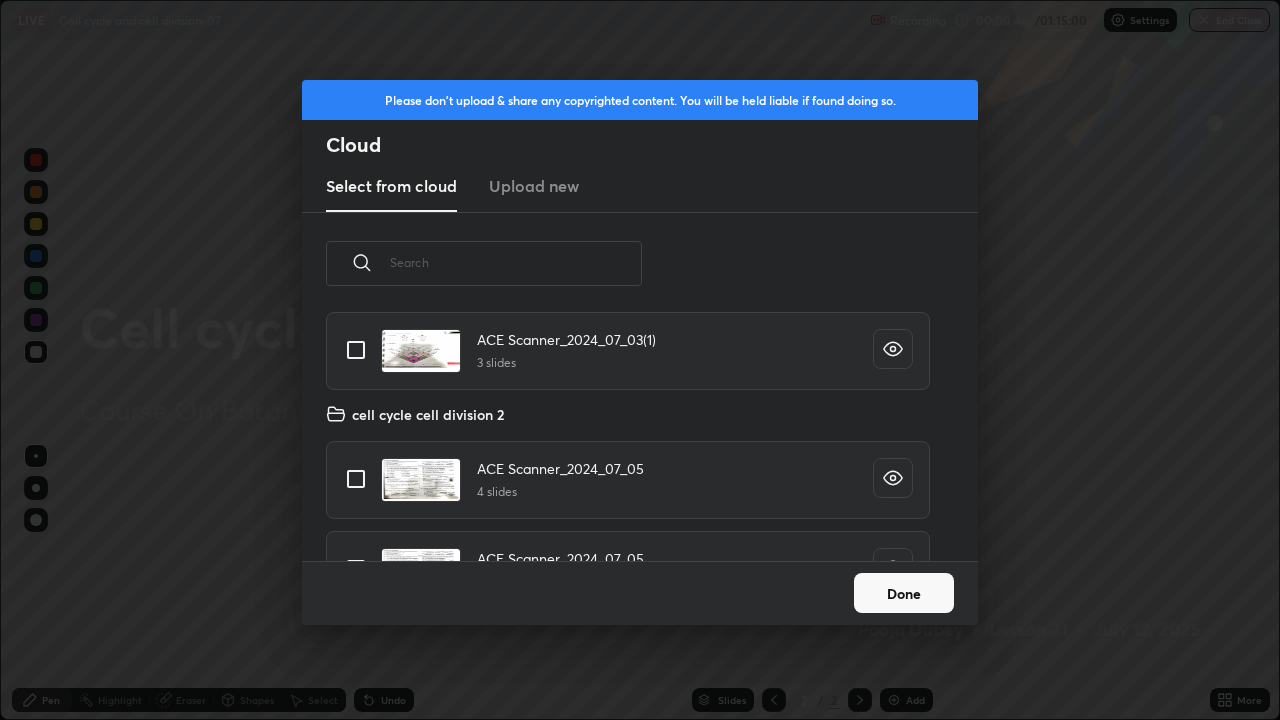click at bounding box center [356, 350] 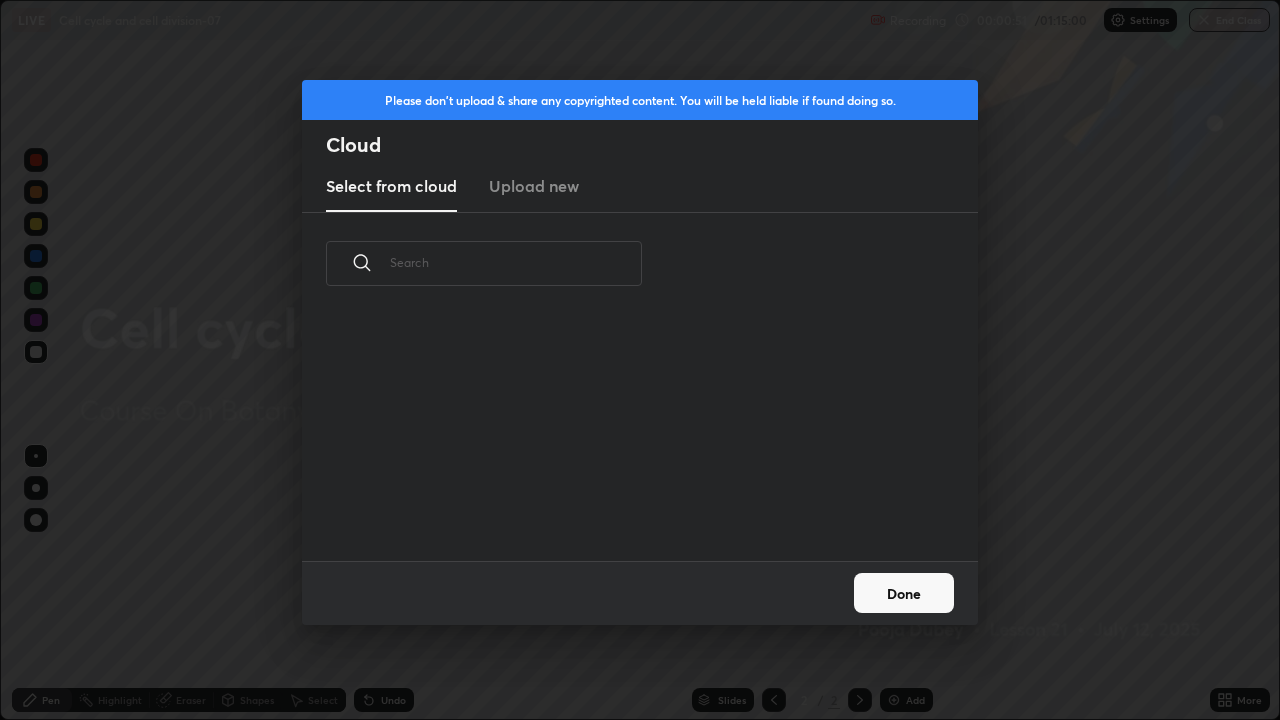 scroll, scrollTop: 6751, scrollLeft: 0, axis: vertical 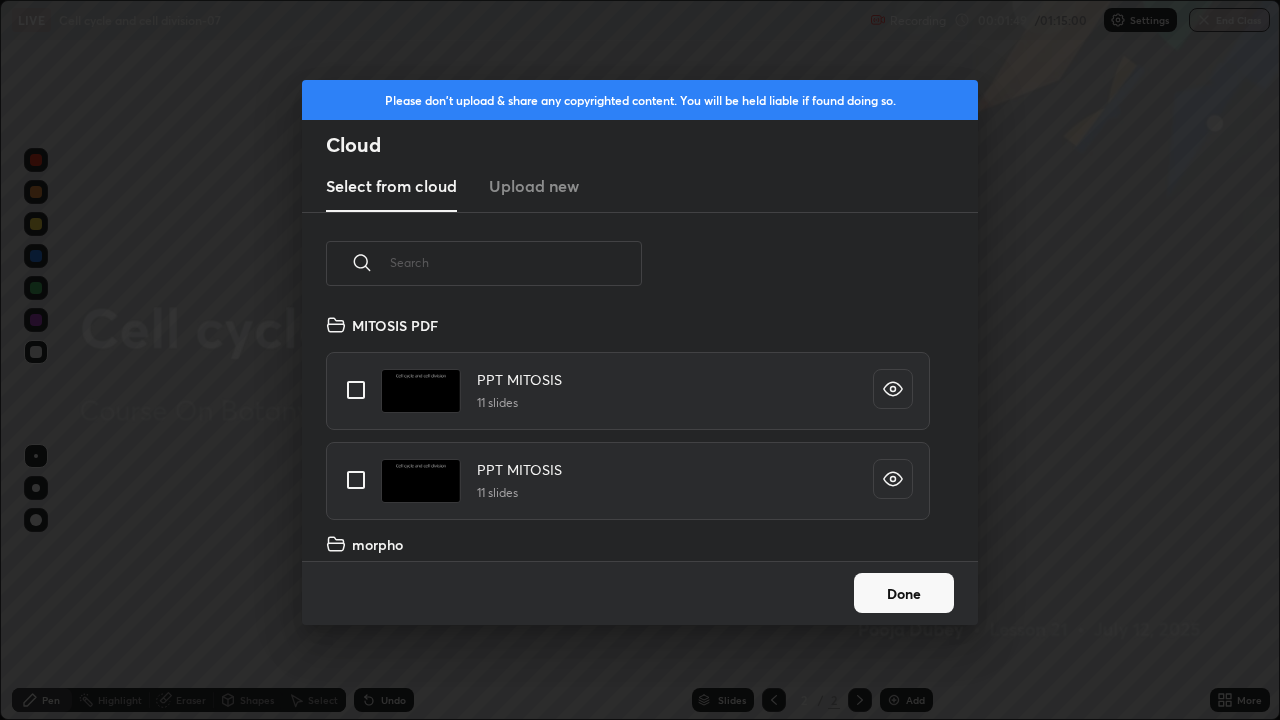 click at bounding box center [356, 480] 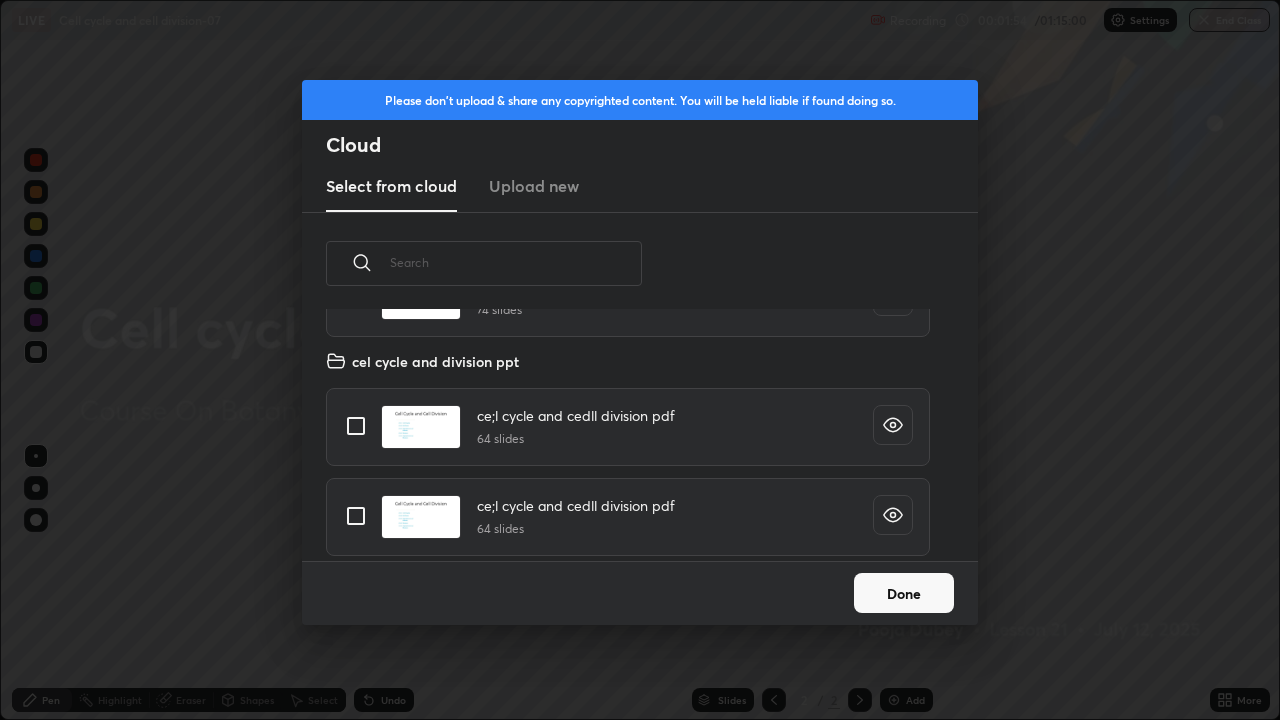 click at bounding box center (356, 426) 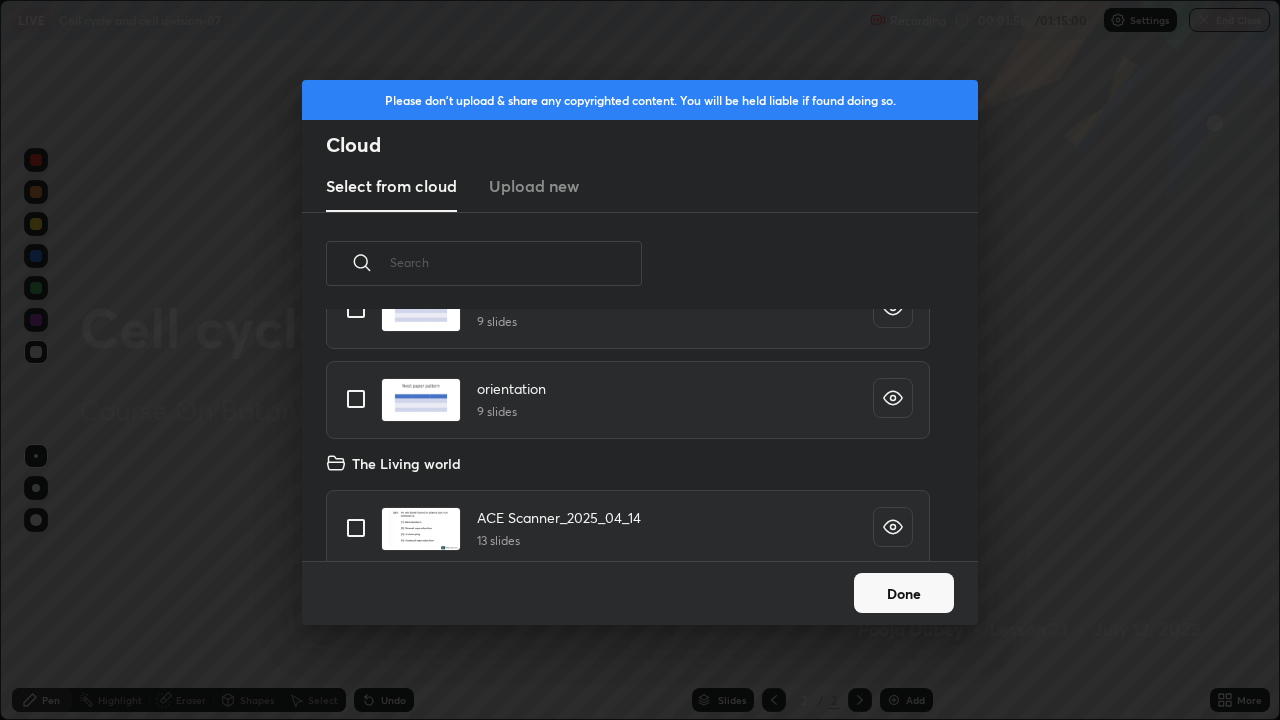 scroll, scrollTop: 26179, scrollLeft: 0, axis: vertical 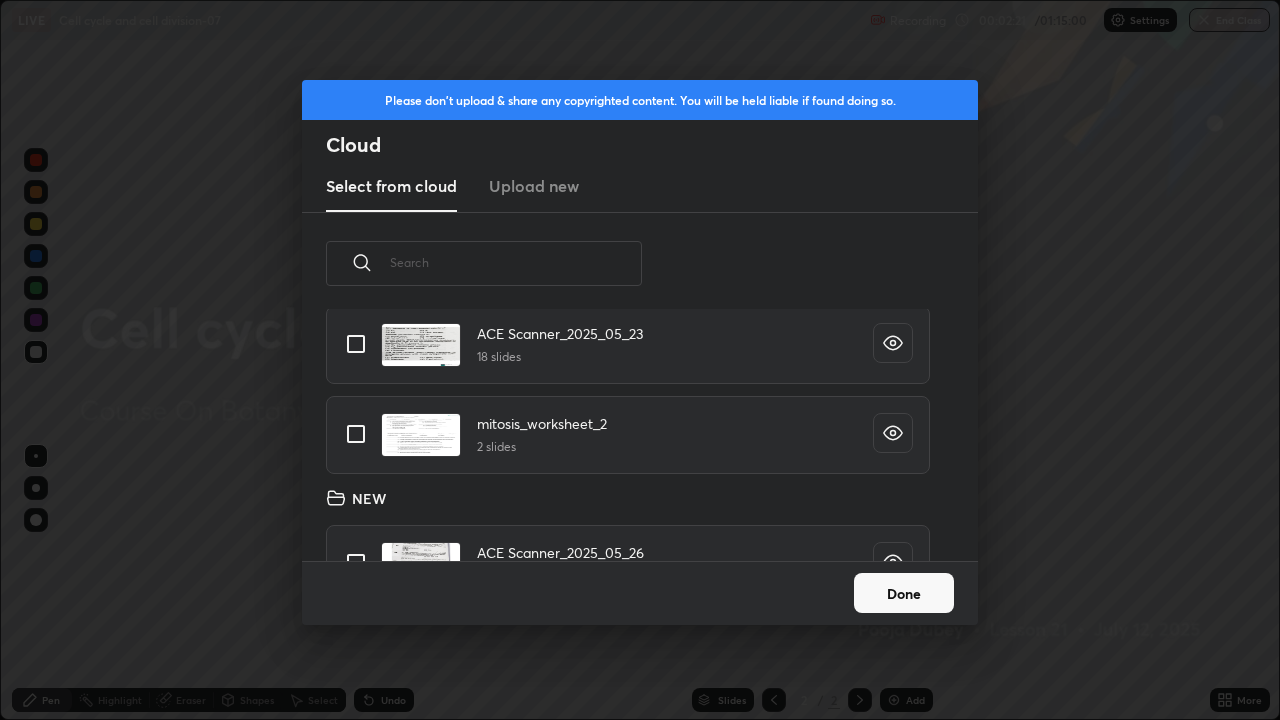 click at bounding box center (356, 434) 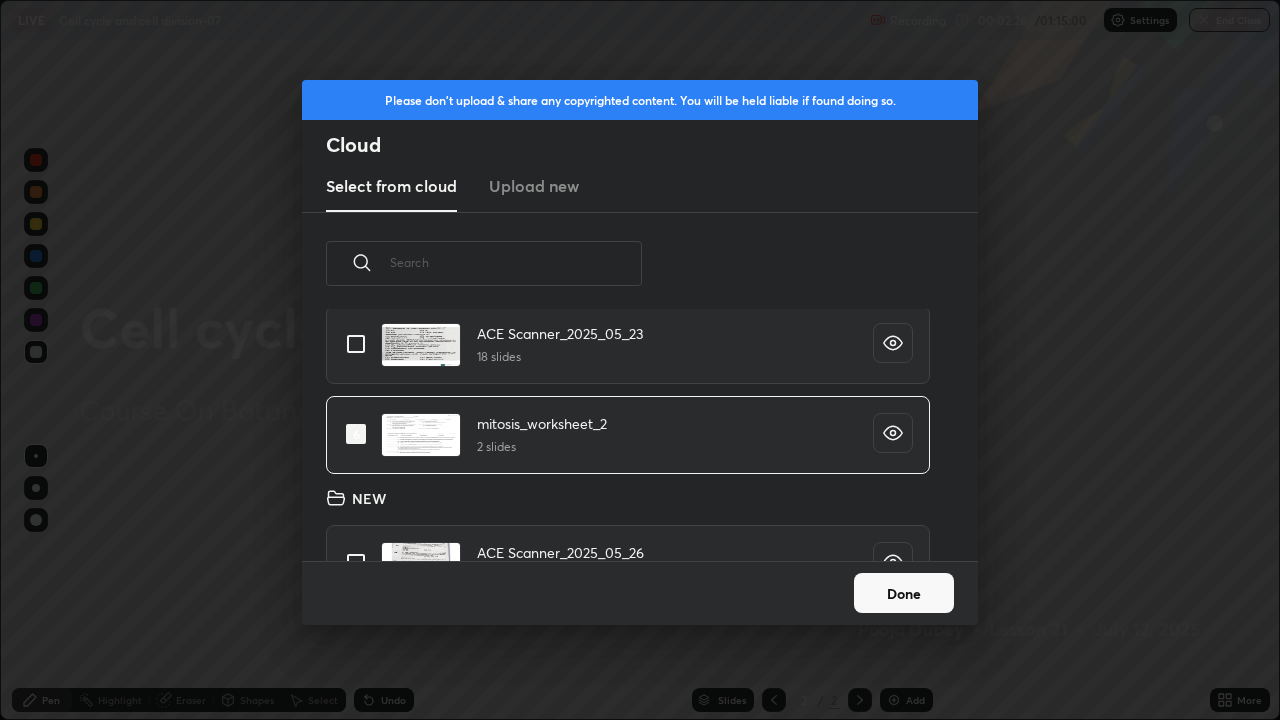 click on "Done" at bounding box center (904, 593) 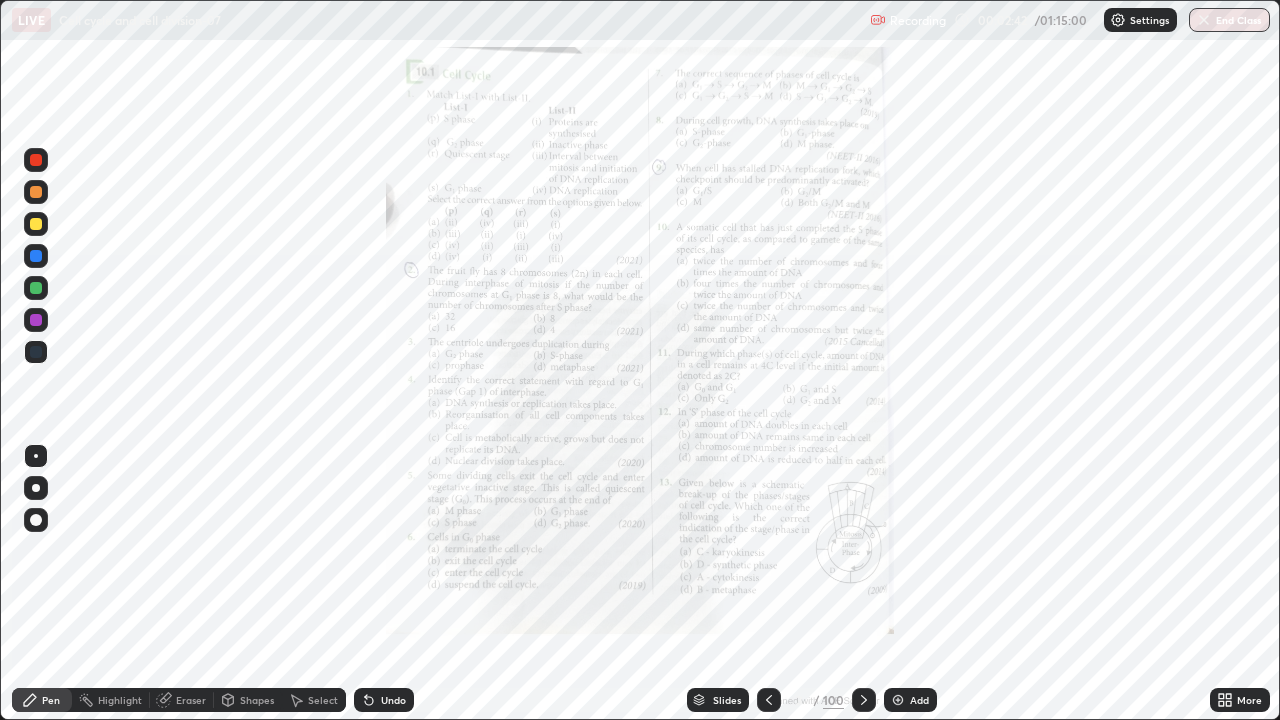 click 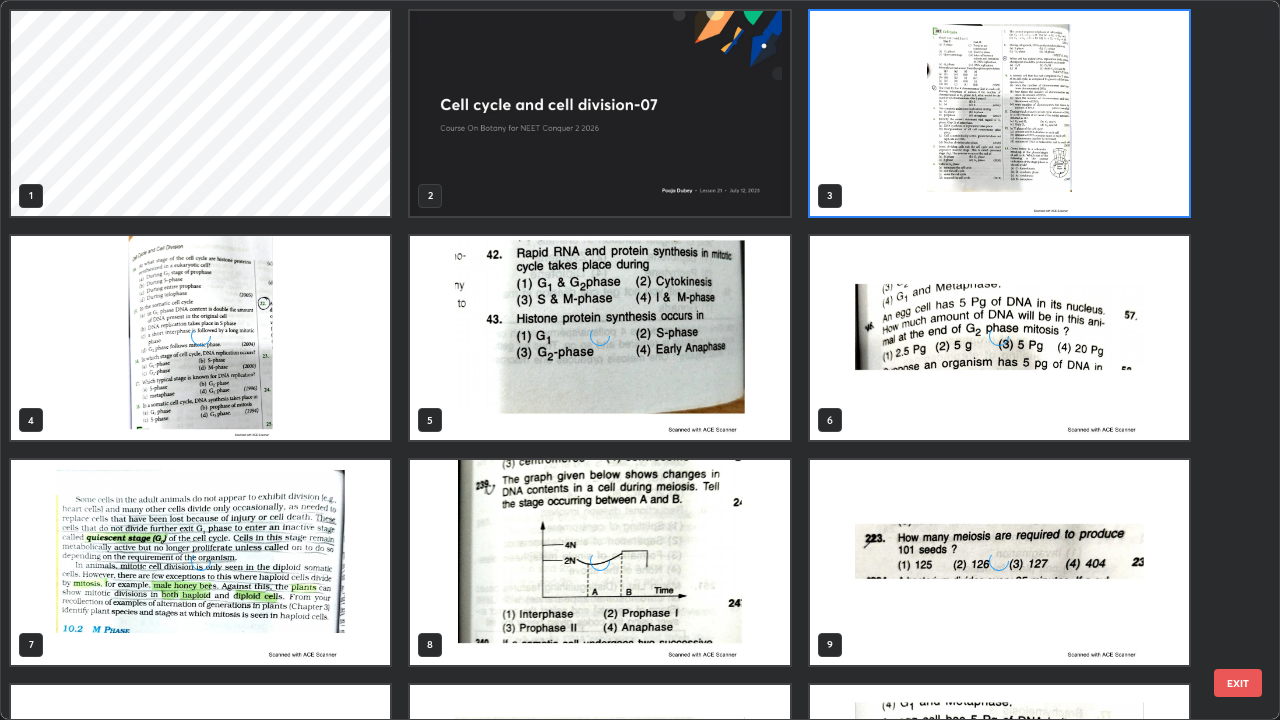 scroll, scrollTop: 7, scrollLeft: 11, axis: both 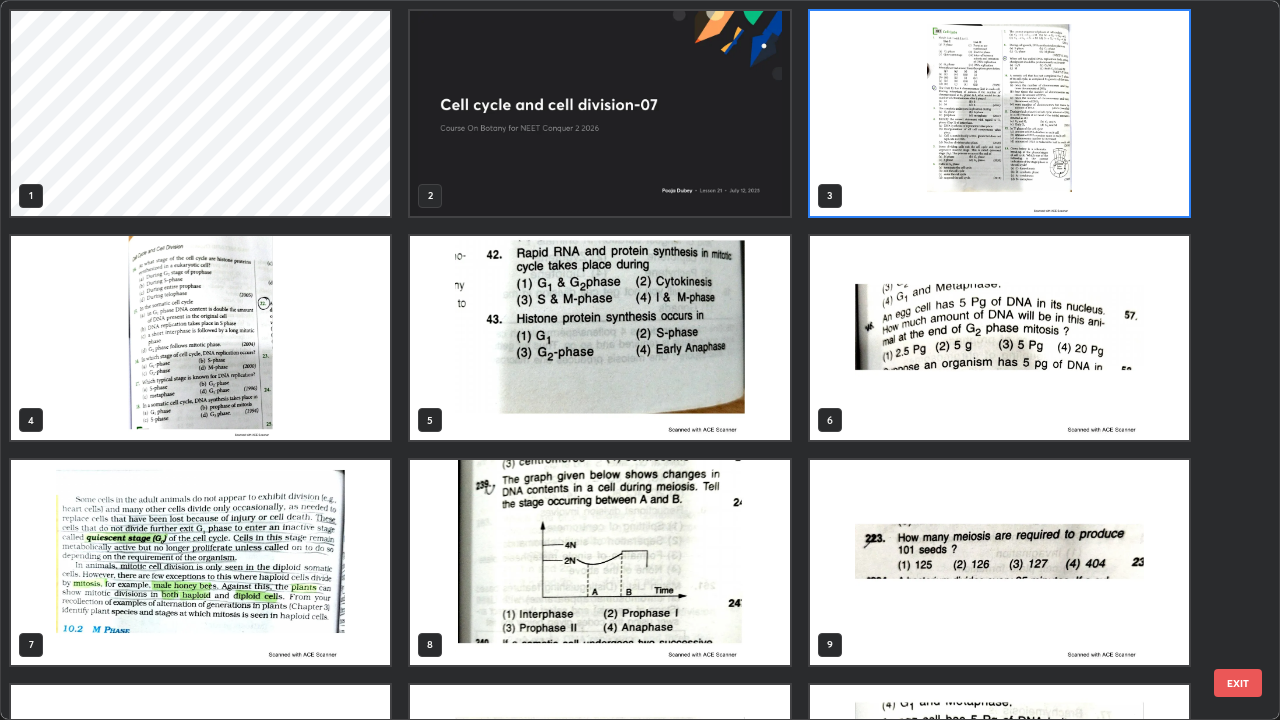 click on "EXIT" at bounding box center (1238, 683) 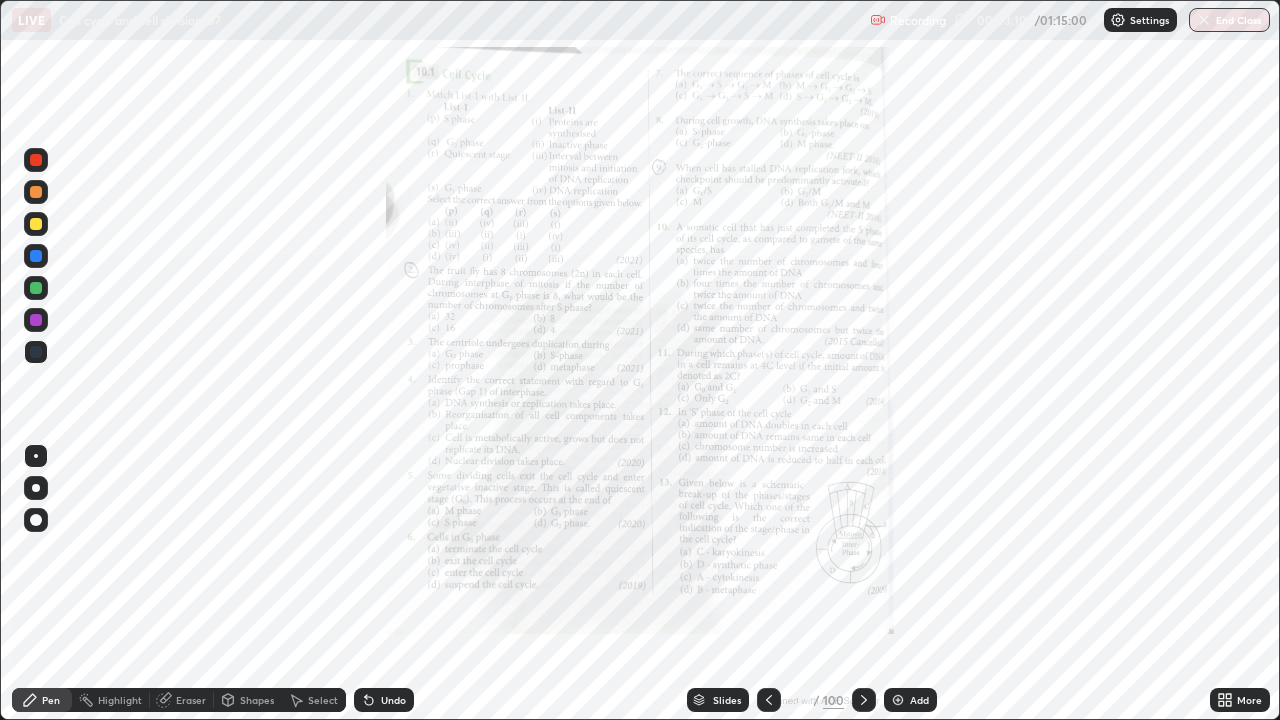 click 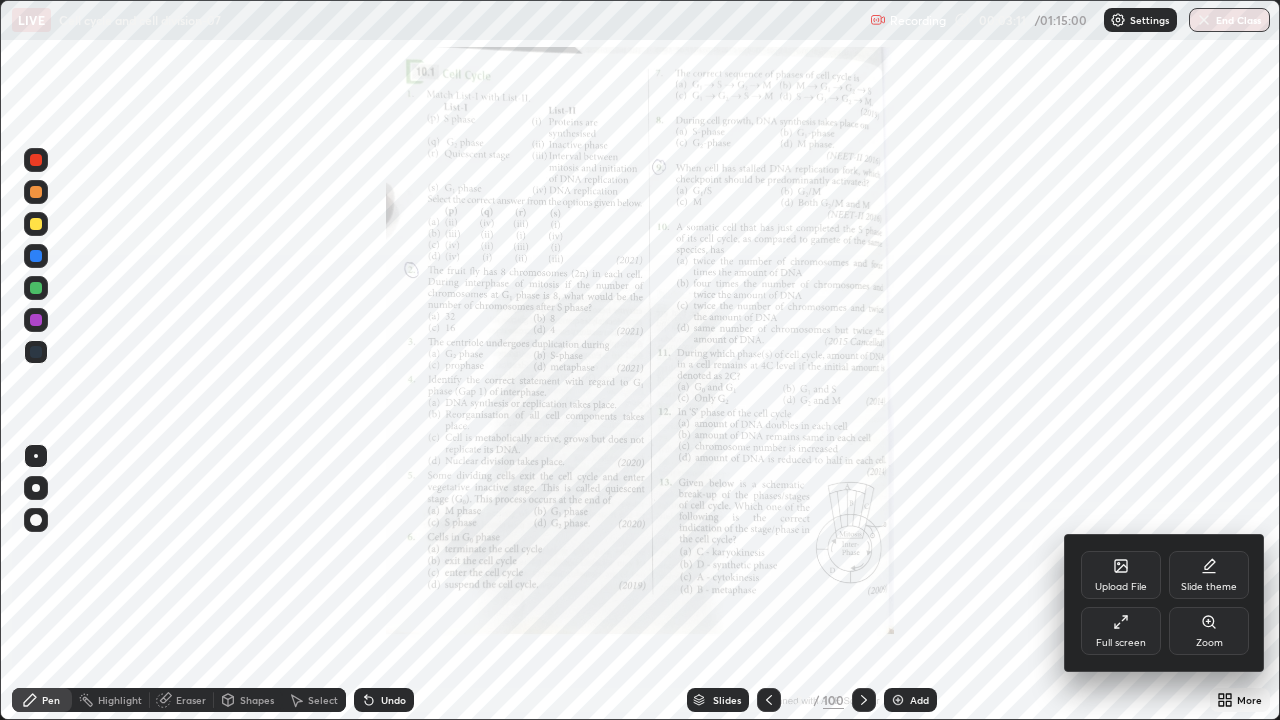 click 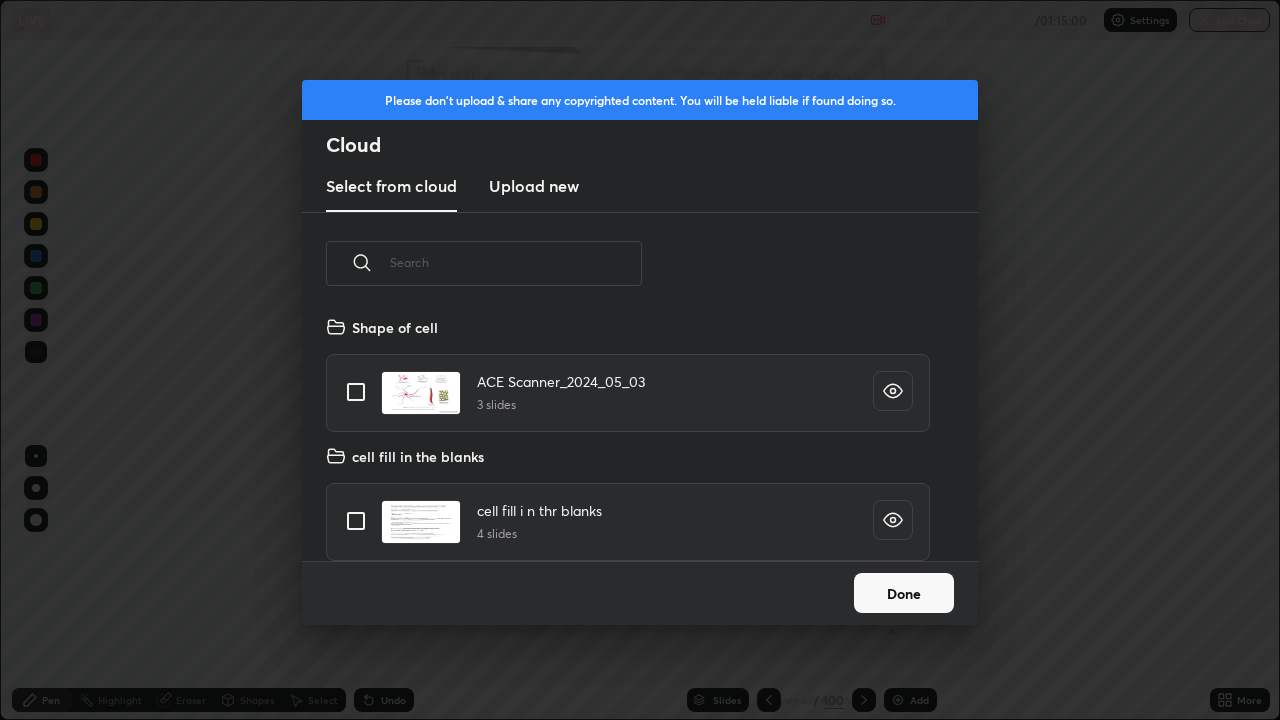 scroll, scrollTop: 7, scrollLeft: 11, axis: both 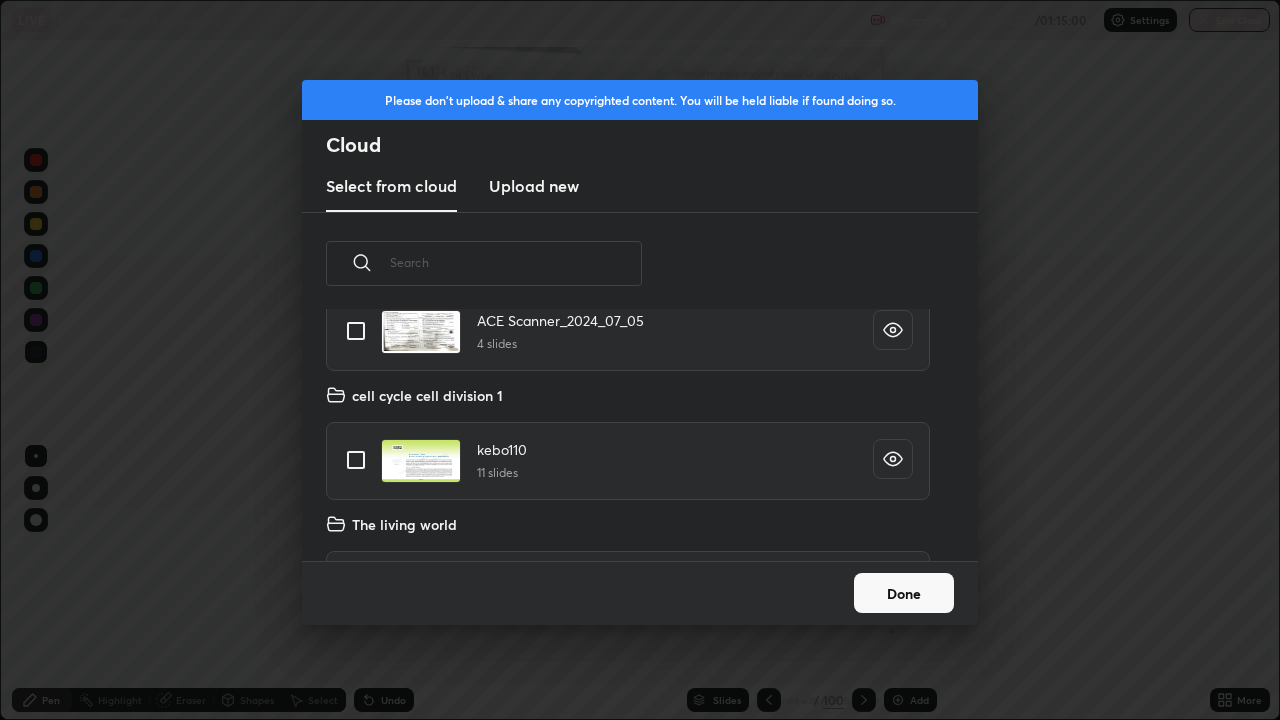 click at bounding box center [356, 460] 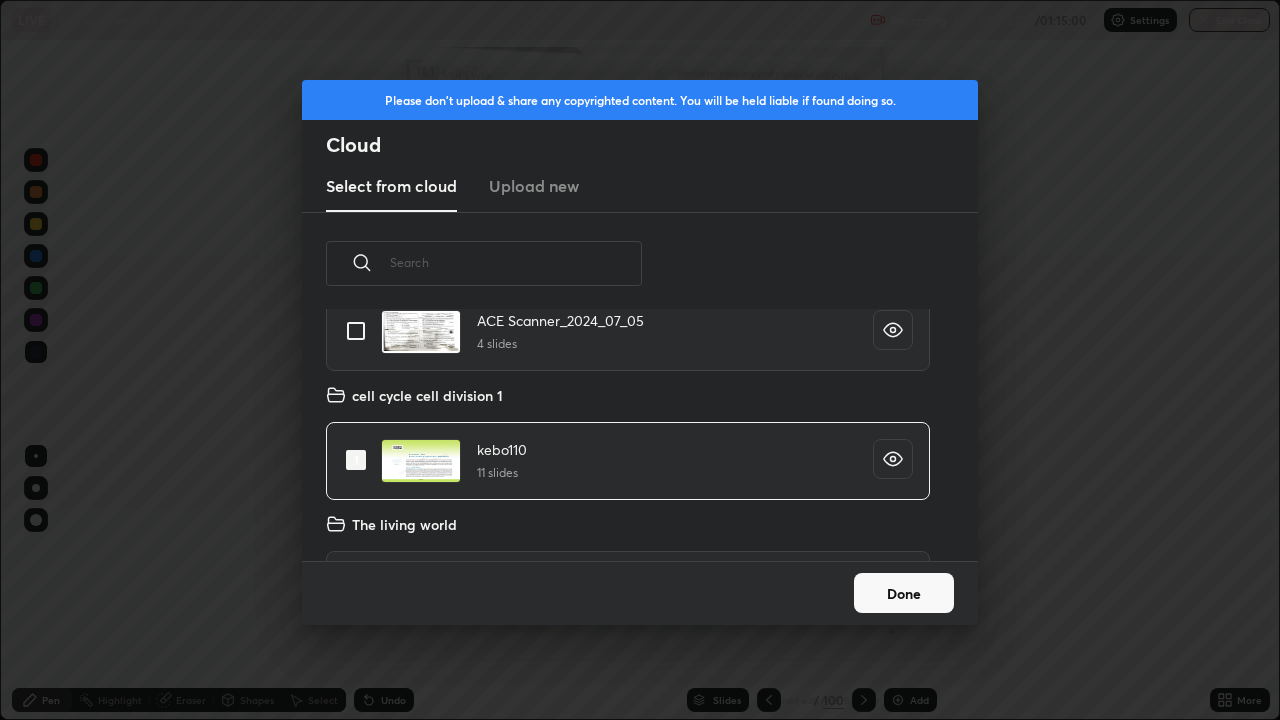 click on "Done" at bounding box center (904, 593) 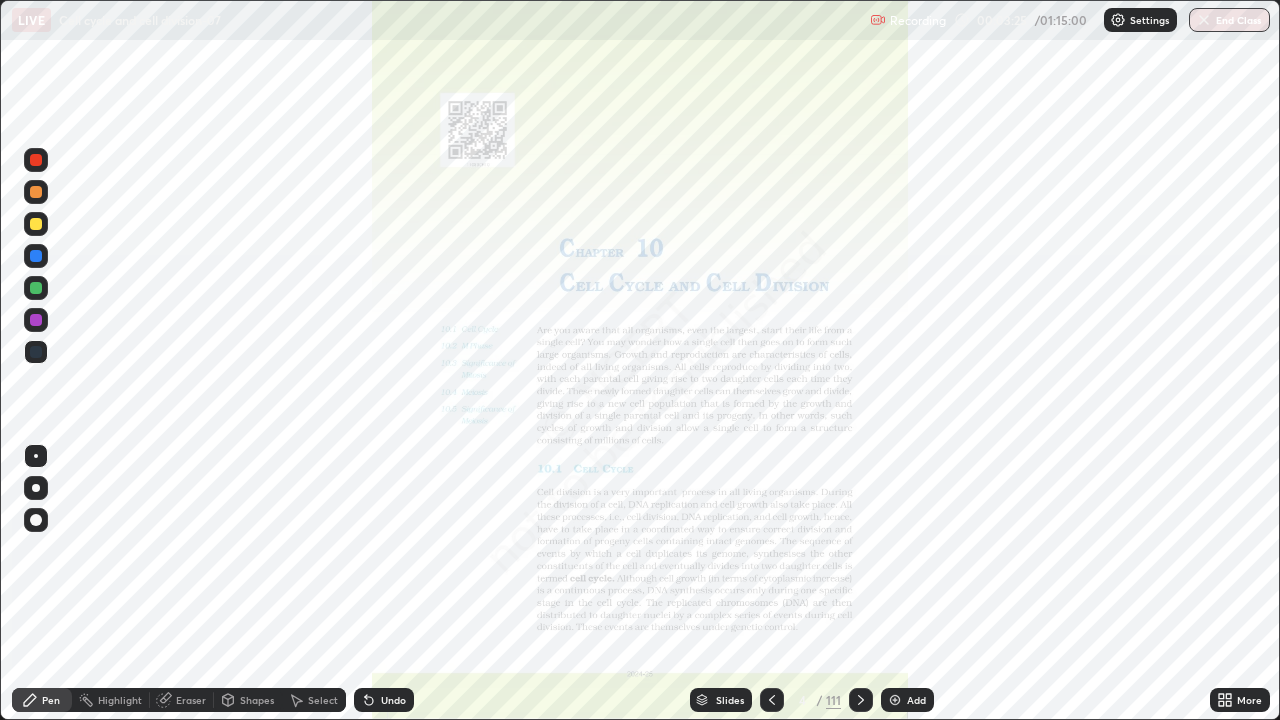 click on "Slides" at bounding box center [730, 700] 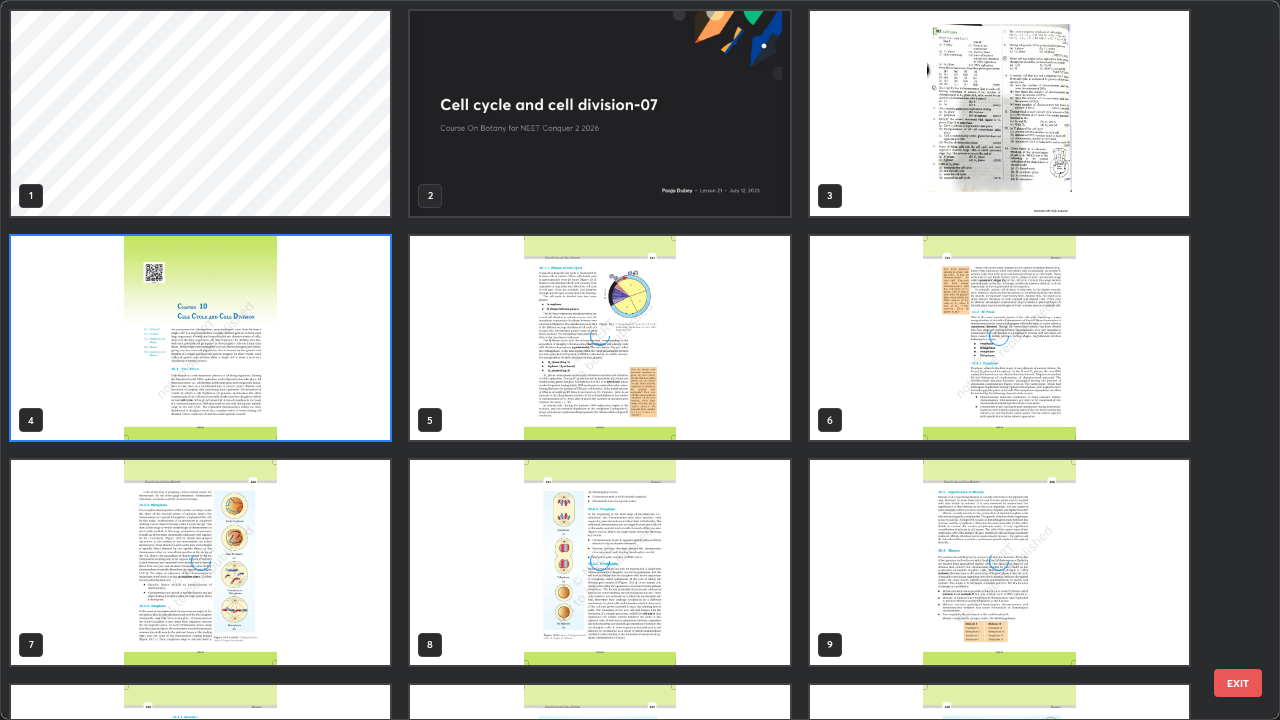 scroll, scrollTop: 7, scrollLeft: 11, axis: both 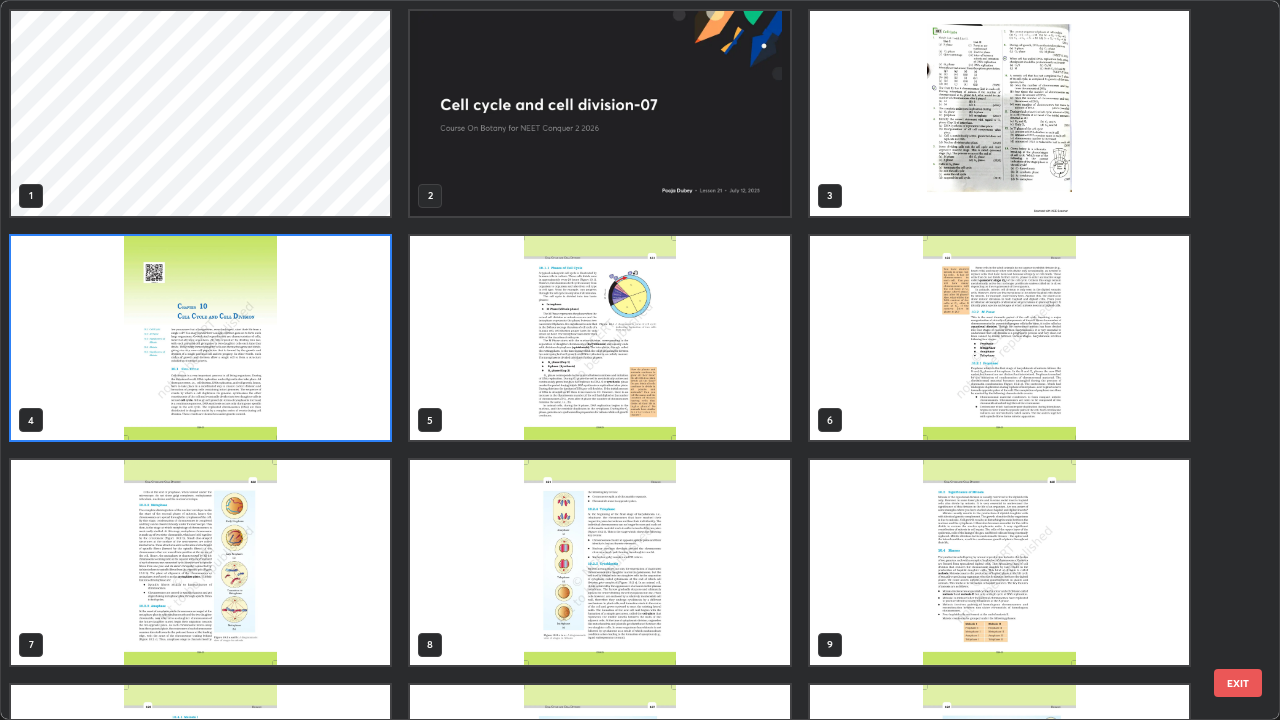 click at bounding box center (599, 113) 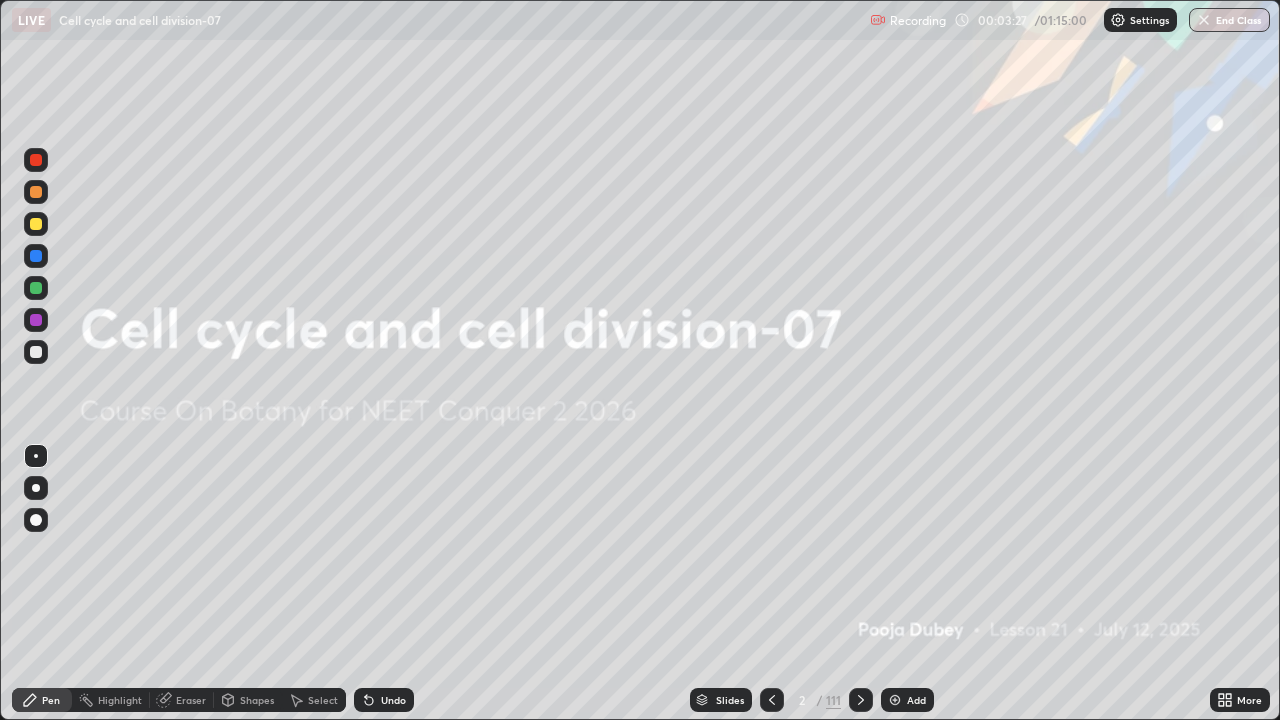 click at bounding box center (599, 113) 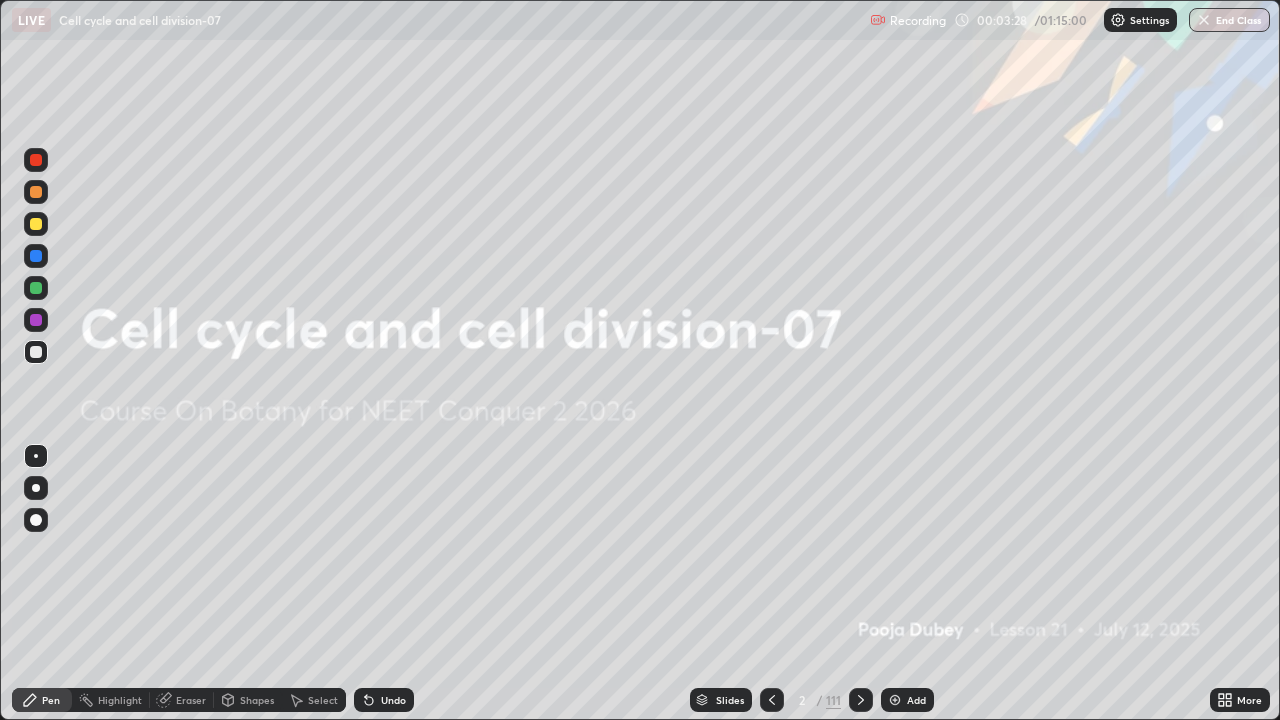 click on "Add" at bounding box center (916, 700) 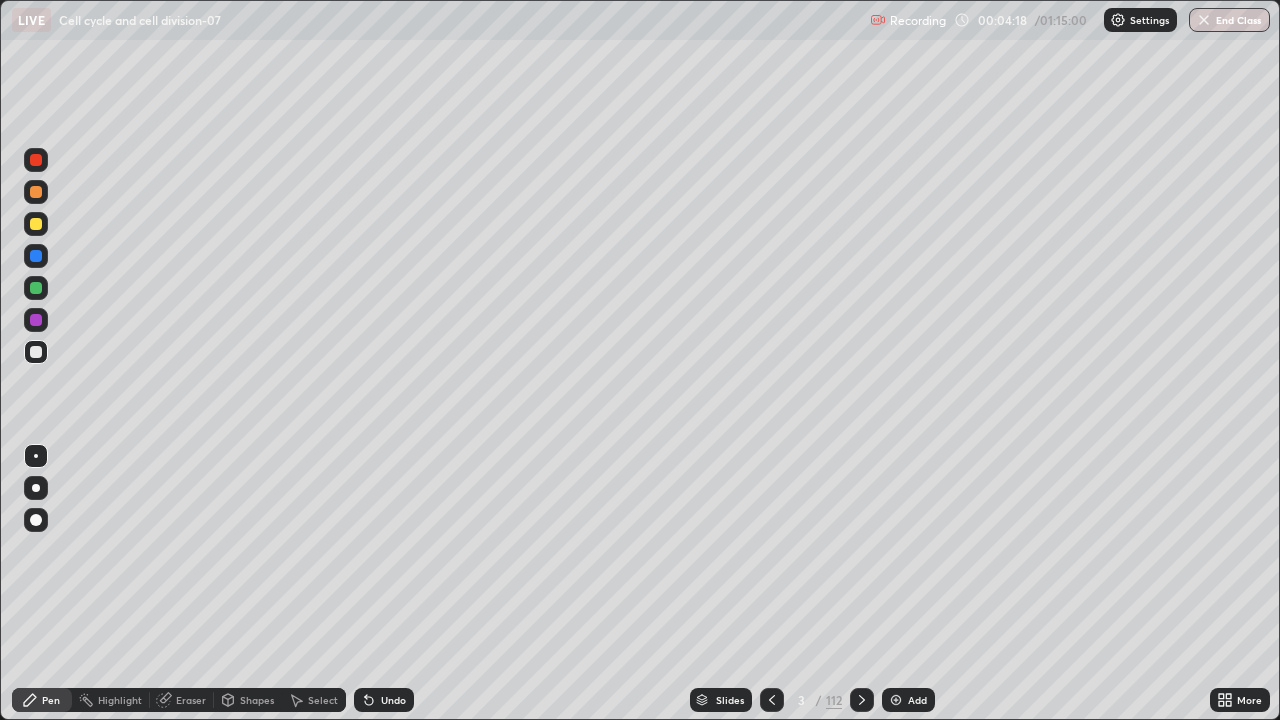 click on "Shapes" at bounding box center (257, 700) 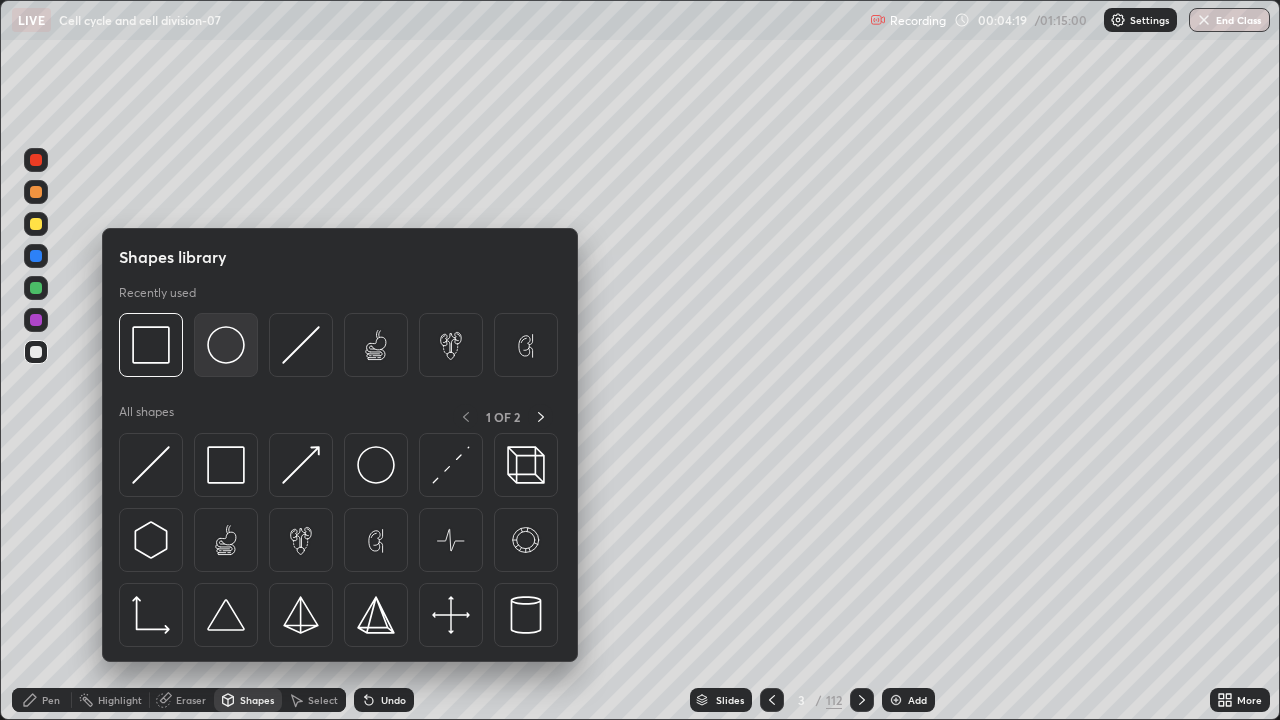 click at bounding box center [226, 345] 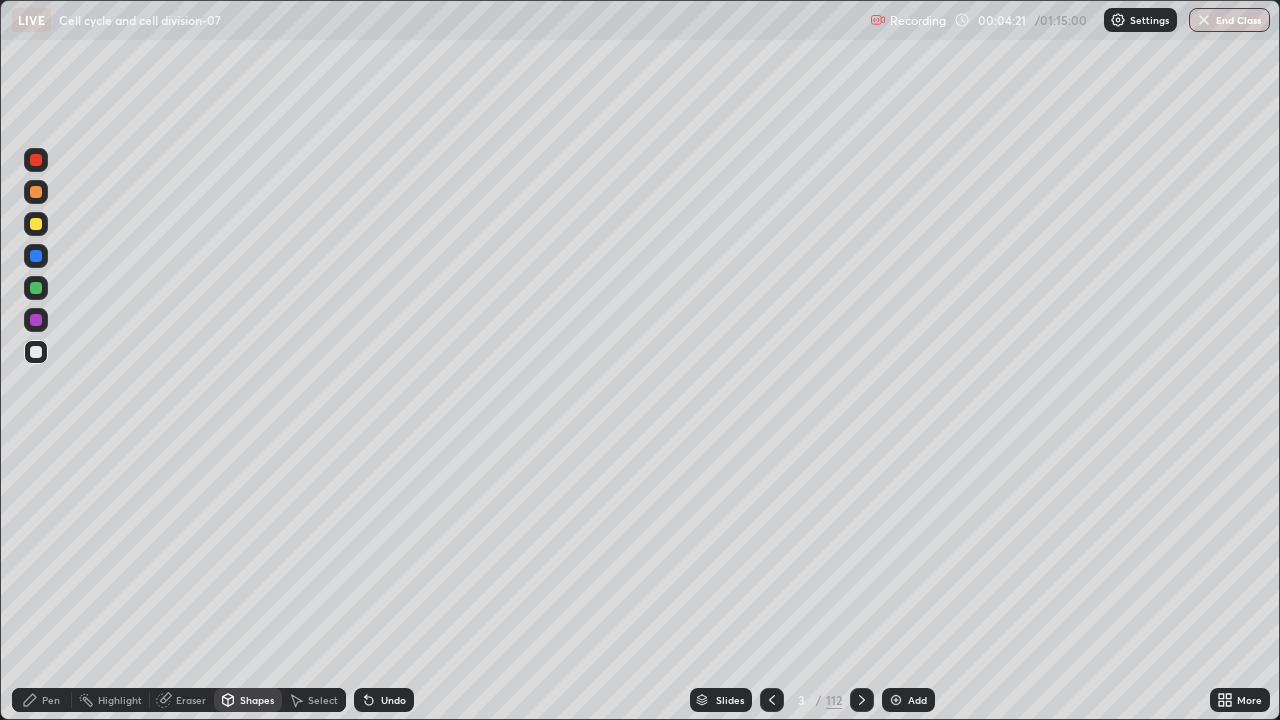 click on "Pen" at bounding box center [51, 700] 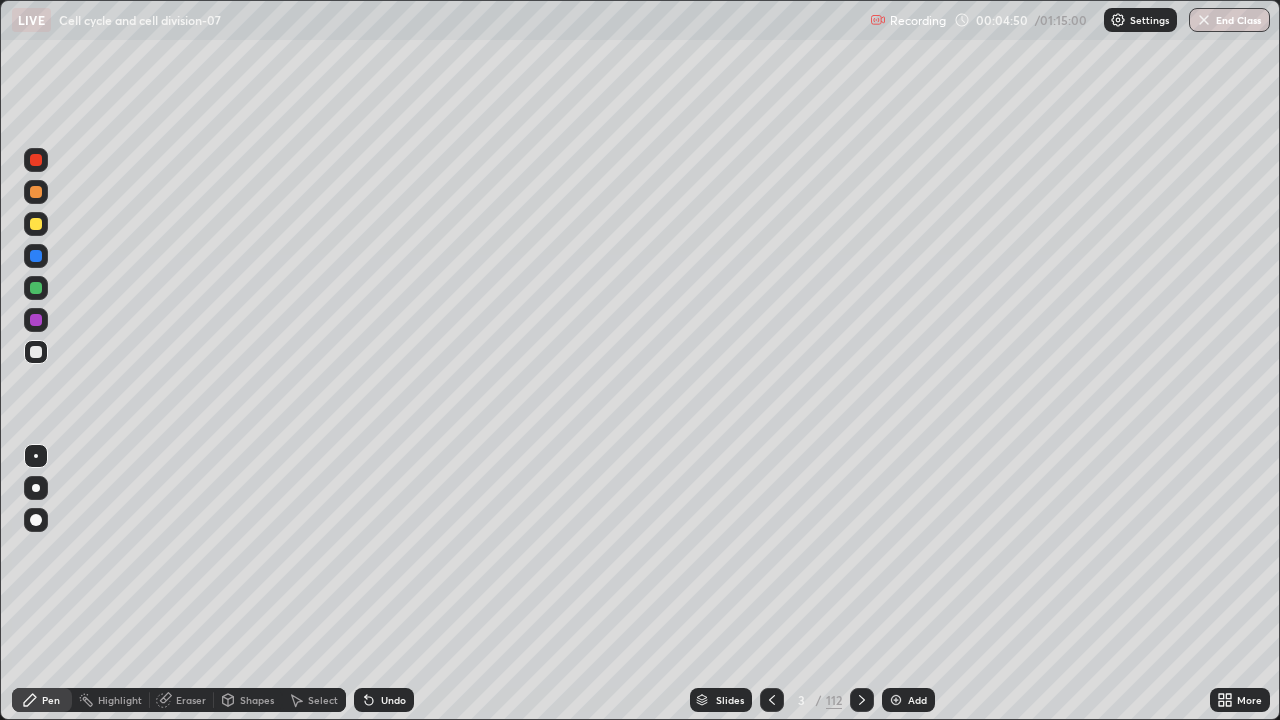 click on "Undo" at bounding box center (393, 700) 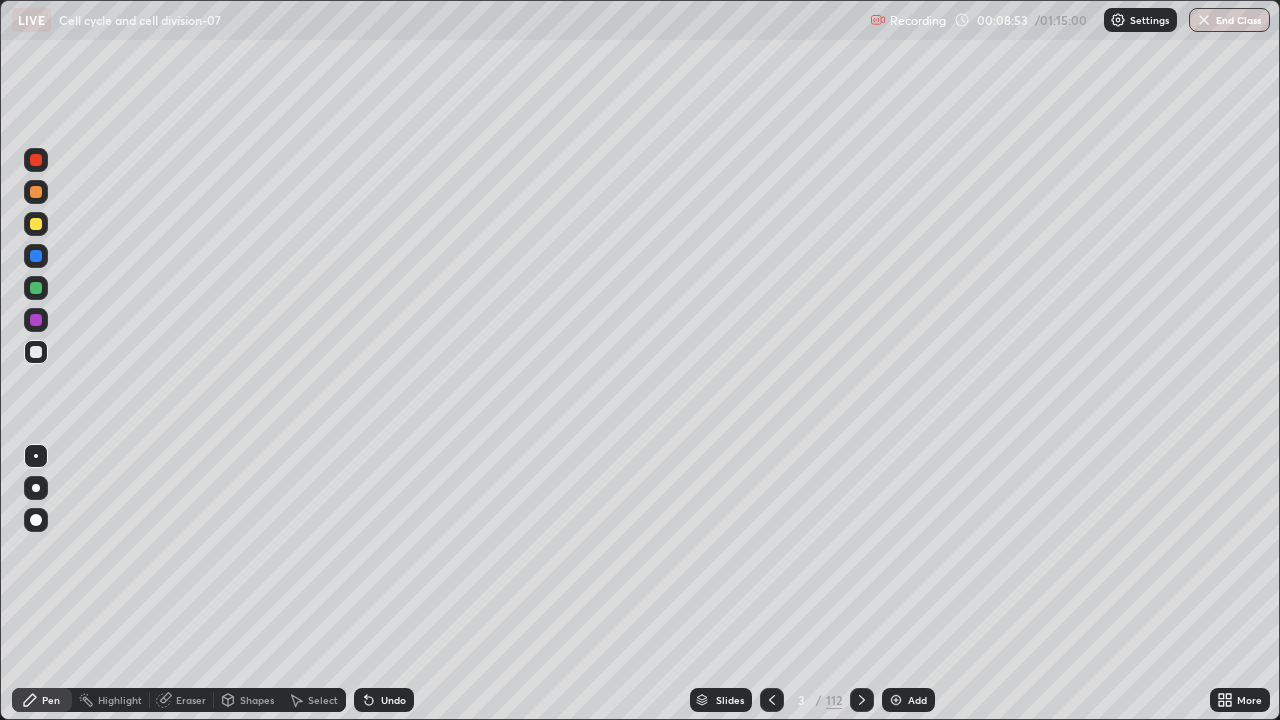 click on "Undo" at bounding box center (393, 700) 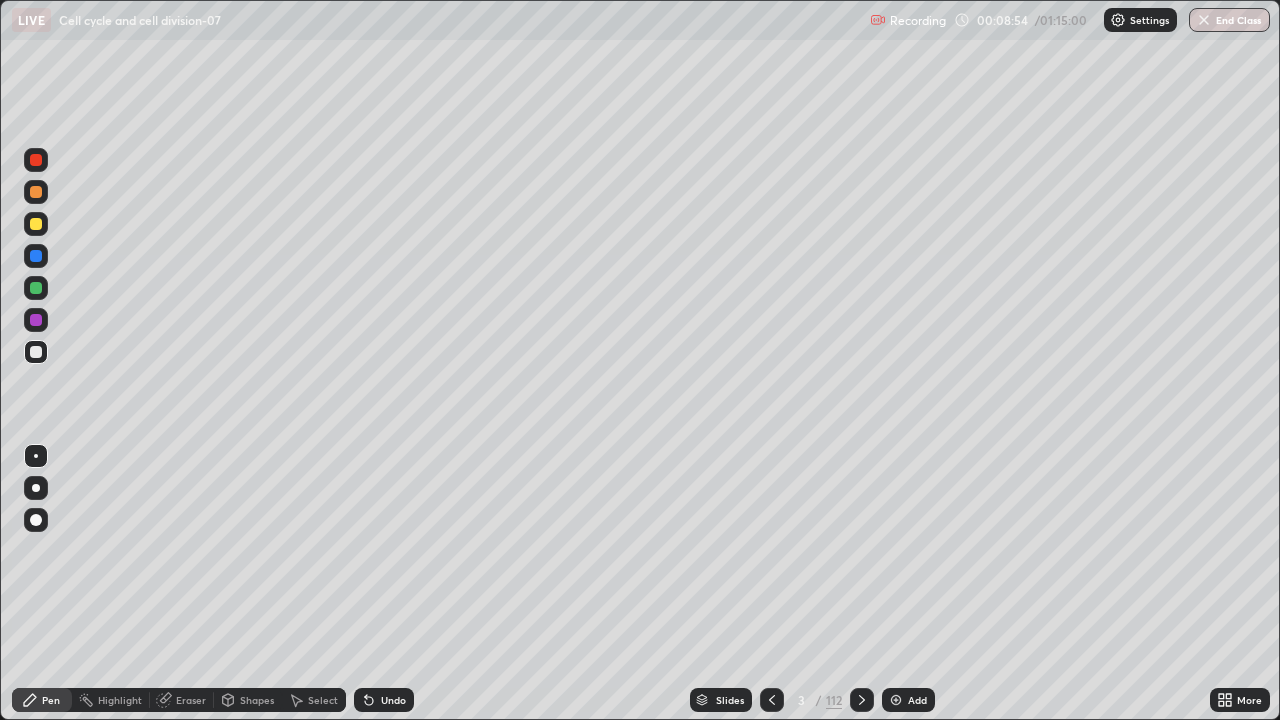 click 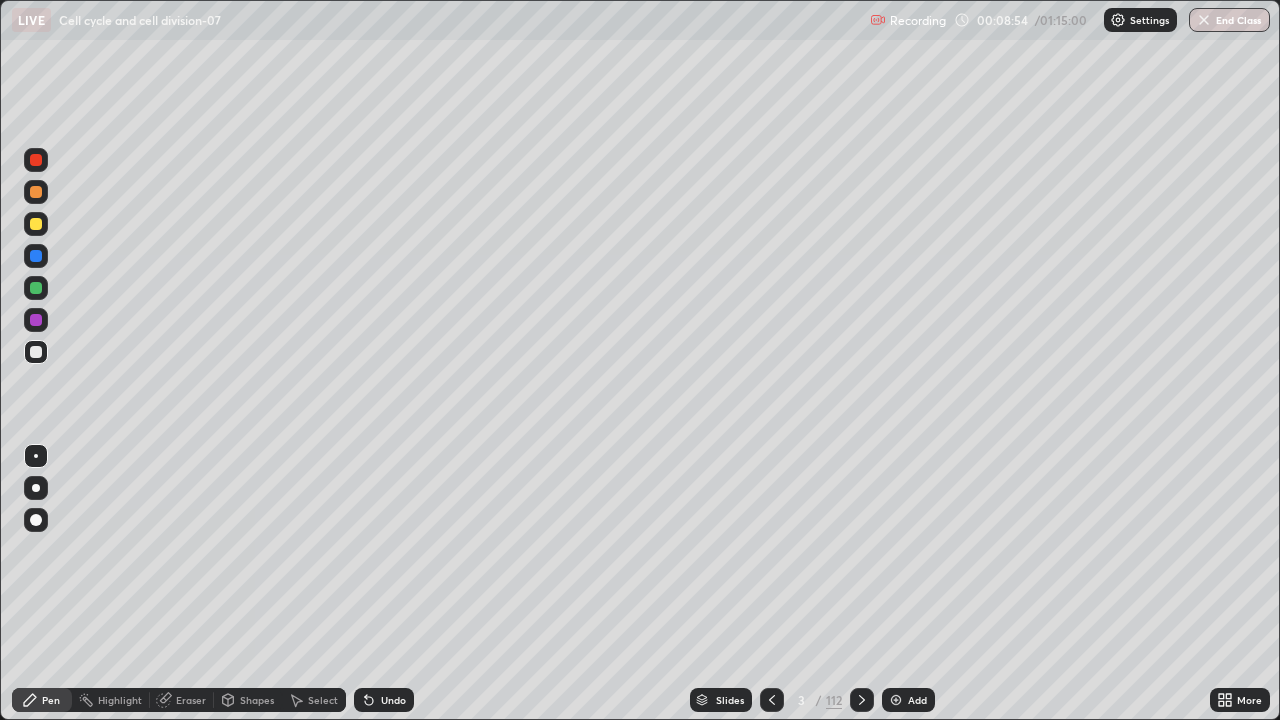 click on "Undo" at bounding box center (384, 700) 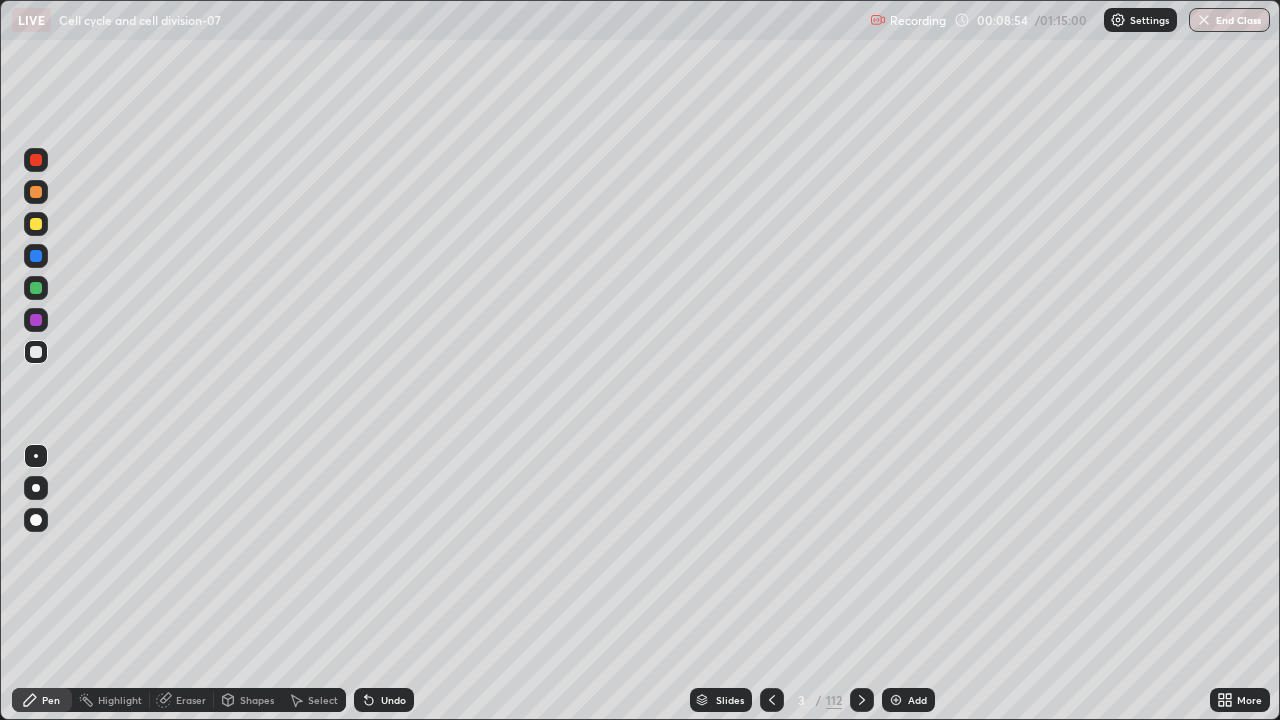 click 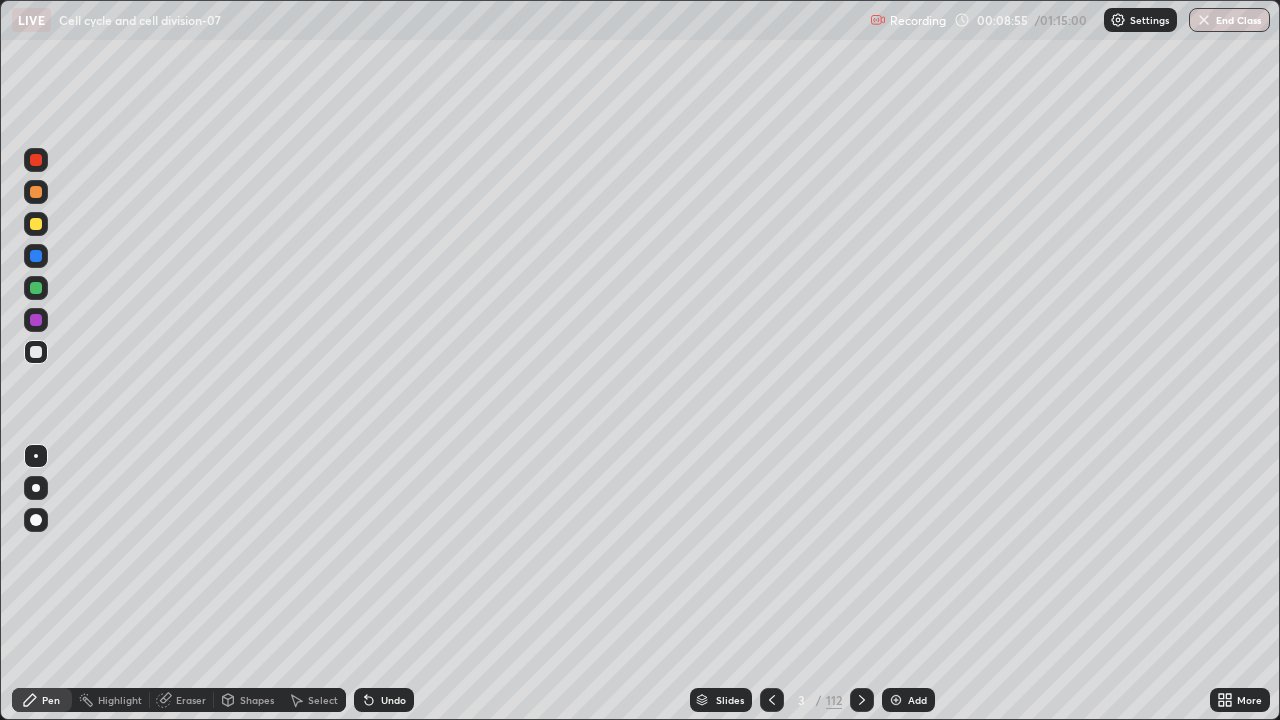 click on "Undo" at bounding box center [384, 700] 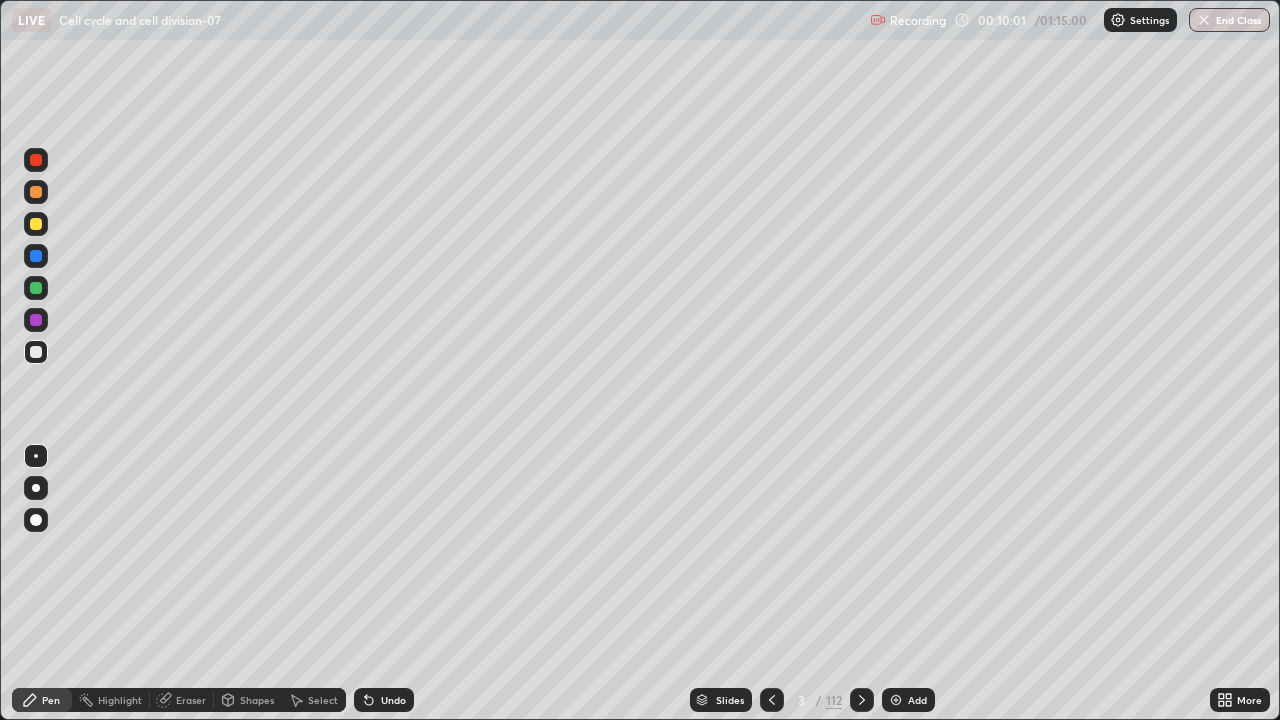 click on "Undo" at bounding box center (393, 700) 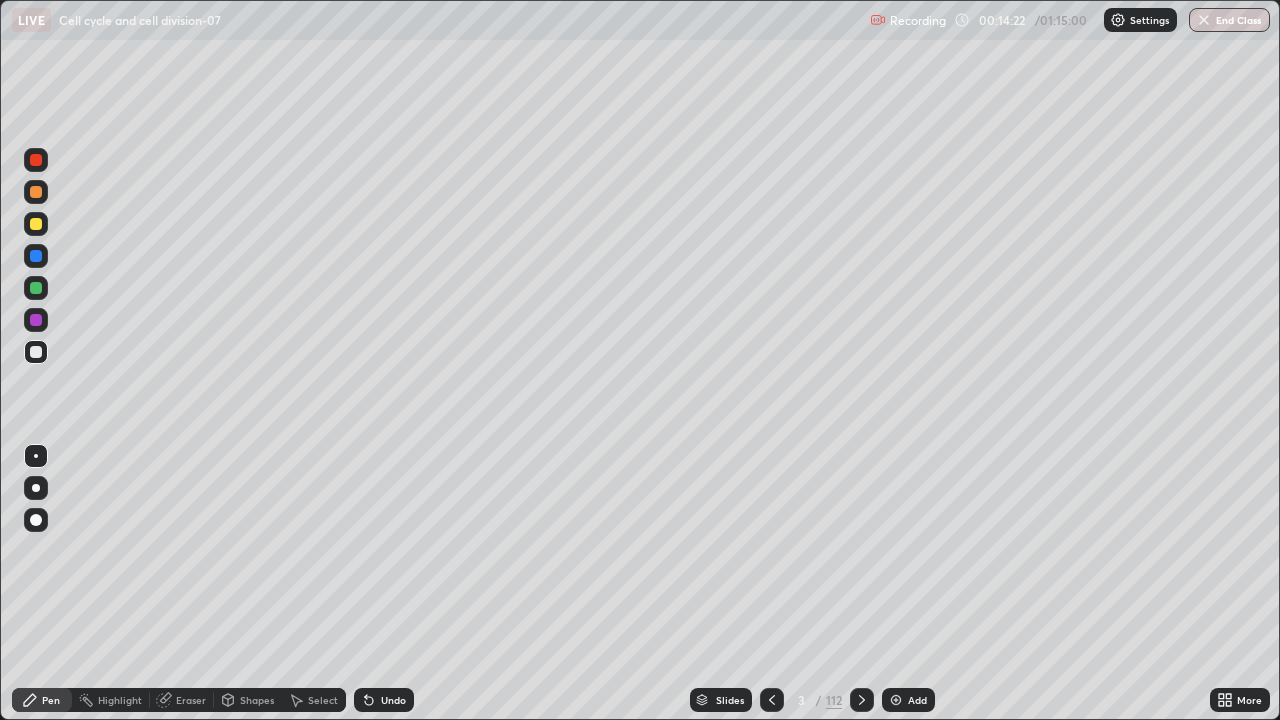 click 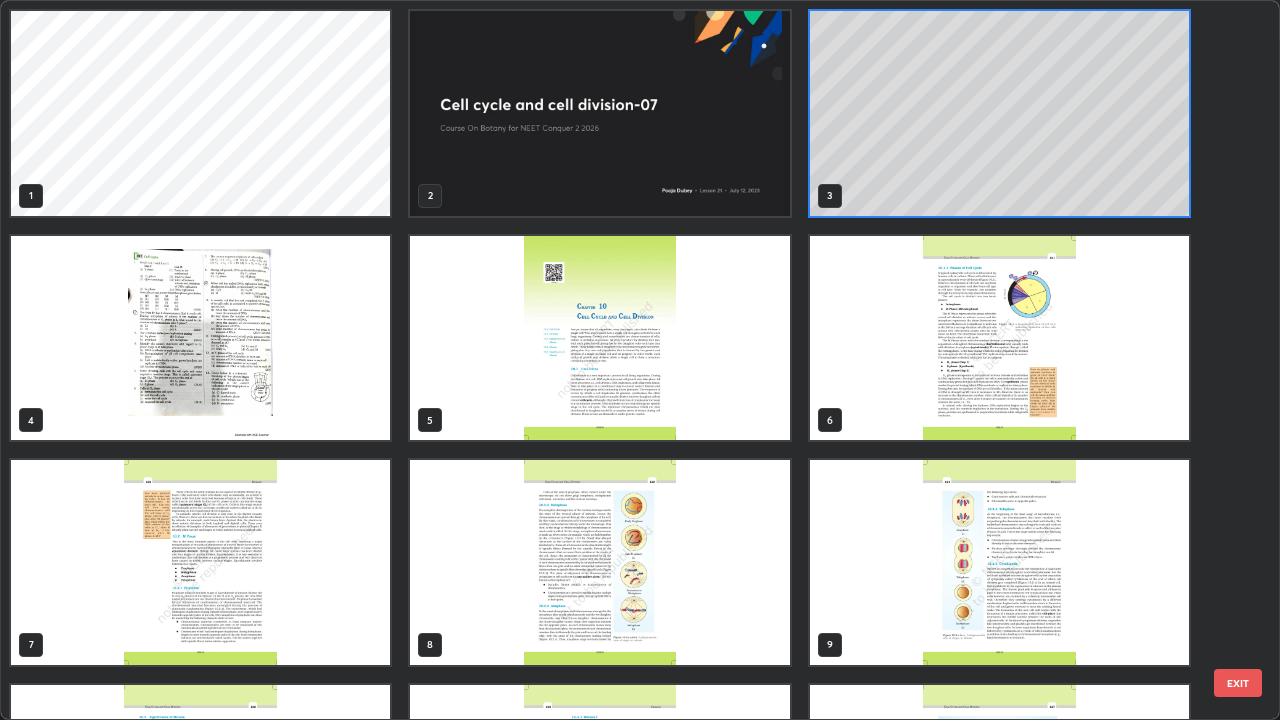 scroll, scrollTop: 7, scrollLeft: 11, axis: both 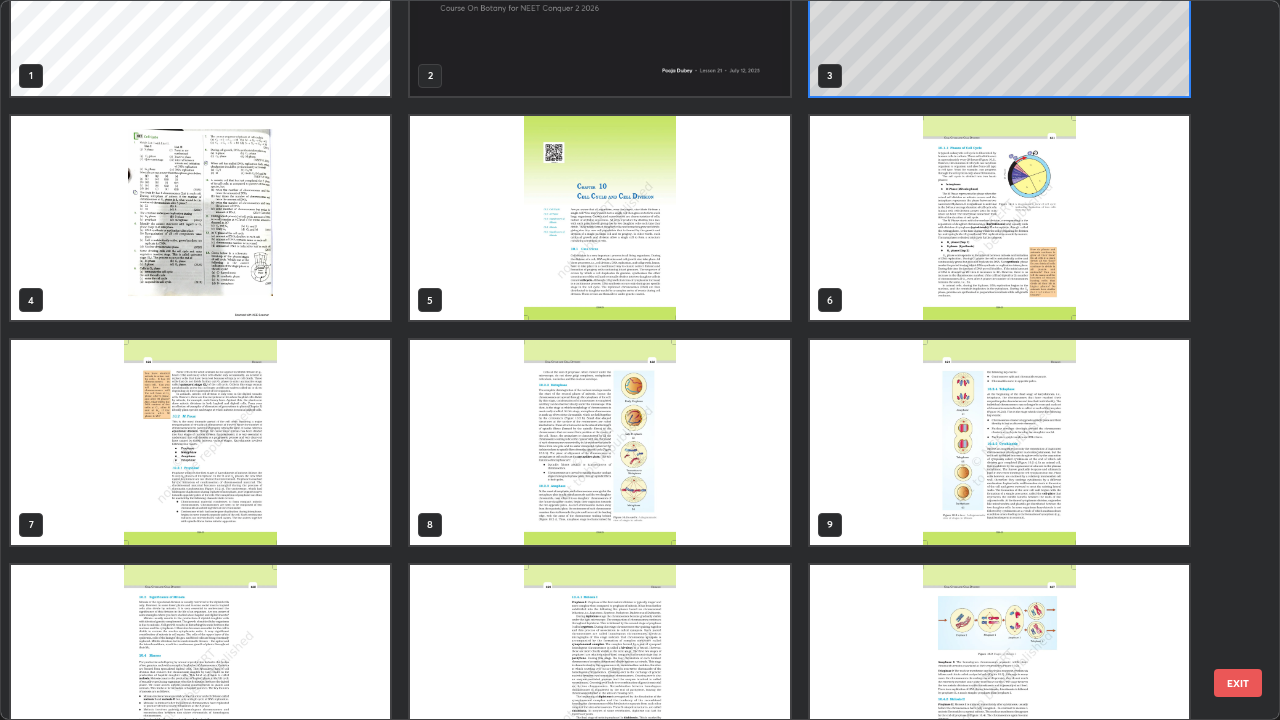 click at bounding box center (200, 218) 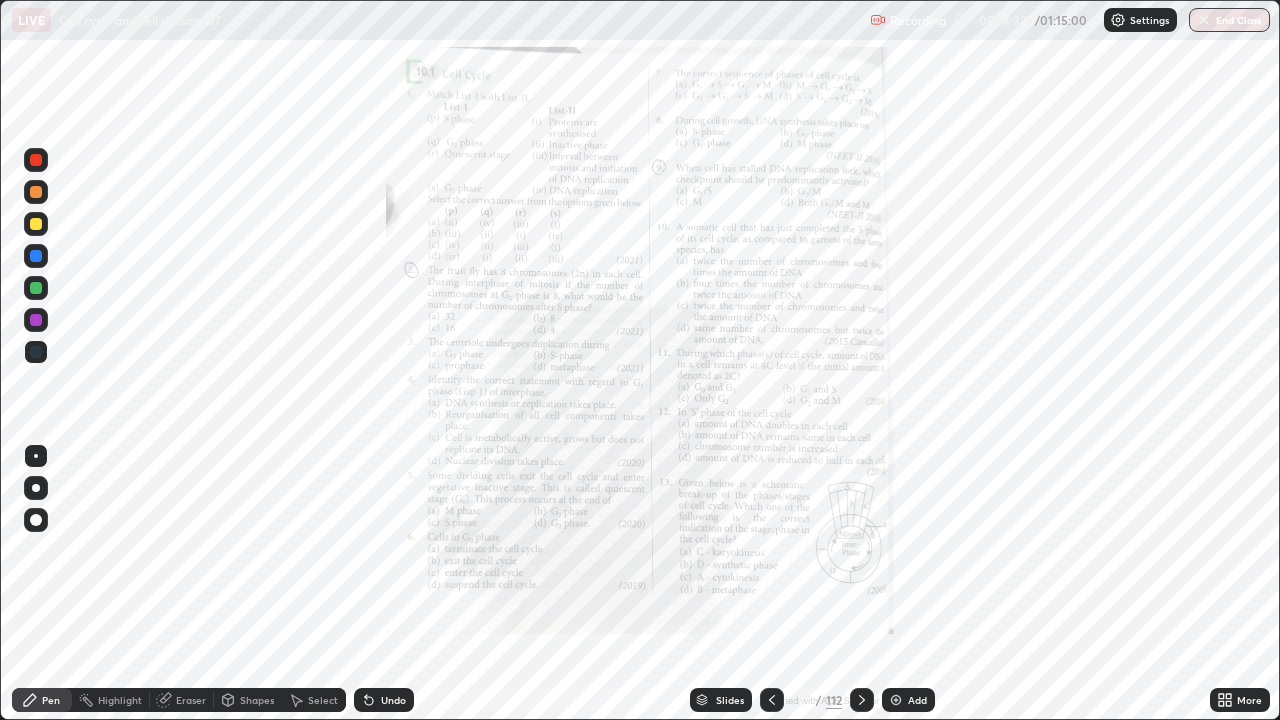 click 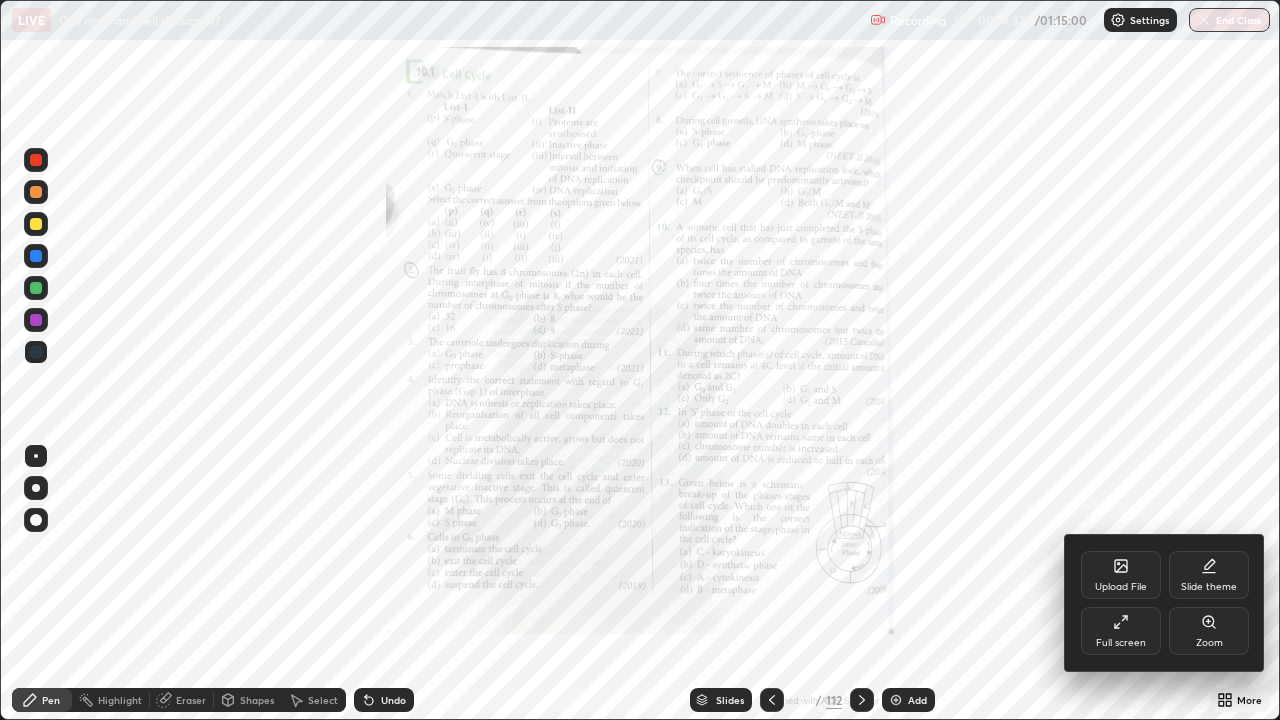 click on "Zoom" at bounding box center (1209, 631) 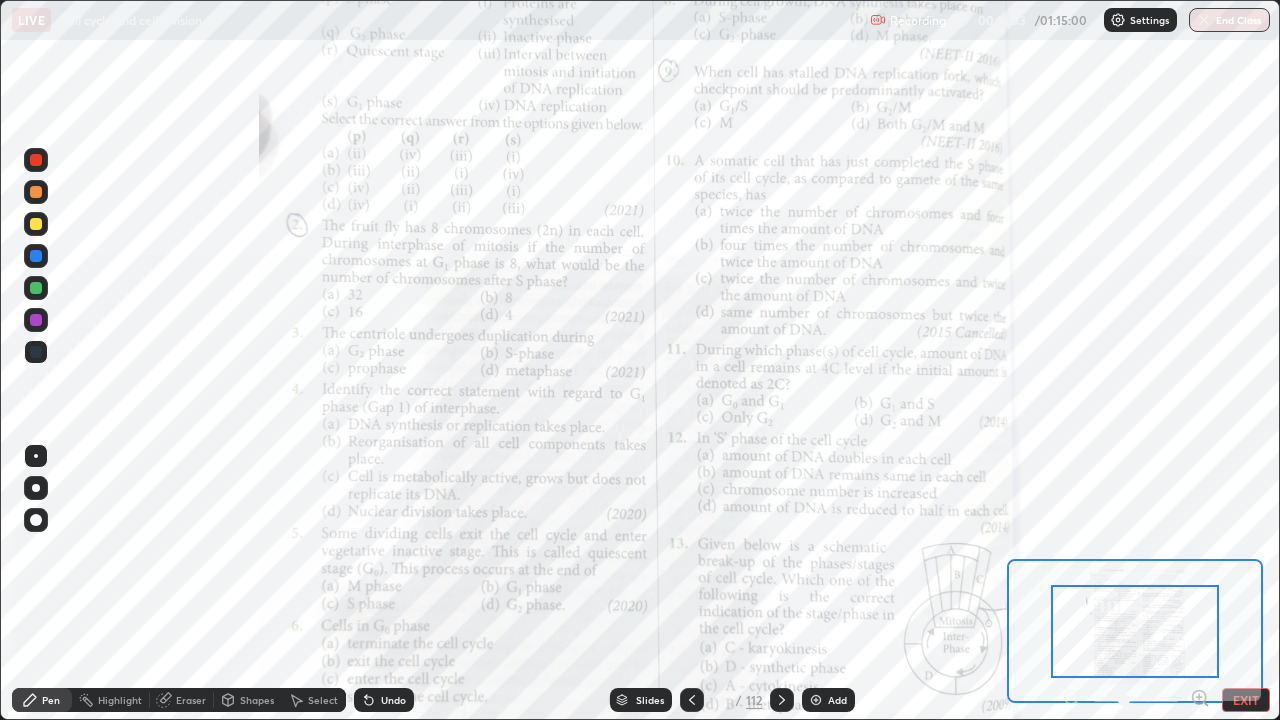click 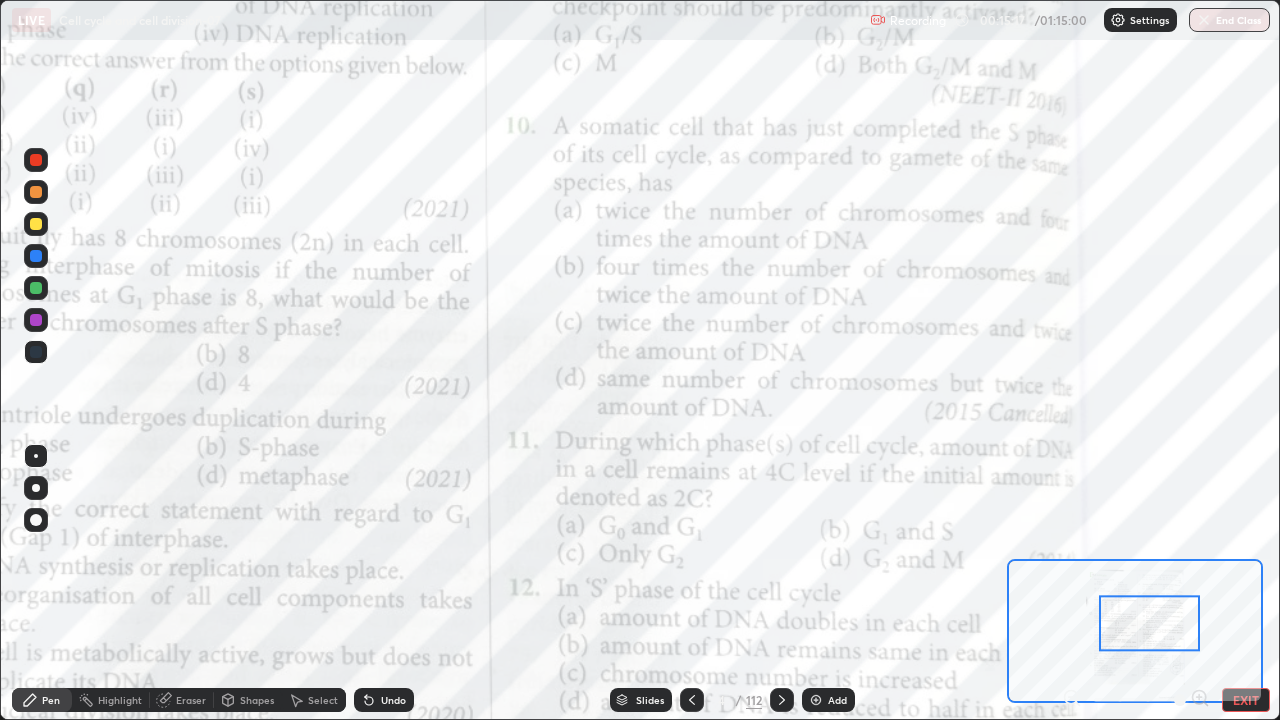 click on "Slides" at bounding box center [650, 700] 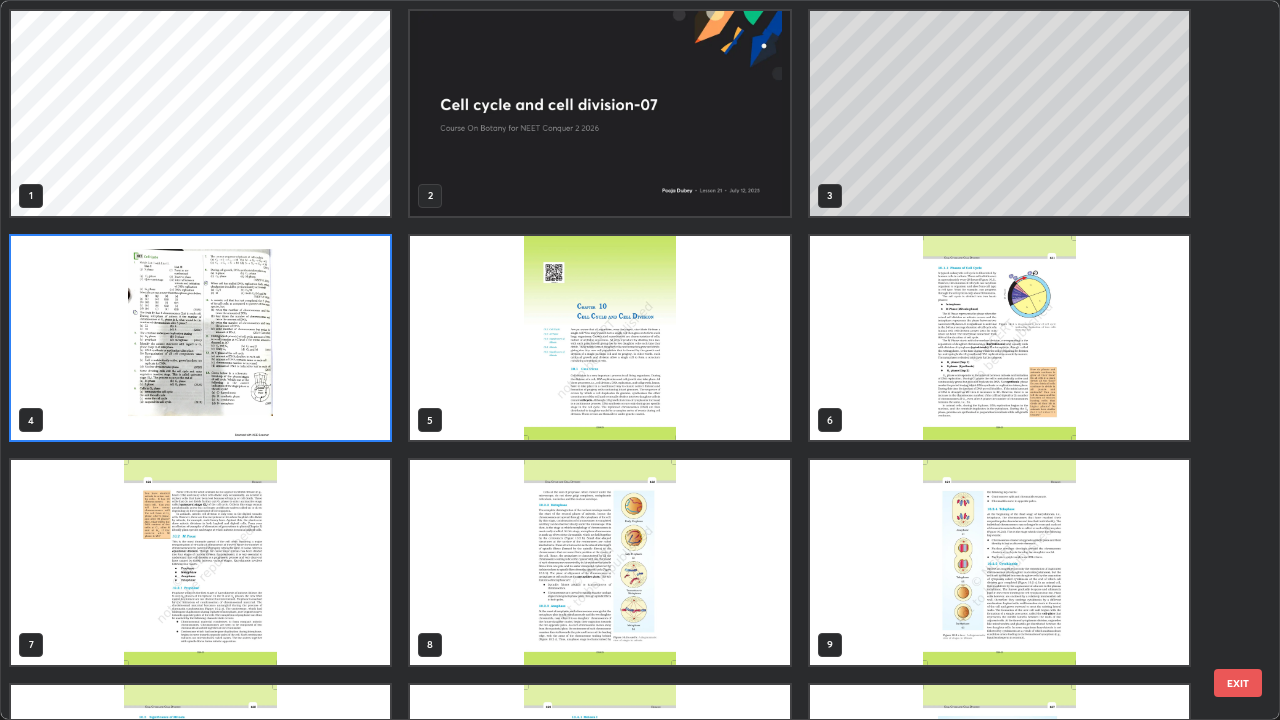 scroll, scrollTop: 7, scrollLeft: 11, axis: both 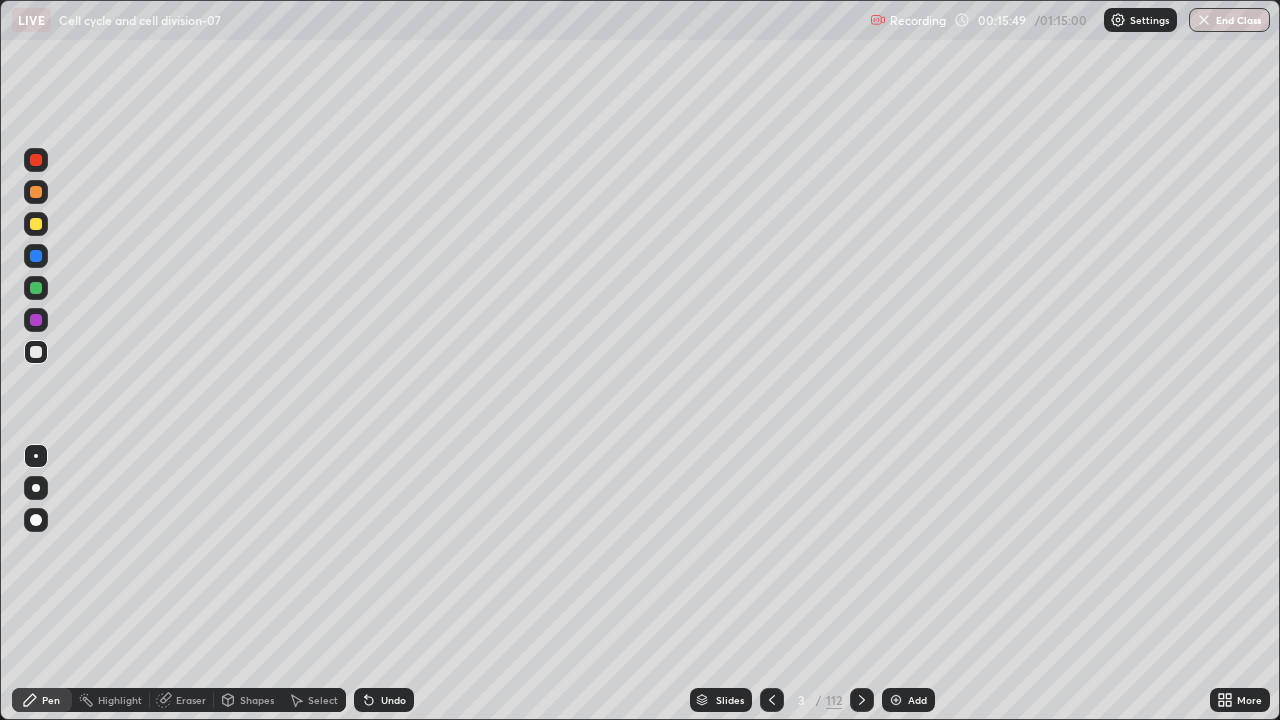 click on "Slides" at bounding box center (721, 700) 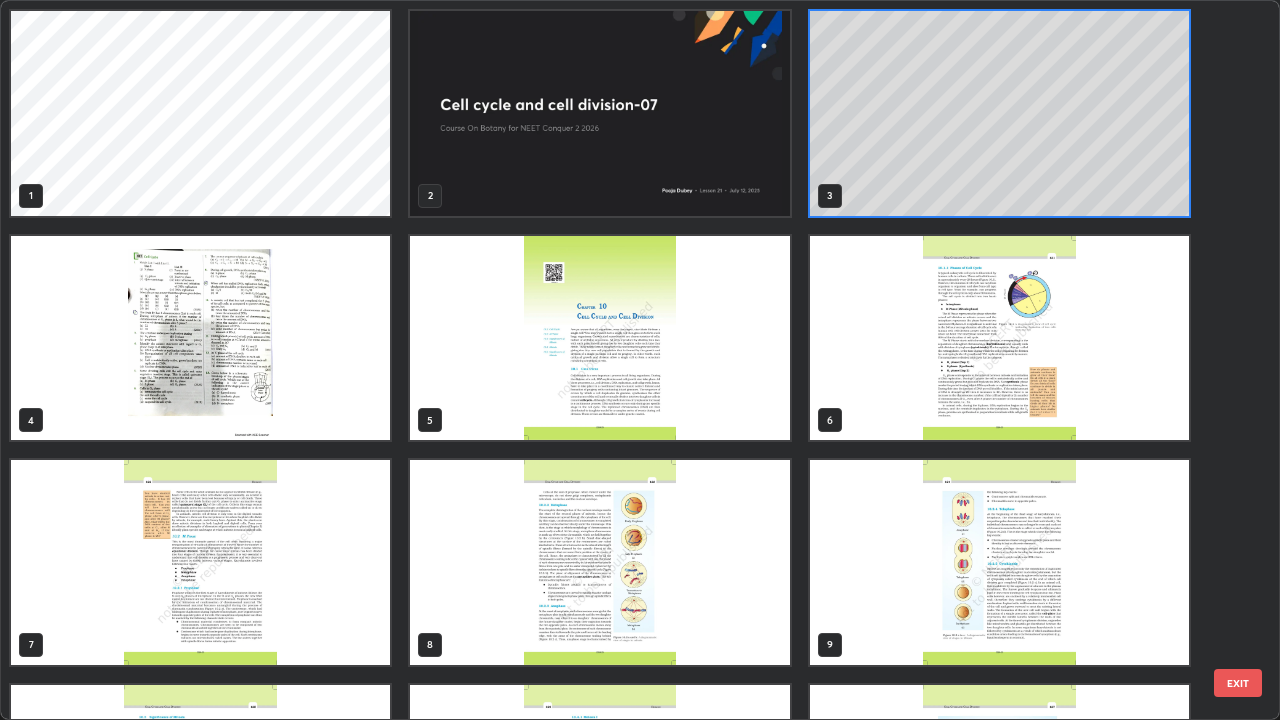 scroll, scrollTop: 7, scrollLeft: 11, axis: both 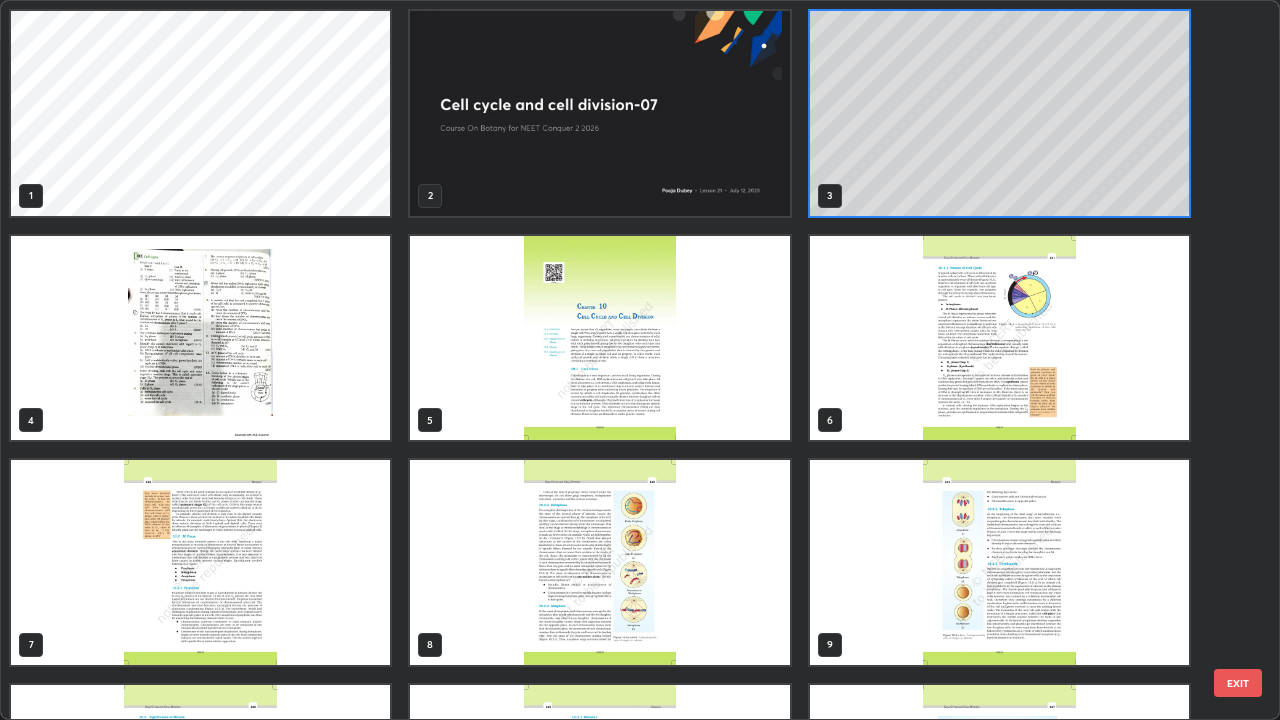 click at bounding box center [200, 338] 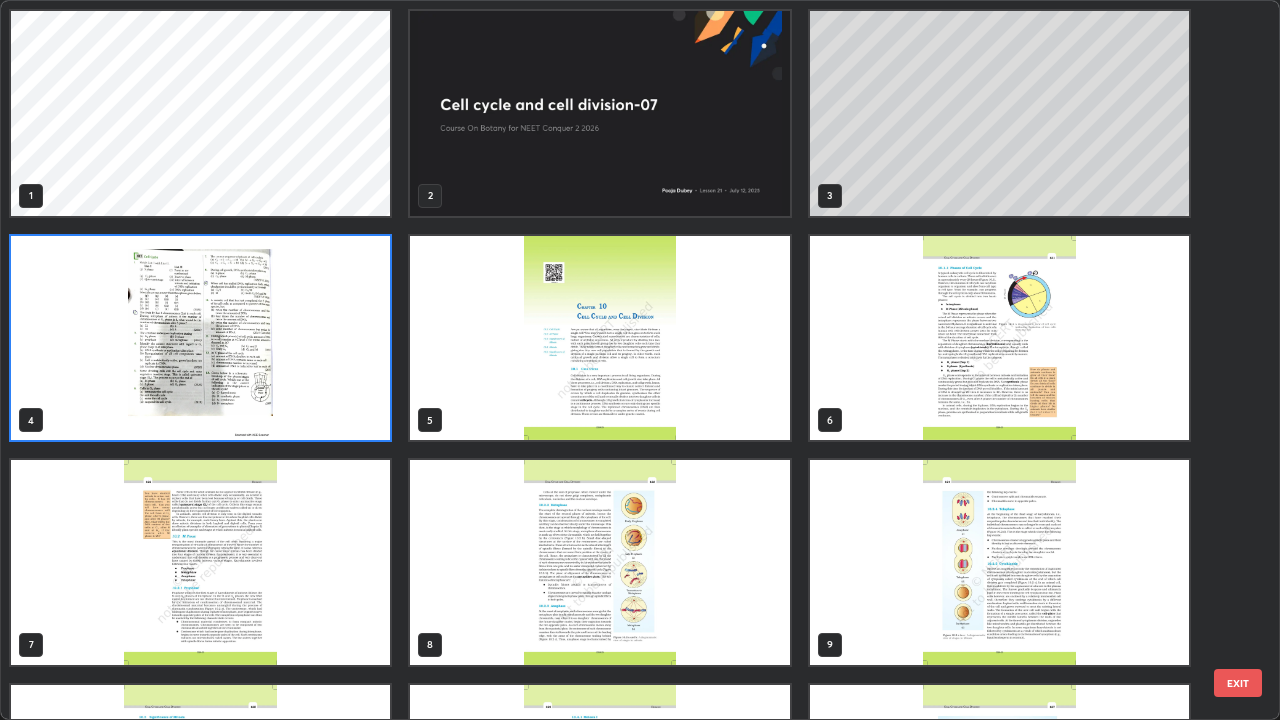 click at bounding box center (200, 338) 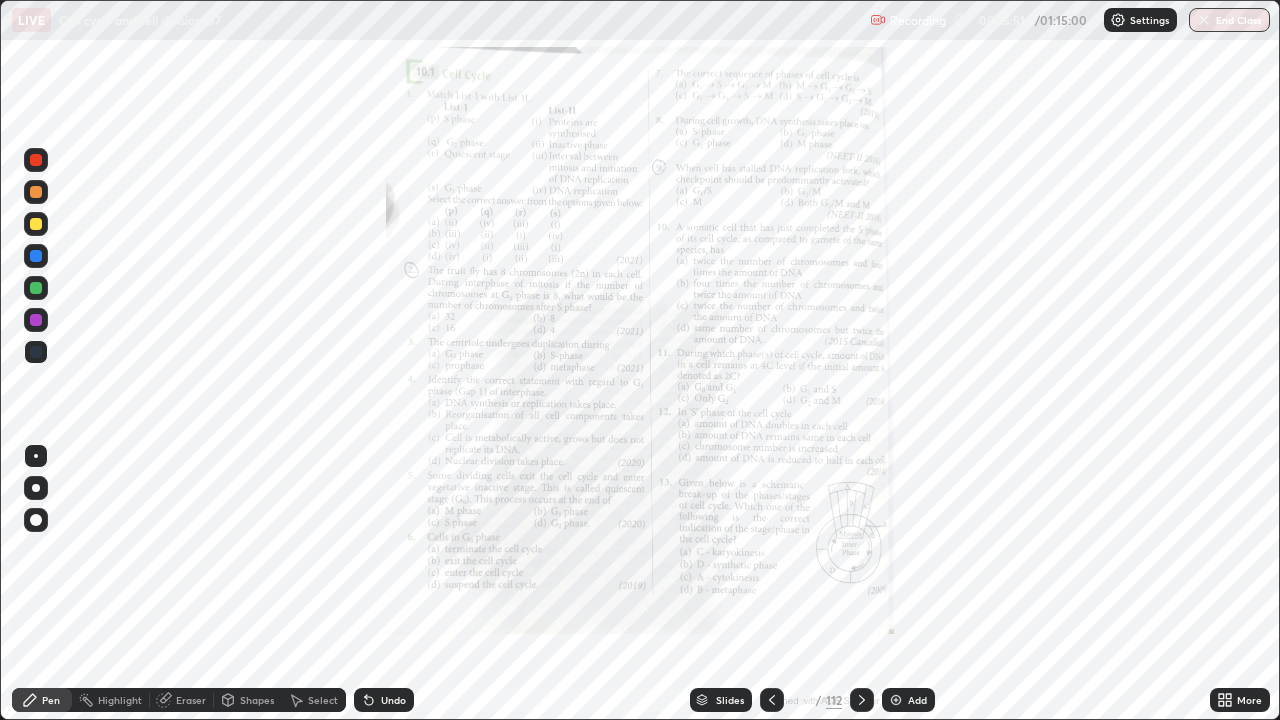 click at bounding box center (200, 338) 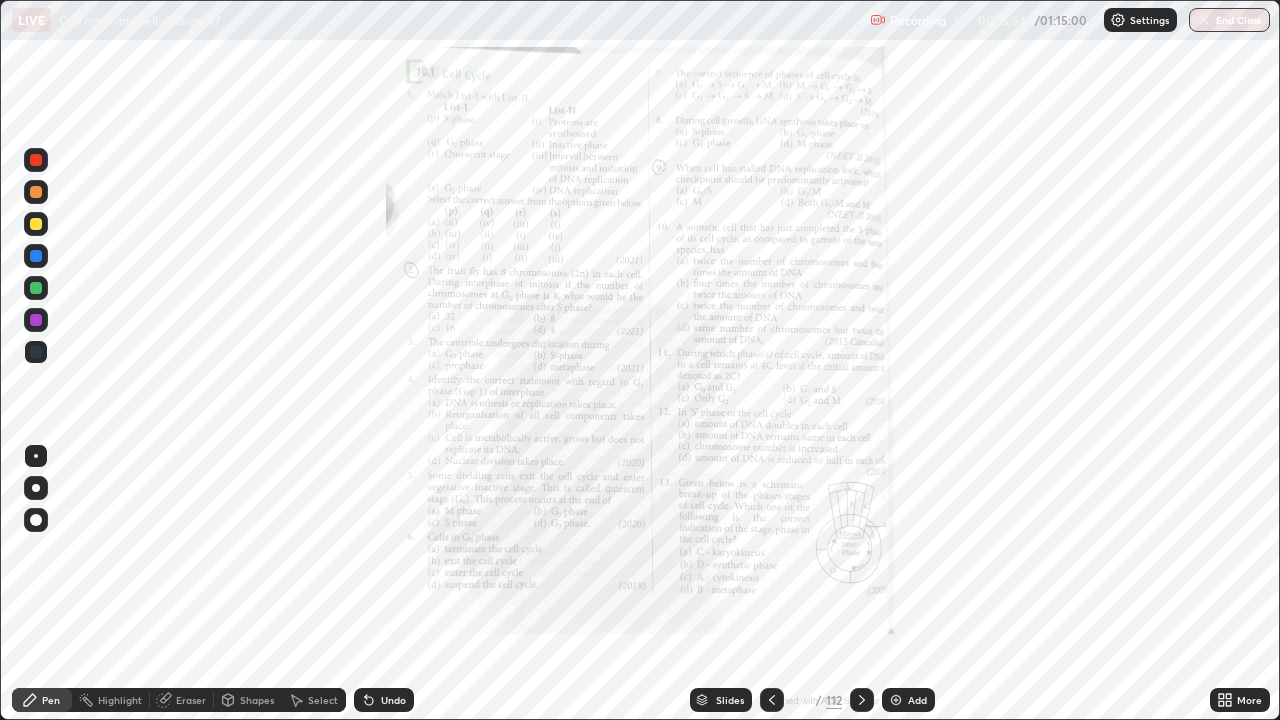 click 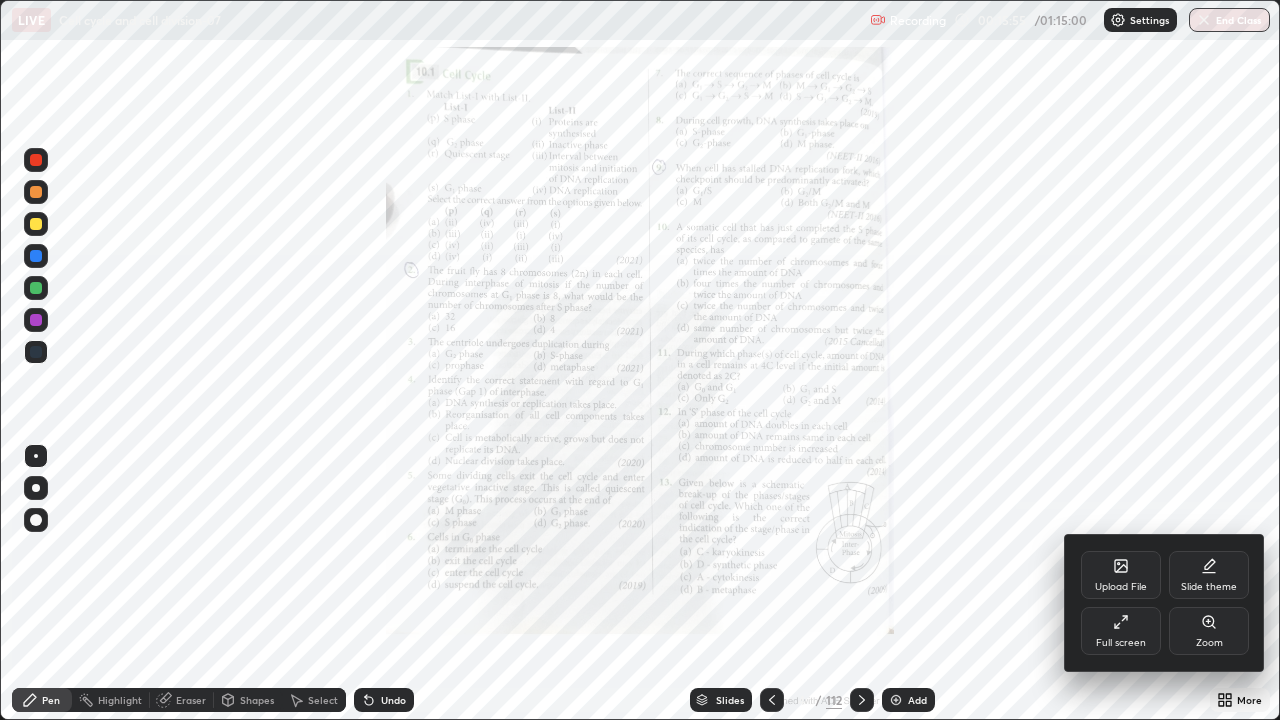 click on "Zoom" at bounding box center (1209, 643) 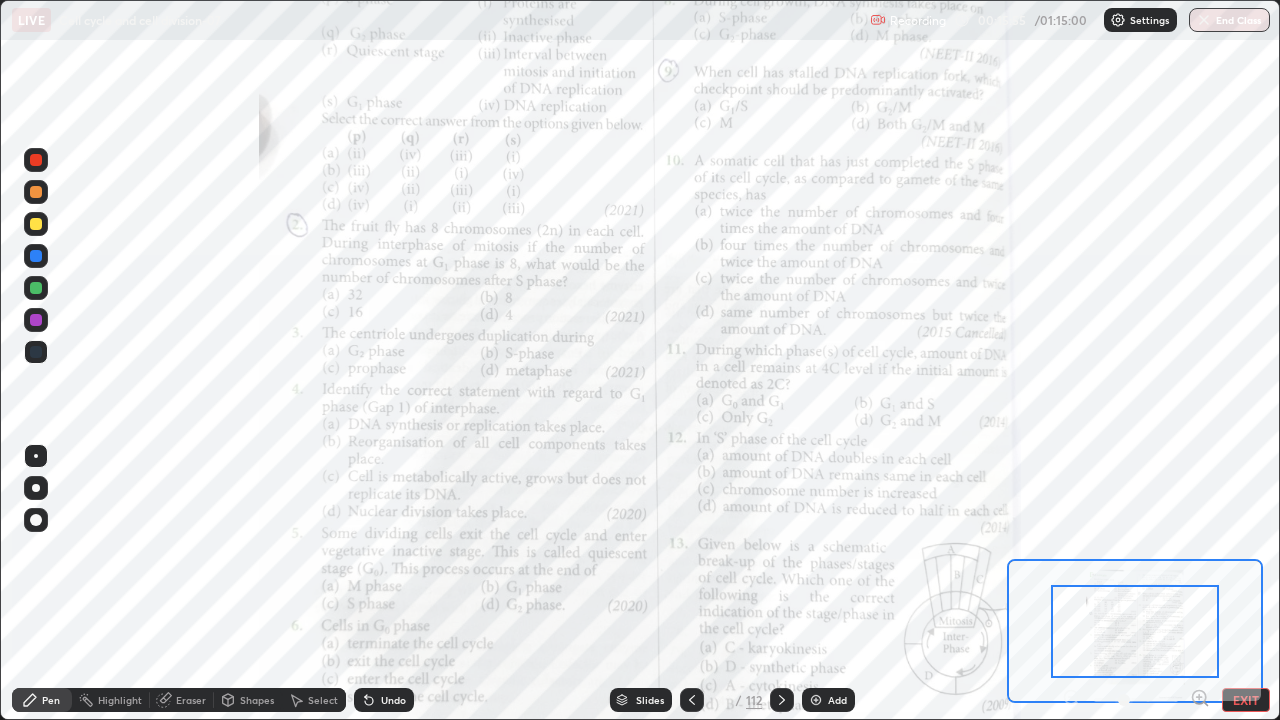 click 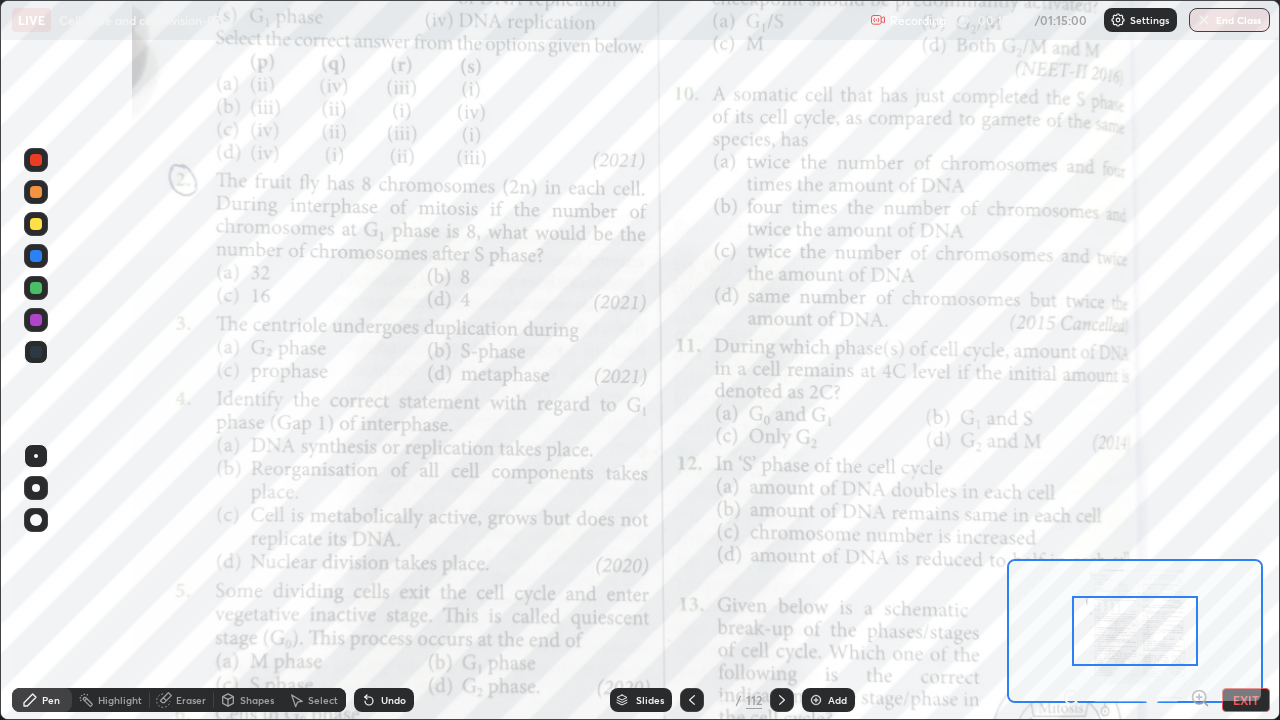 click 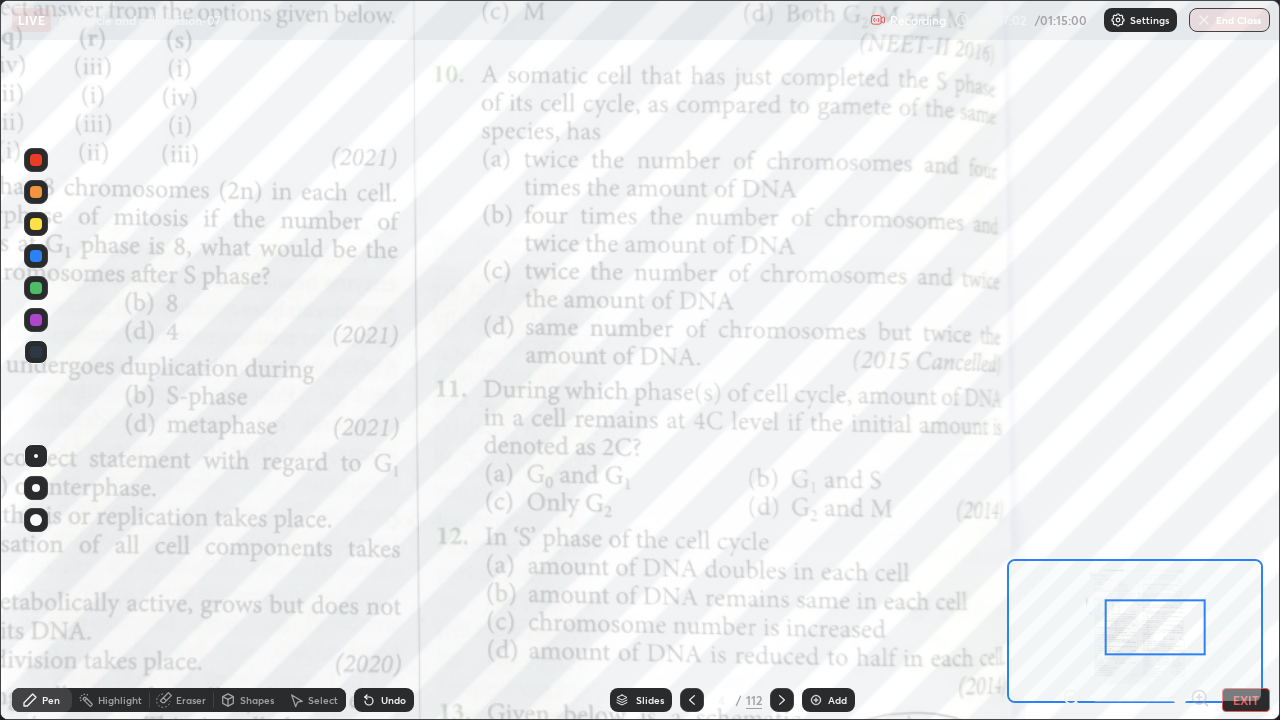 click on "Slides" at bounding box center [641, 700] 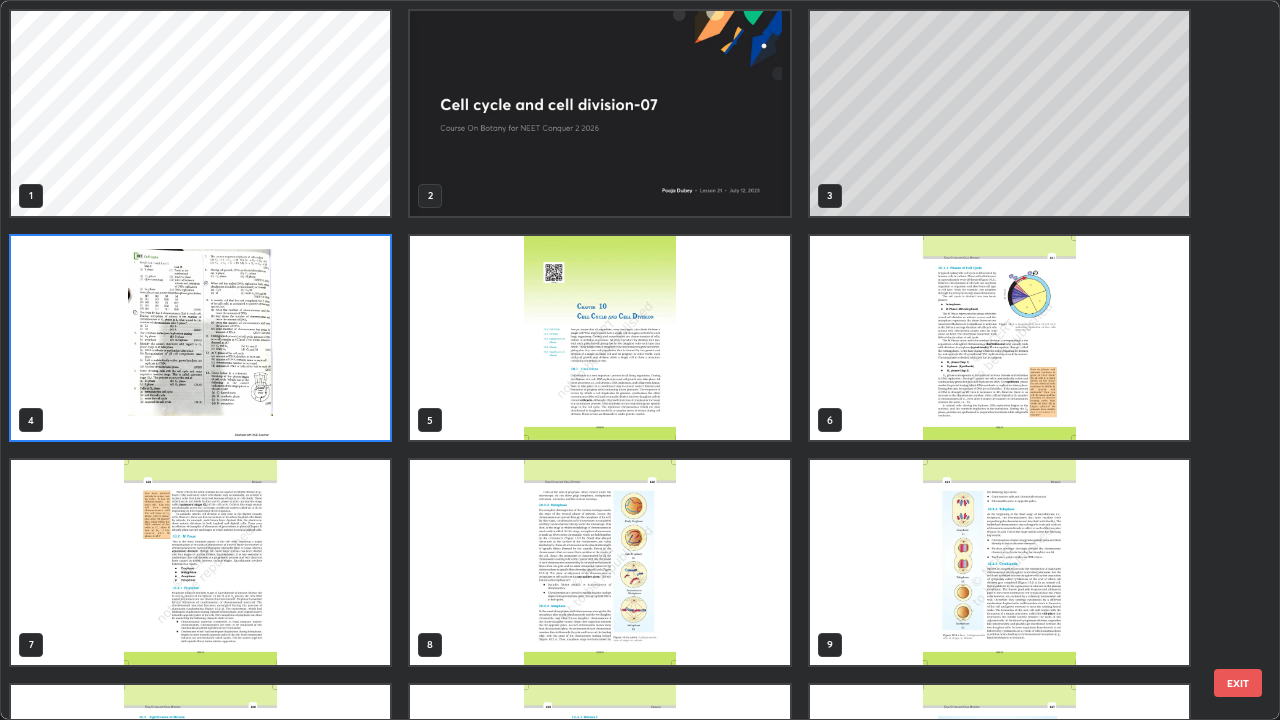 scroll, scrollTop: 7, scrollLeft: 11, axis: both 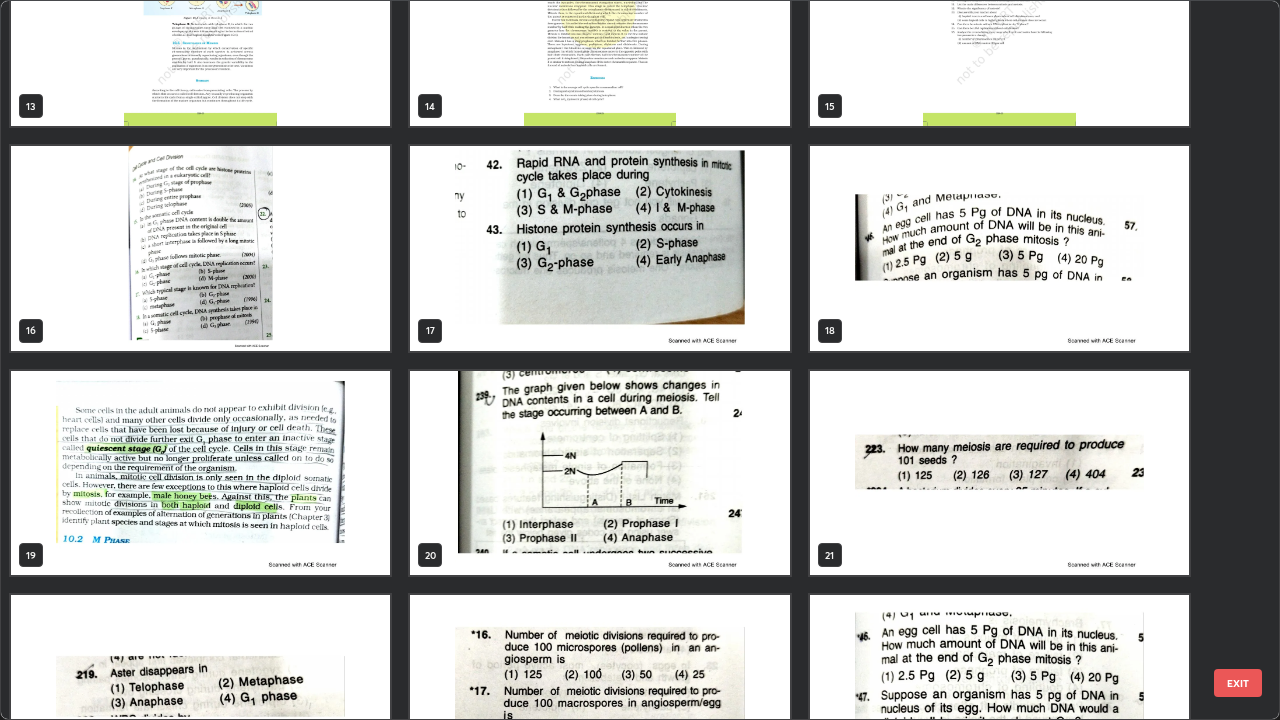 click at bounding box center (999, 473) 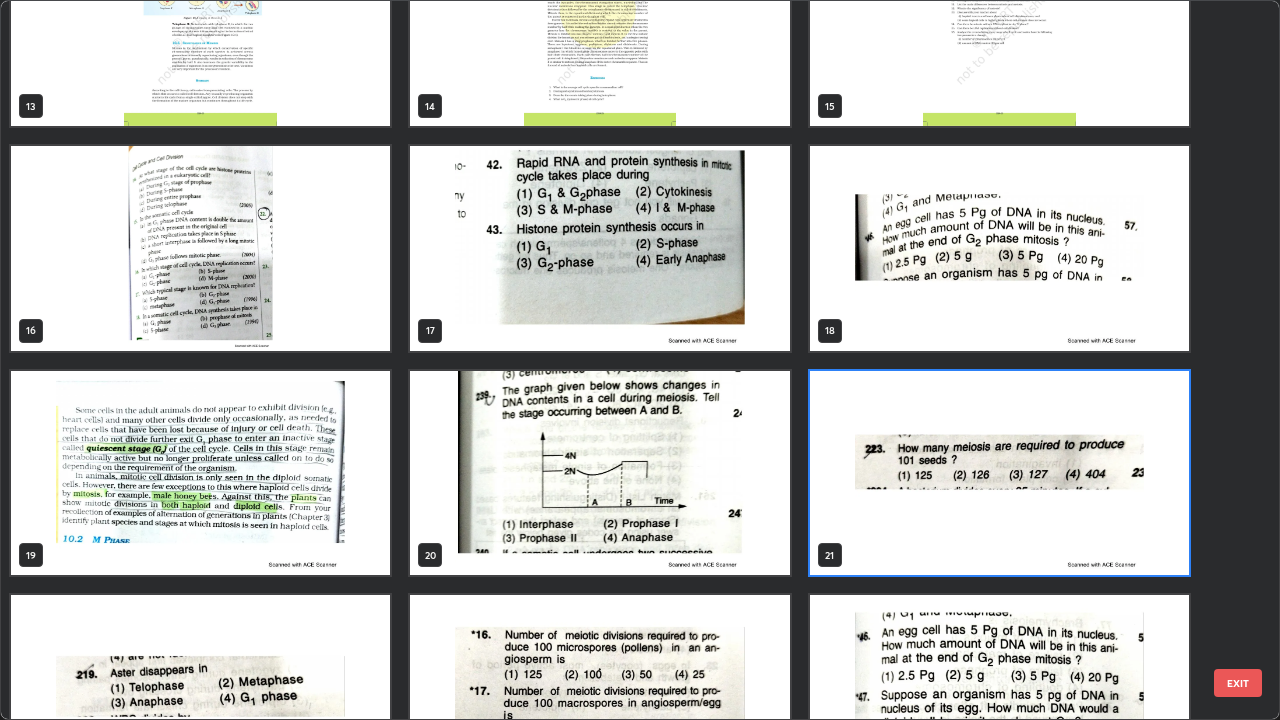 click at bounding box center [999, 473] 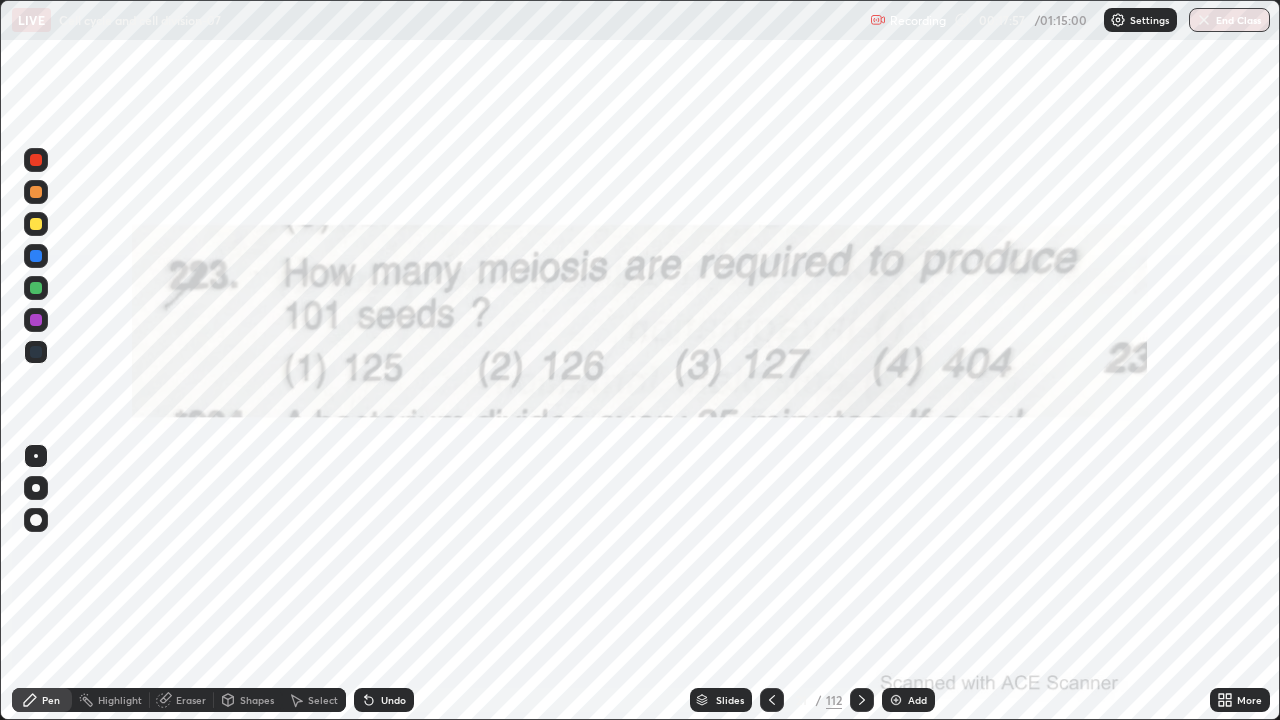 click 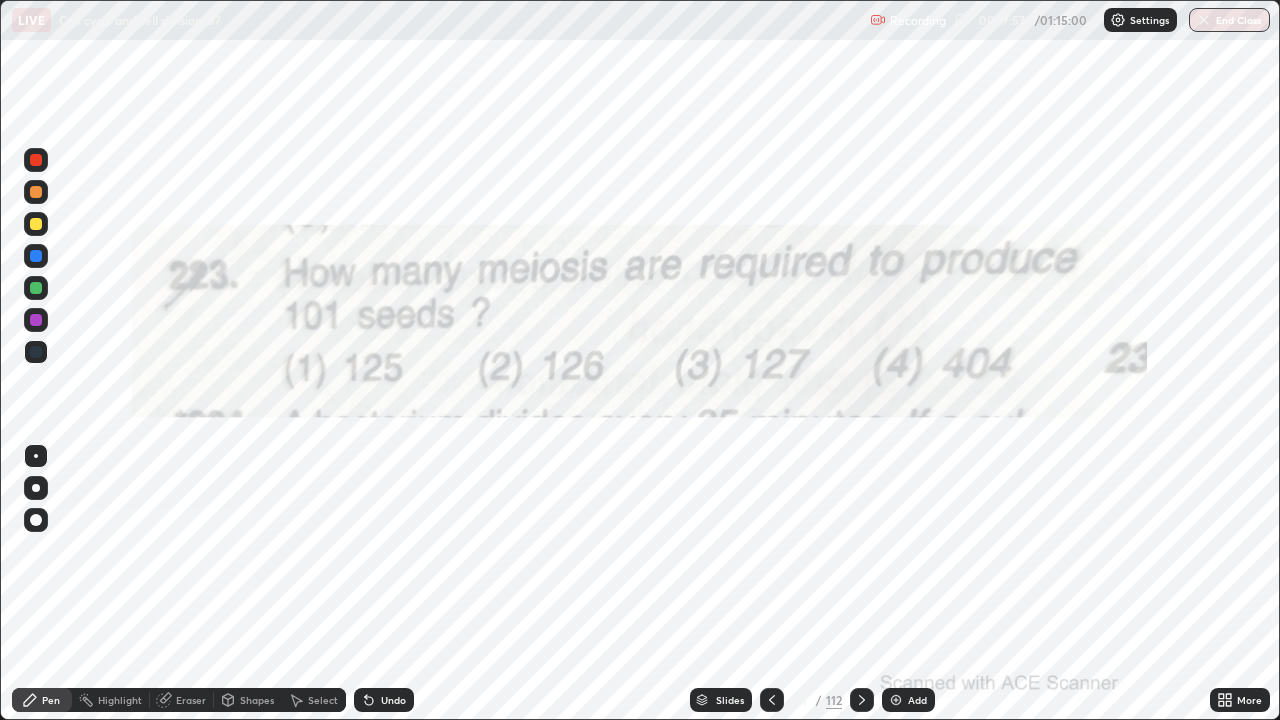 click 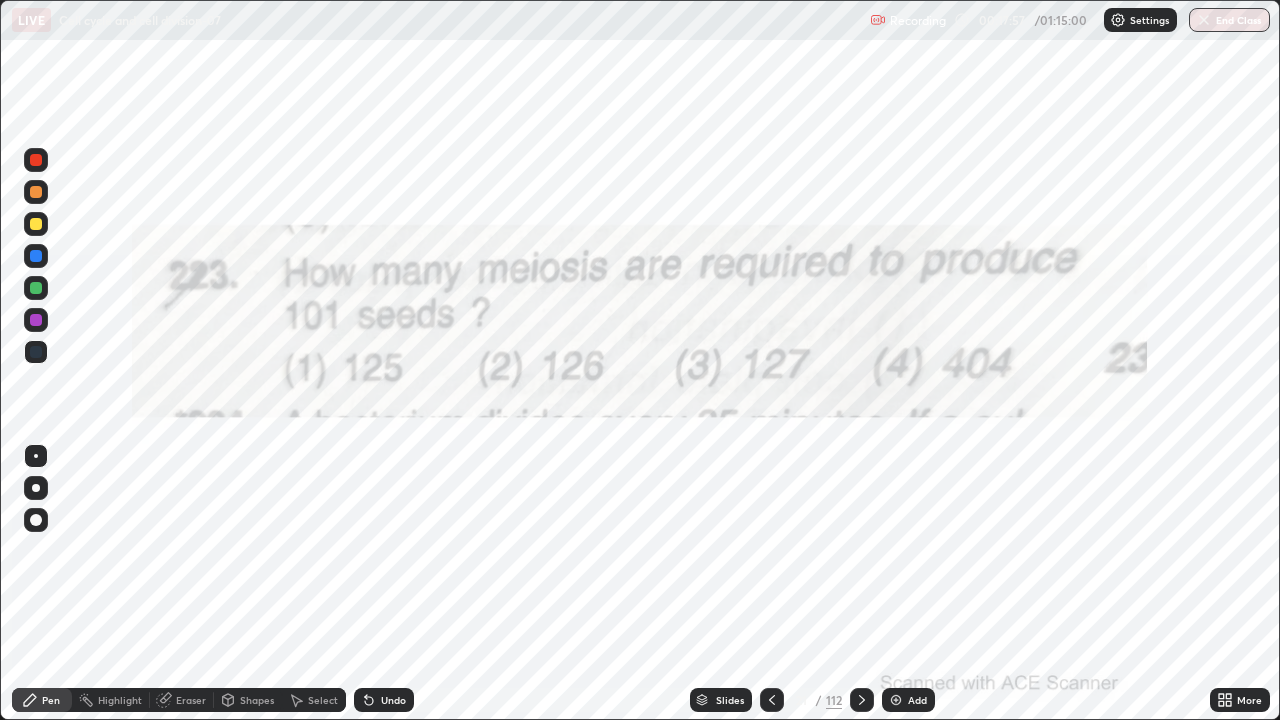 click 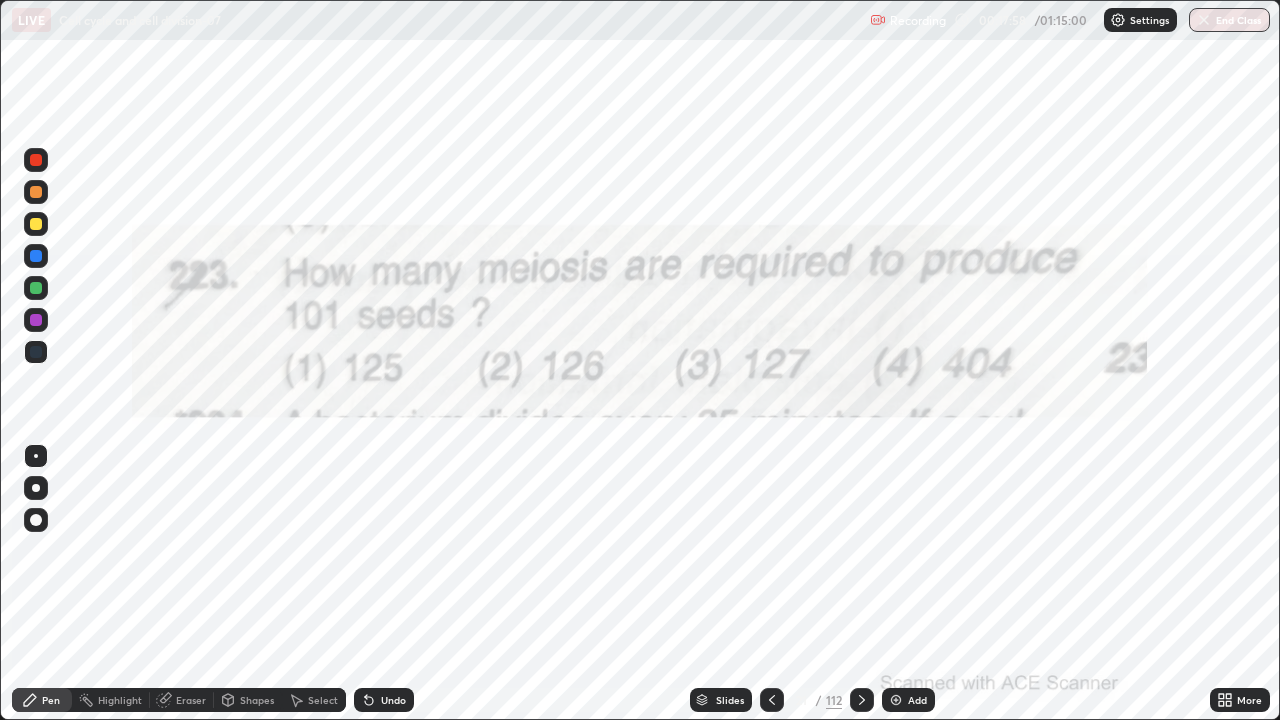 click on "Undo" at bounding box center (384, 700) 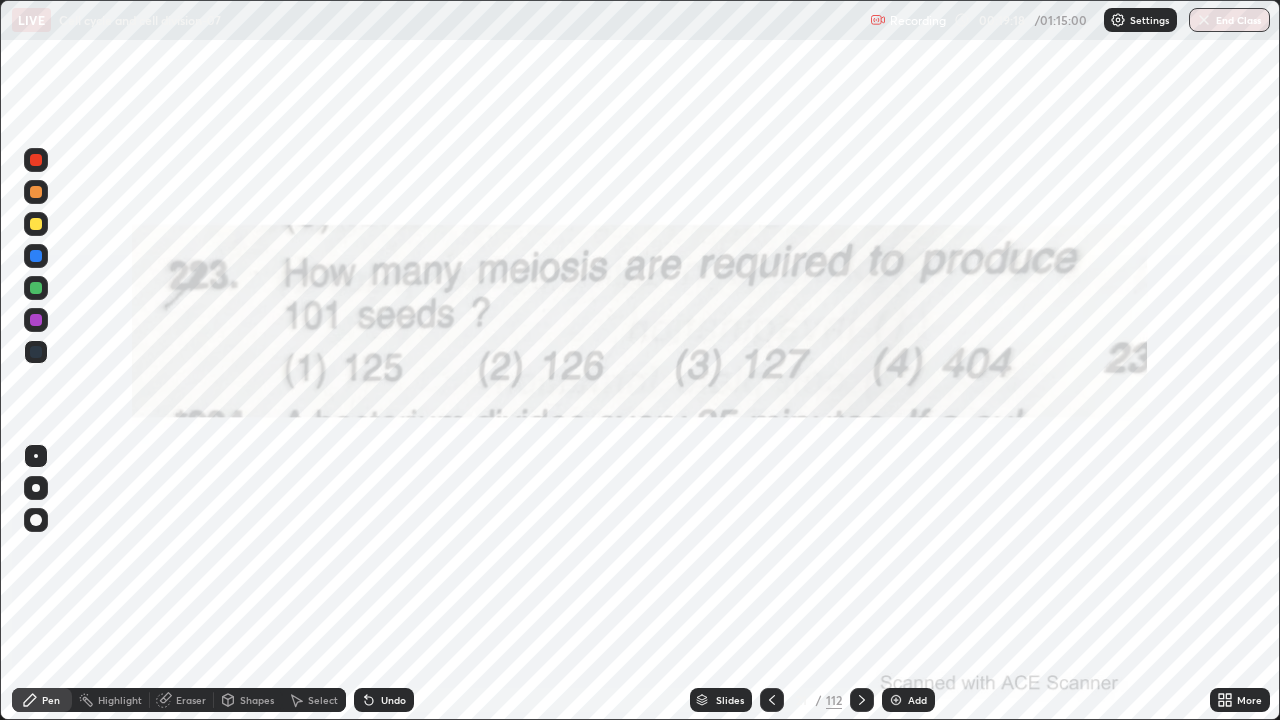 click on "Undo" at bounding box center (384, 700) 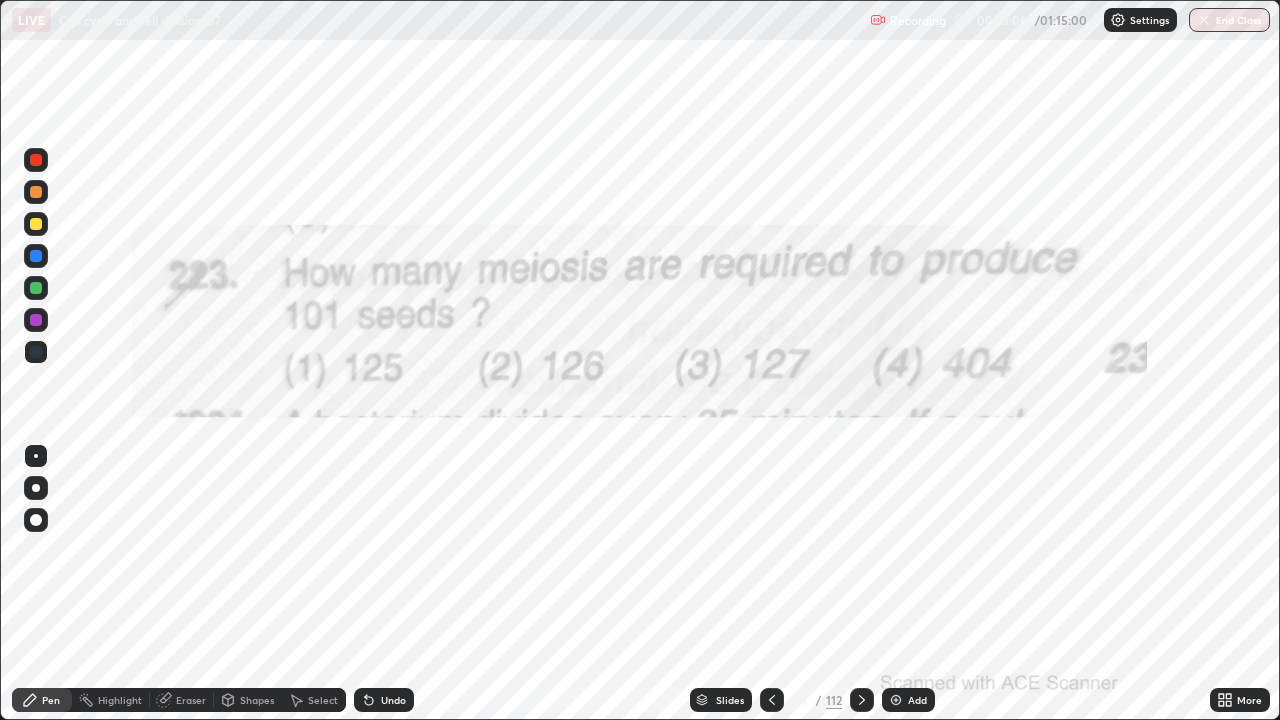 click on "Eraser" at bounding box center [191, 700] 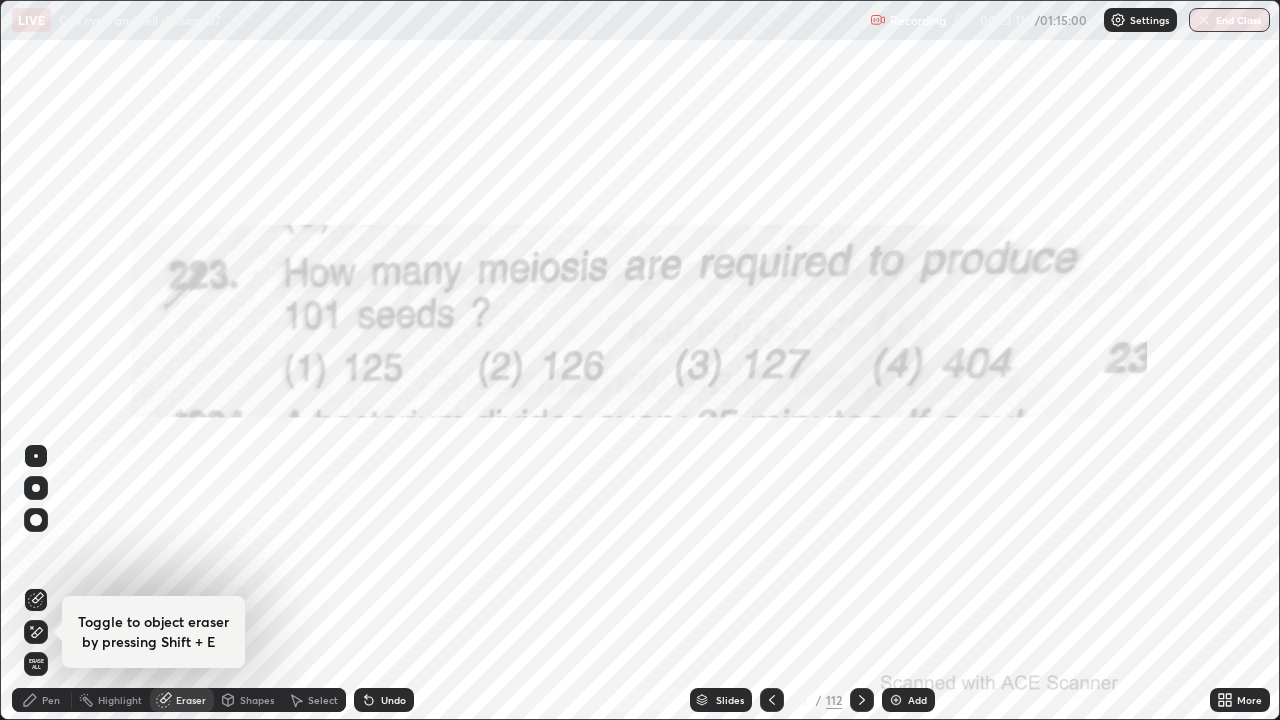 click on "Pen" at bounding box center (42, 700) 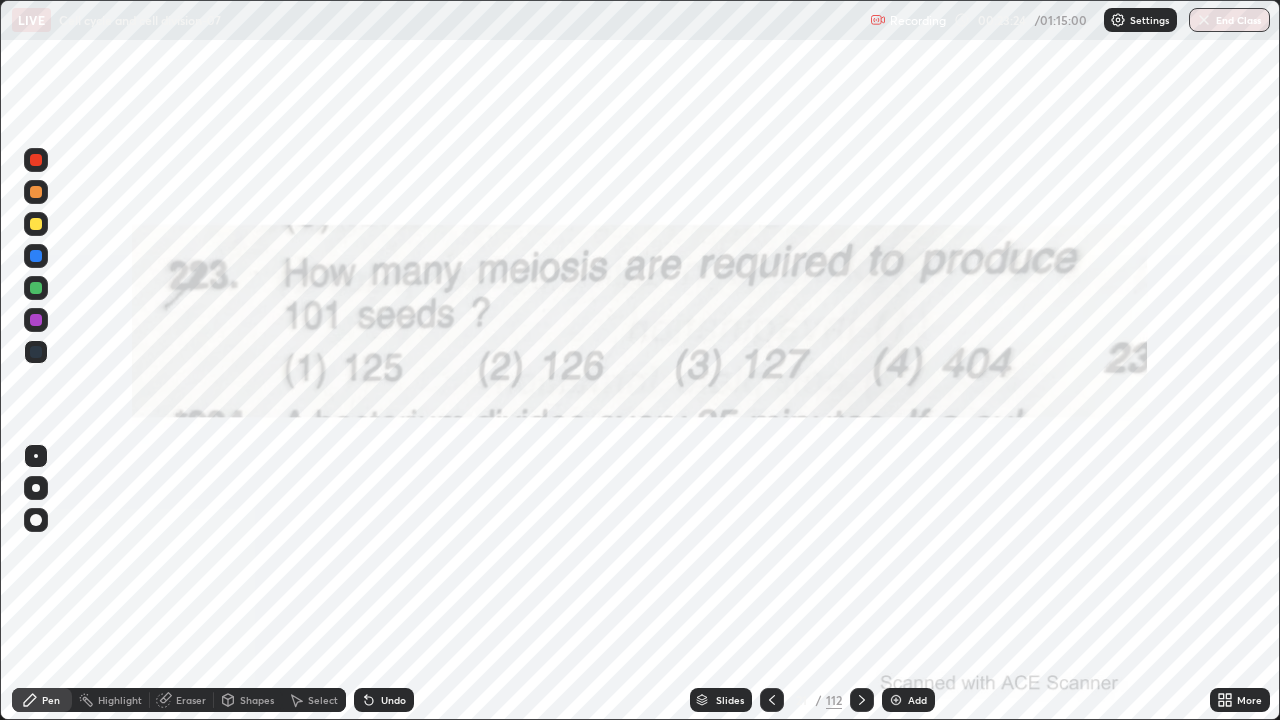 click on "Add" at bounding box center [908, 700] 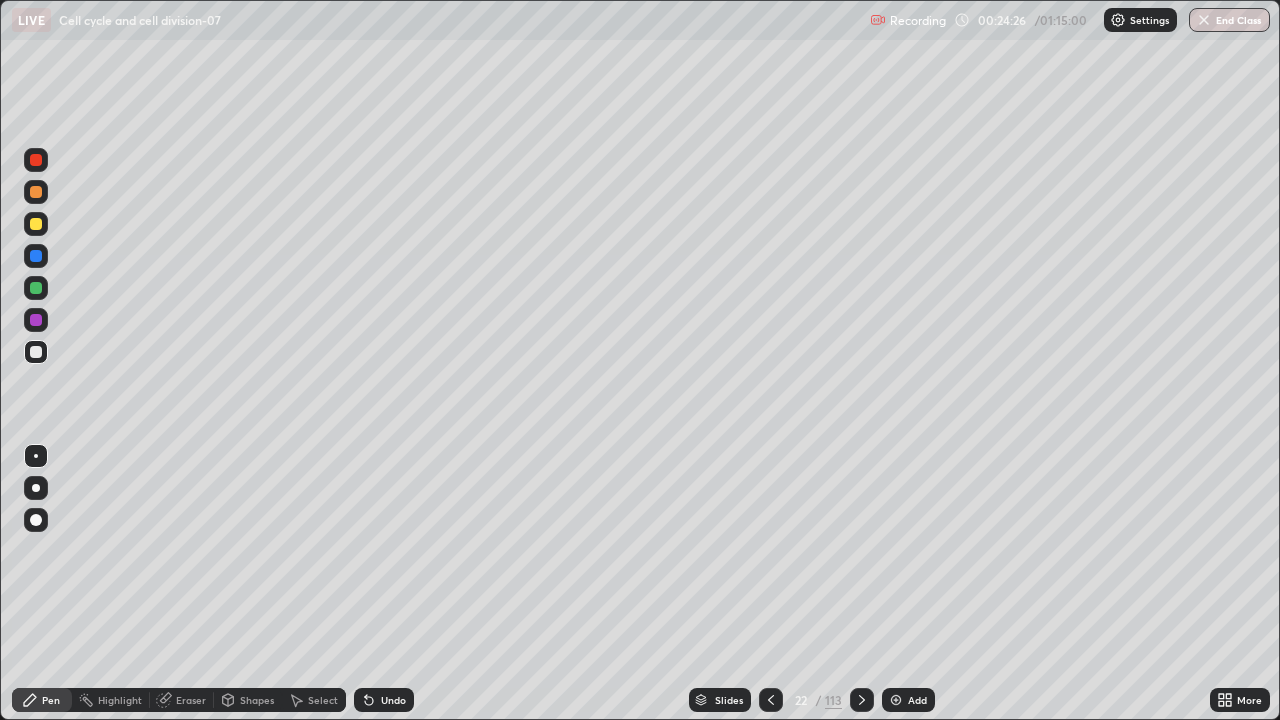 click on "Undo" at bounding box center [393, 700] 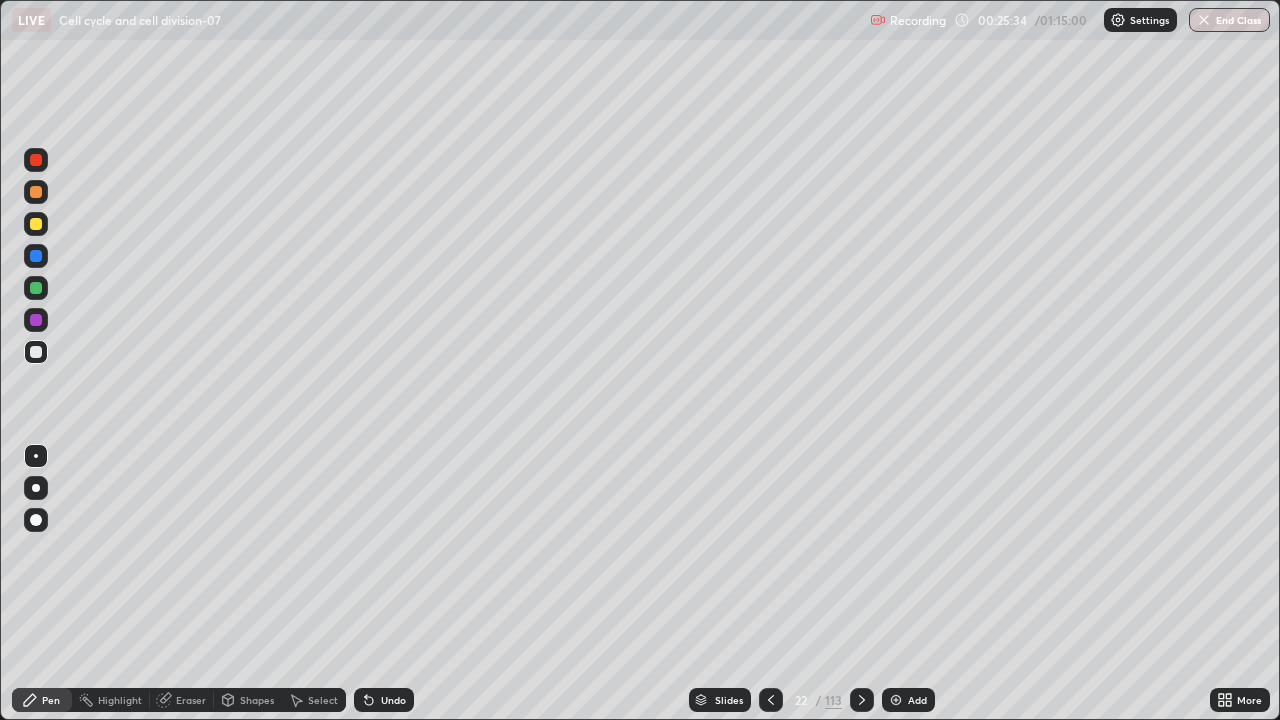 click 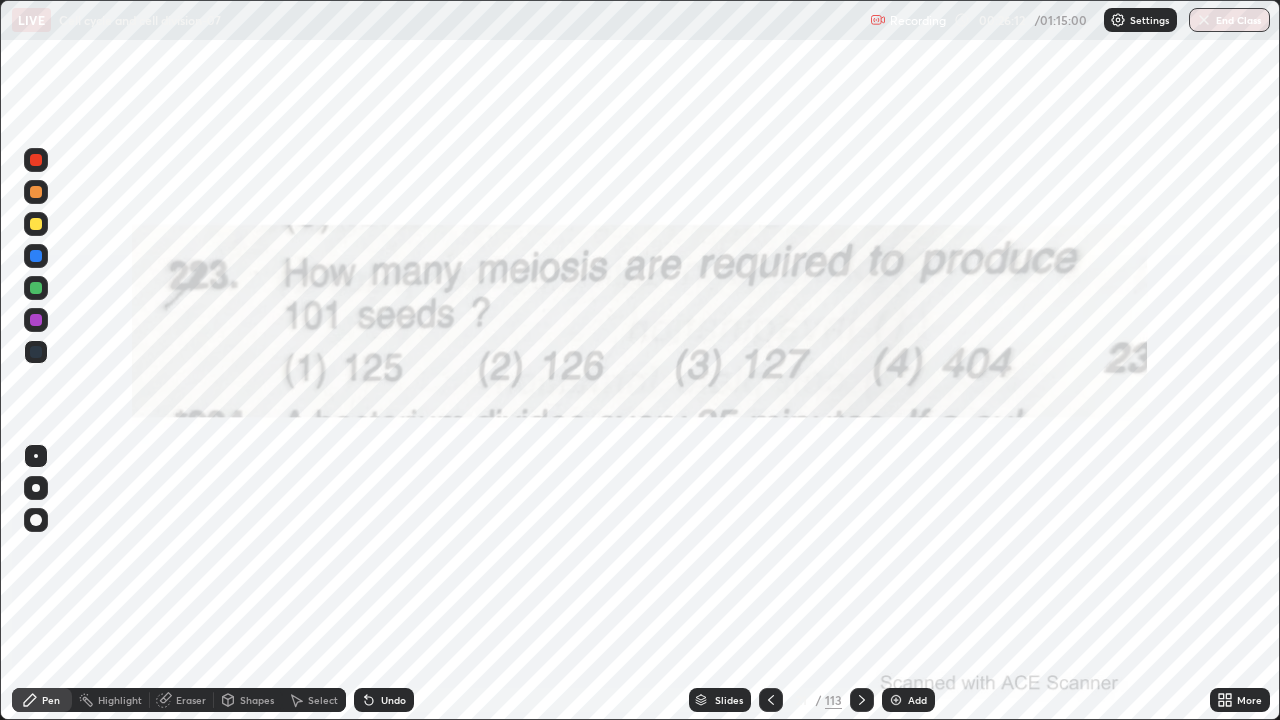 click at bounding box center [862, 700] 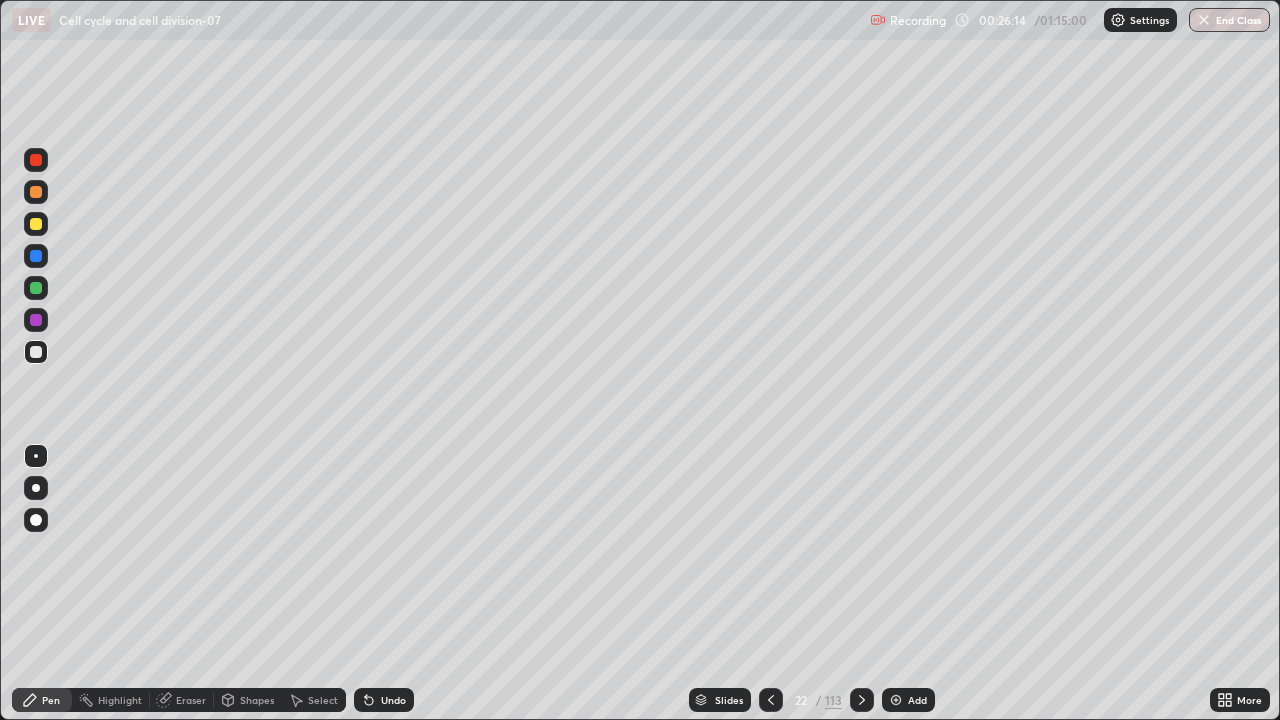 click 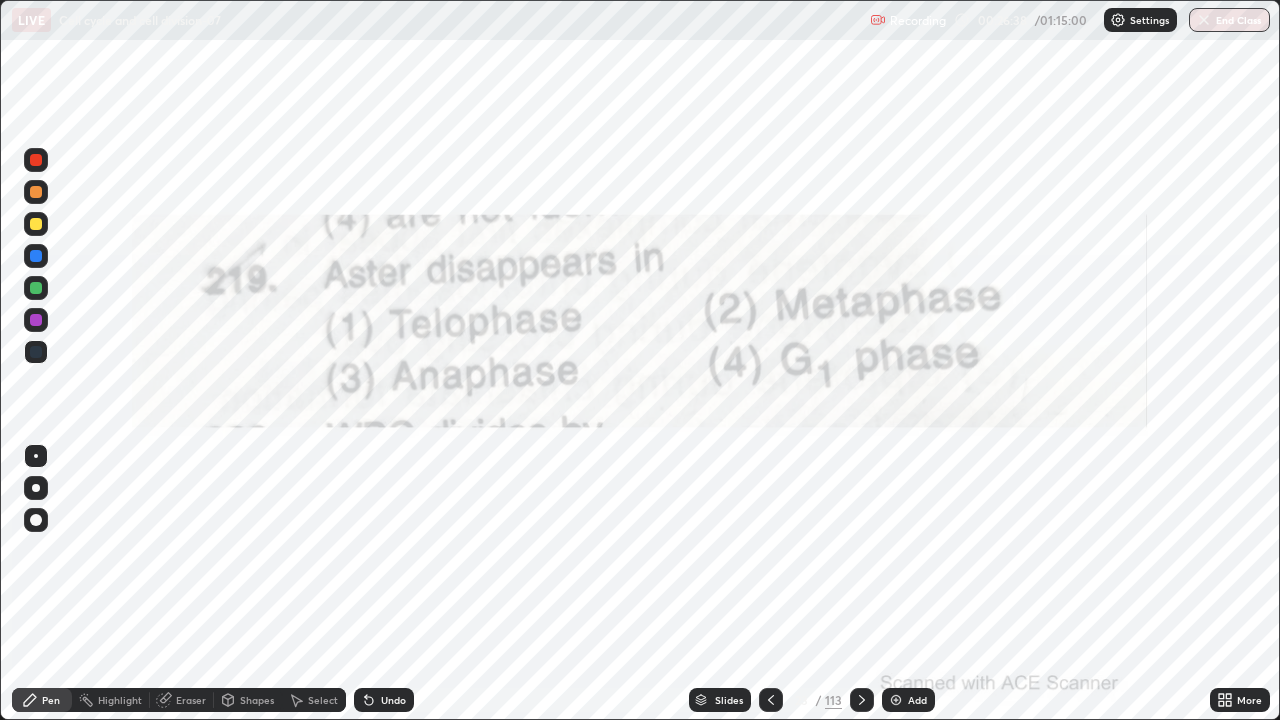 click 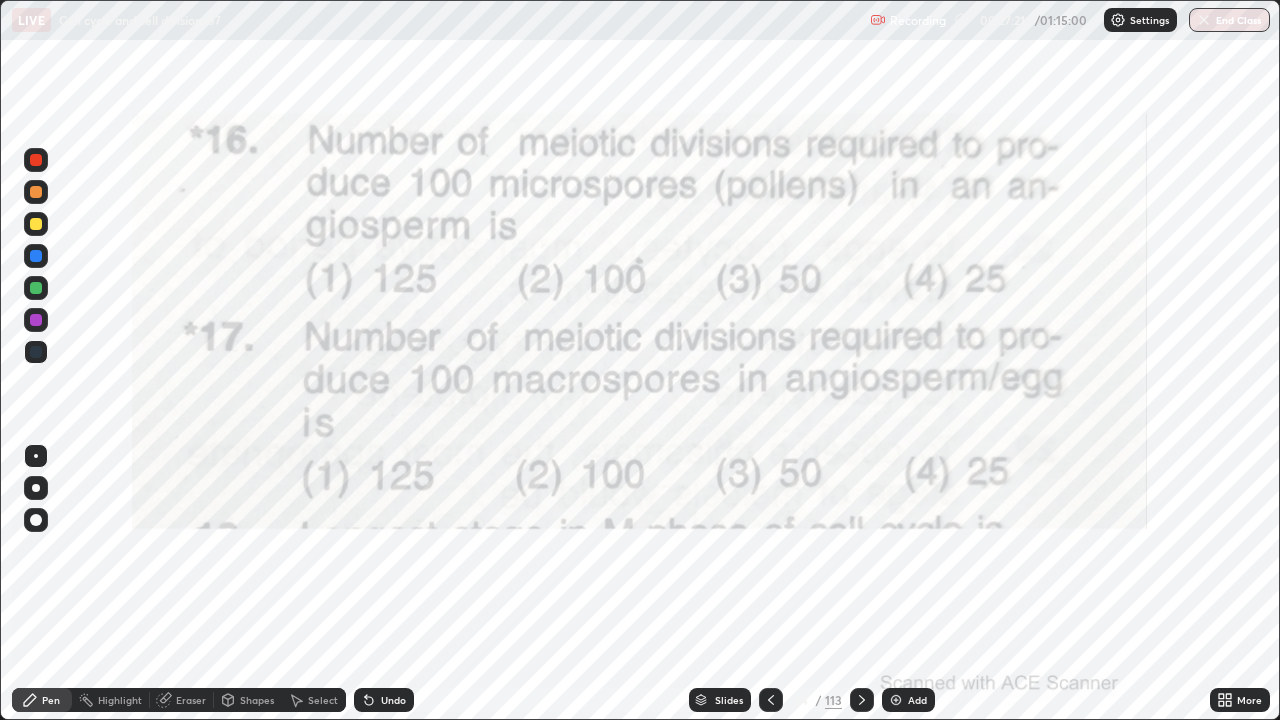 click at bounding box center [862, 700] 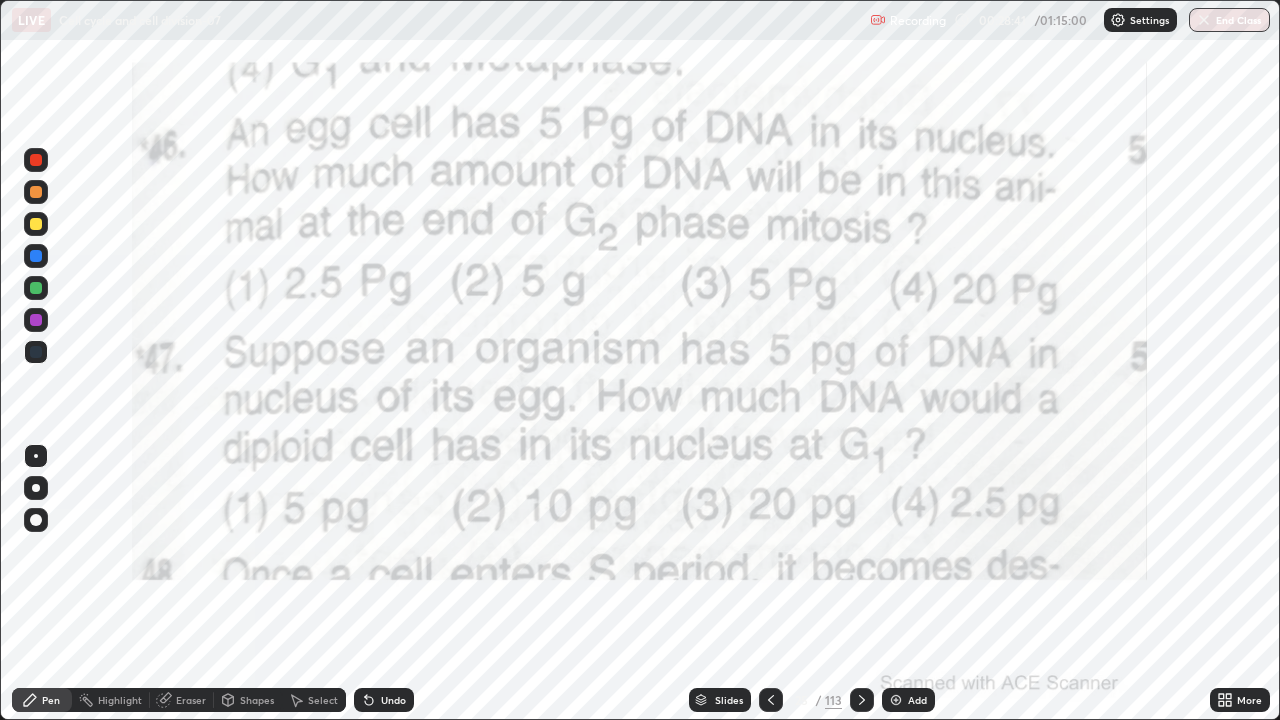 click 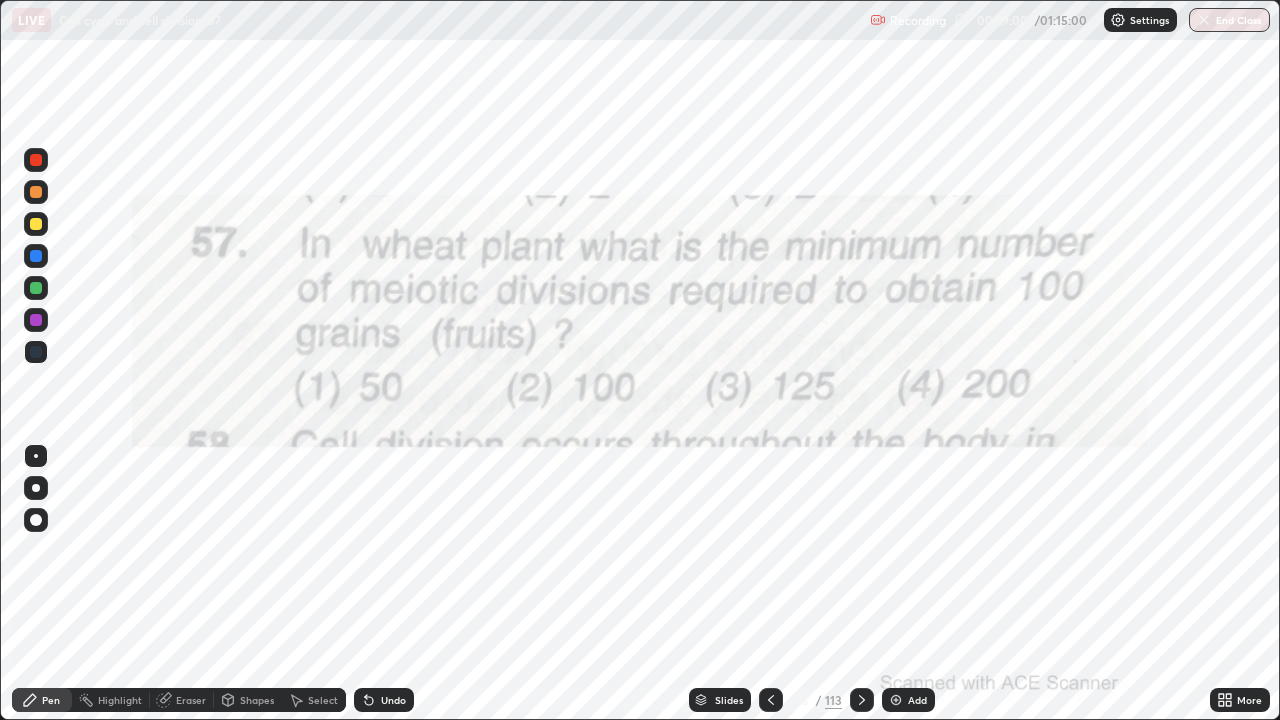 click at bounding box center (862, 700) 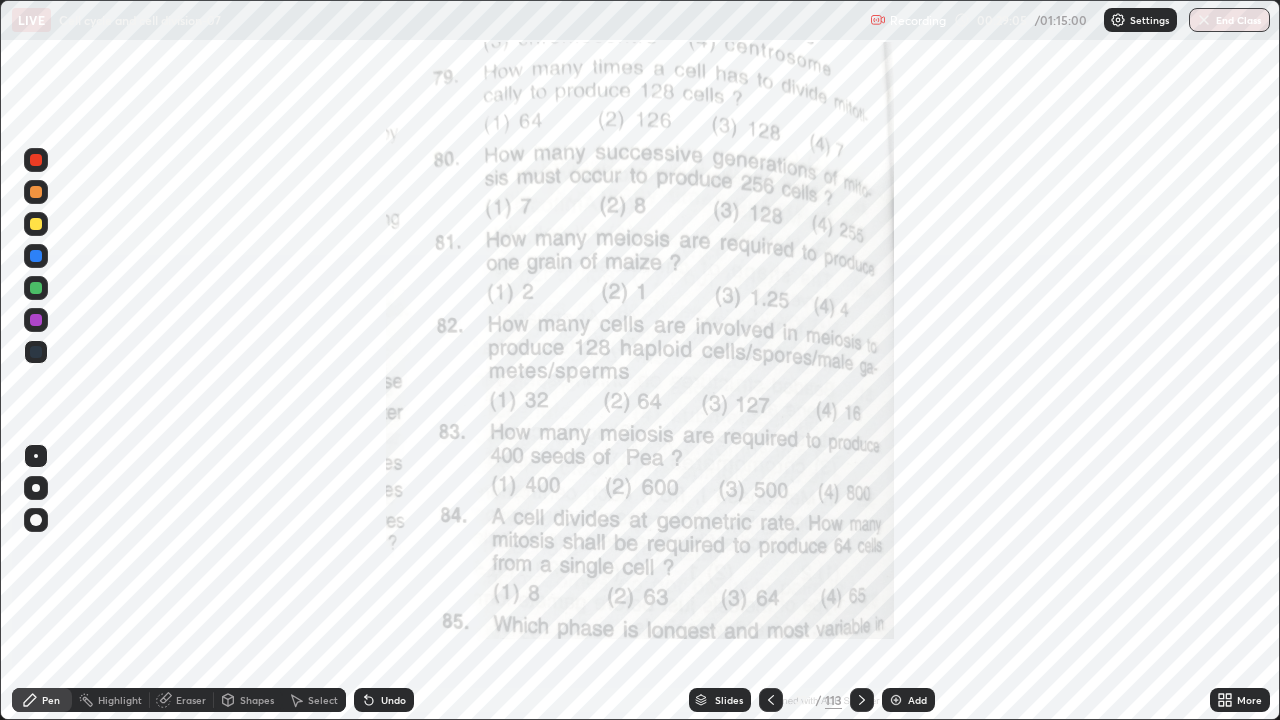 click 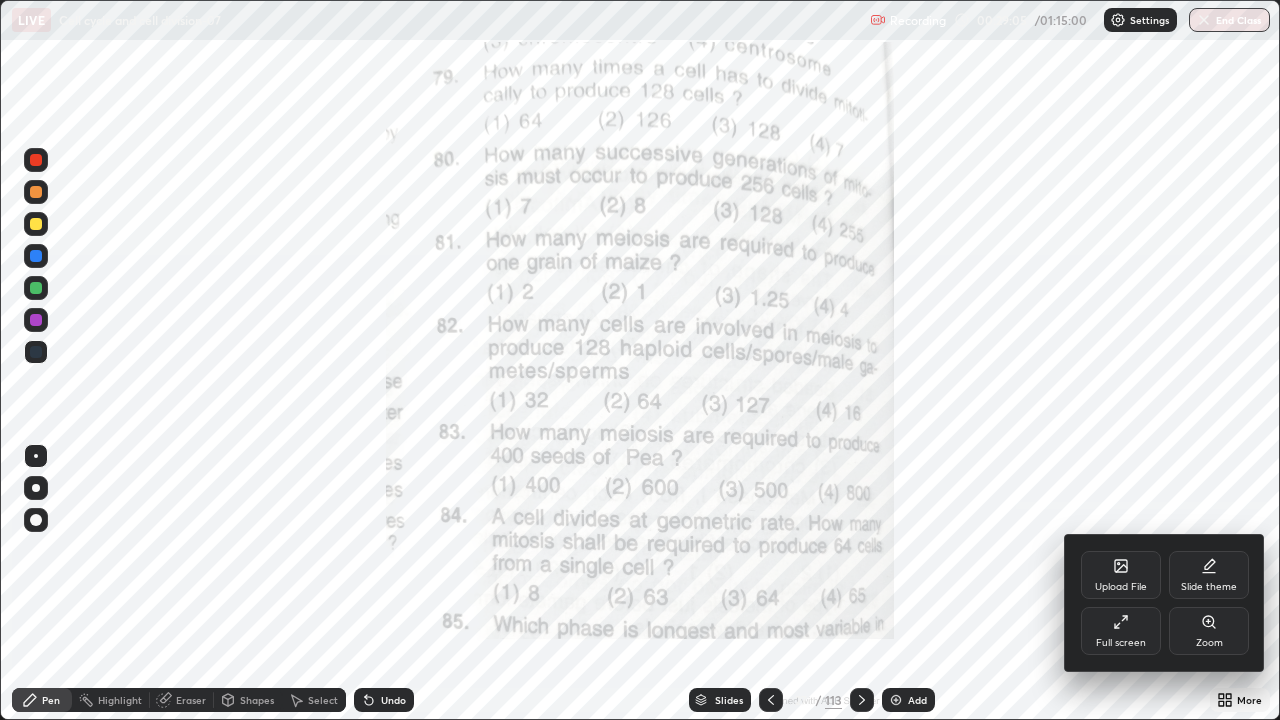 click on "Zoom" at bounding box center [1209, 643] 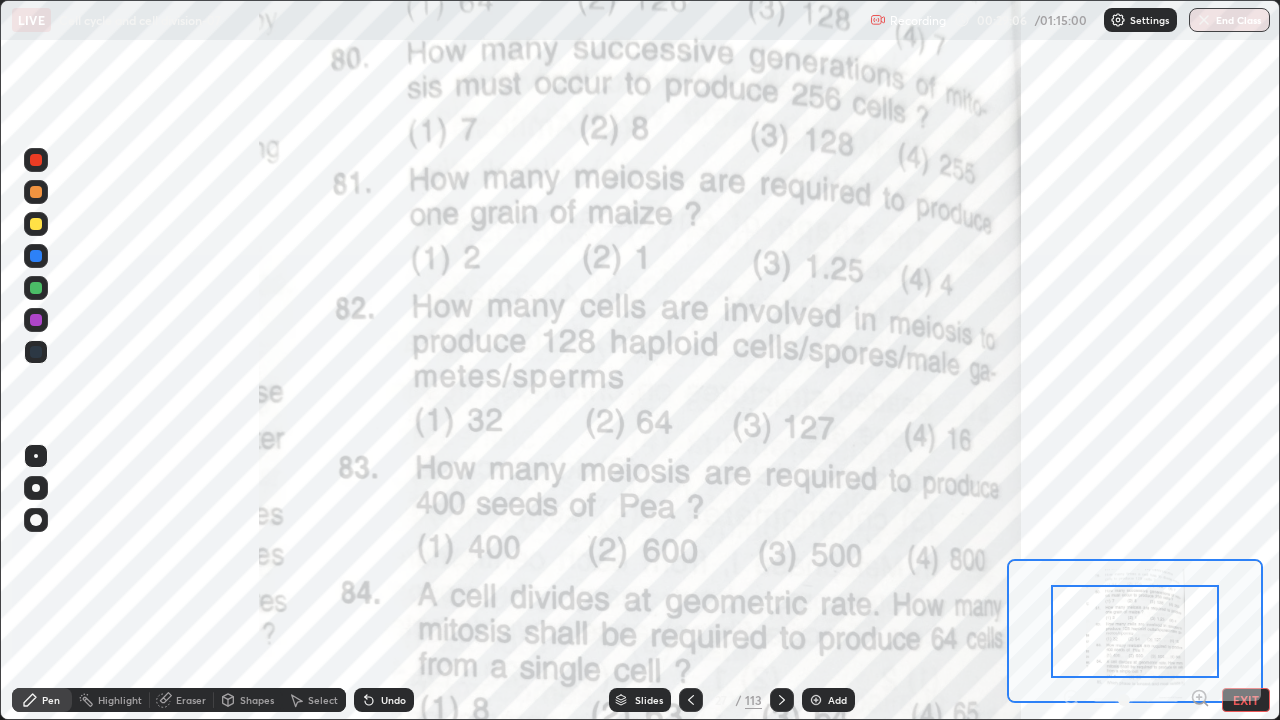 click 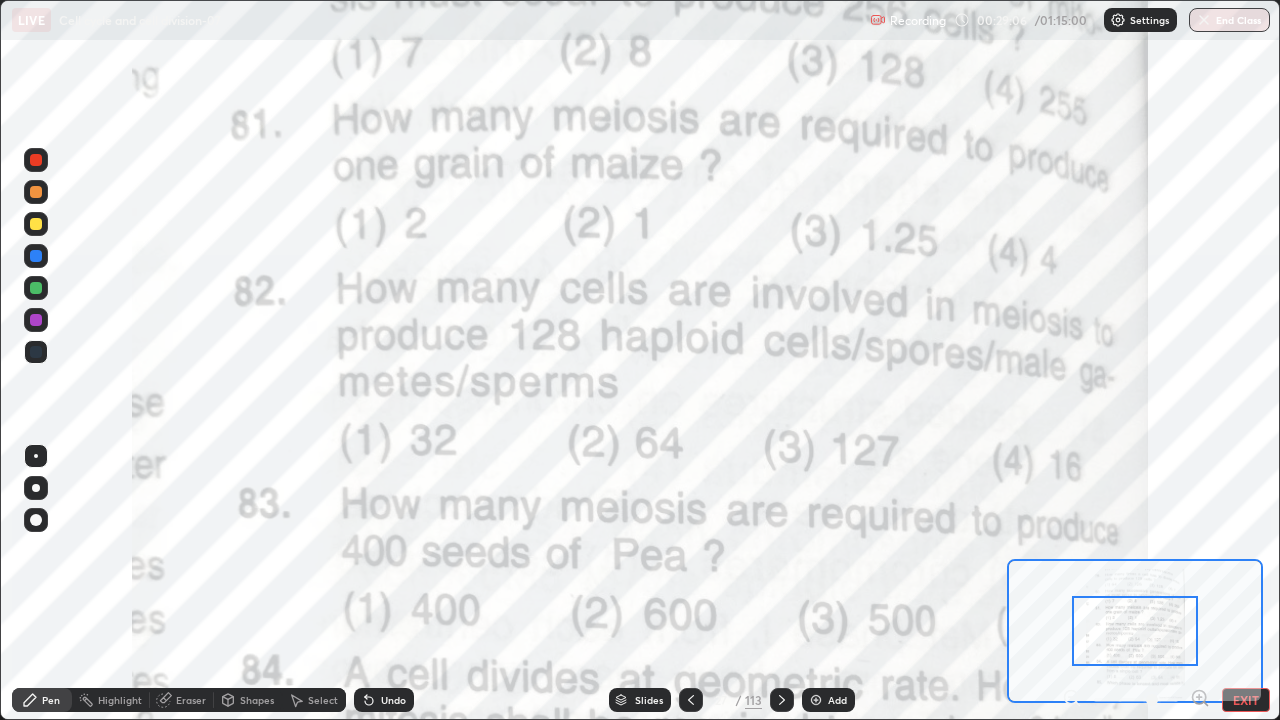 click 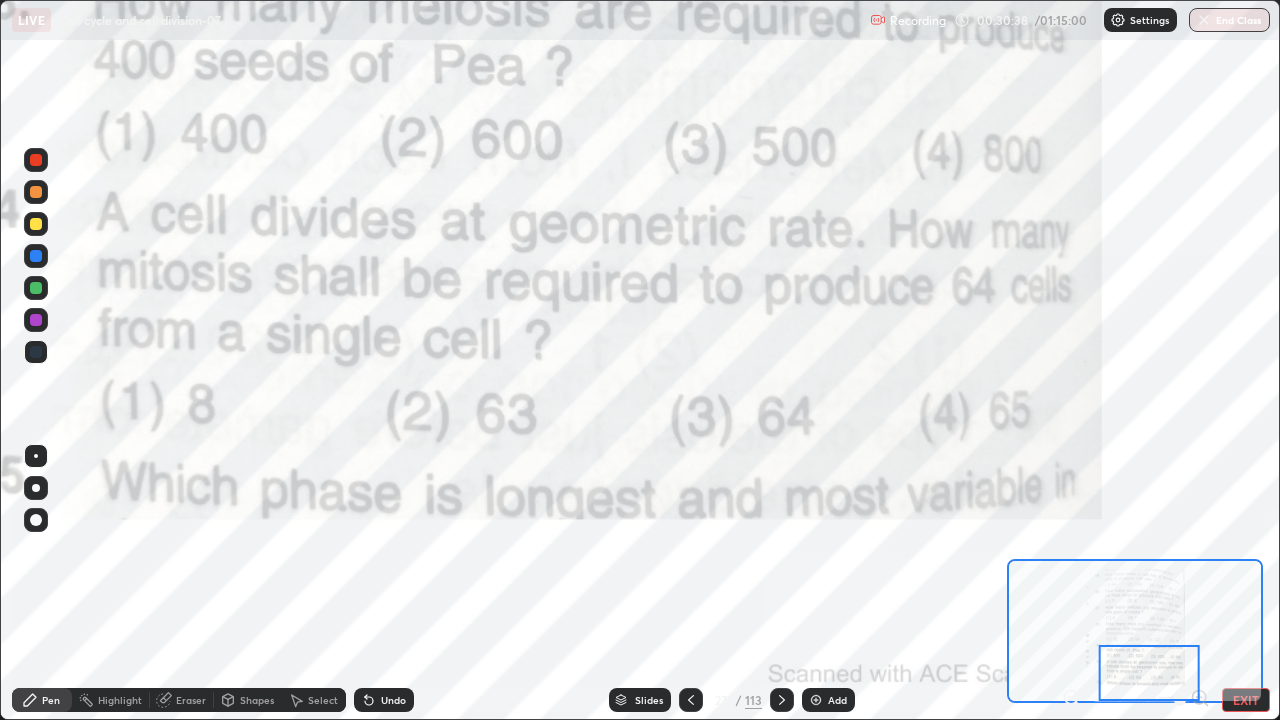 click 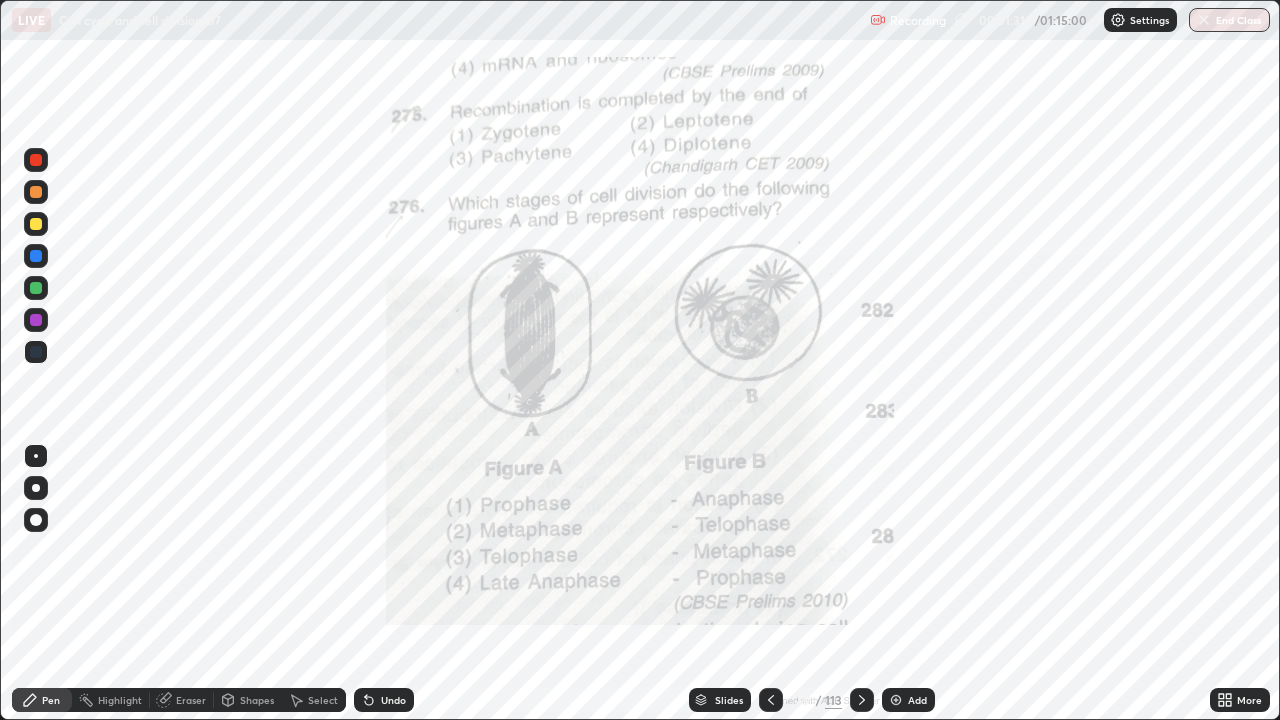 click 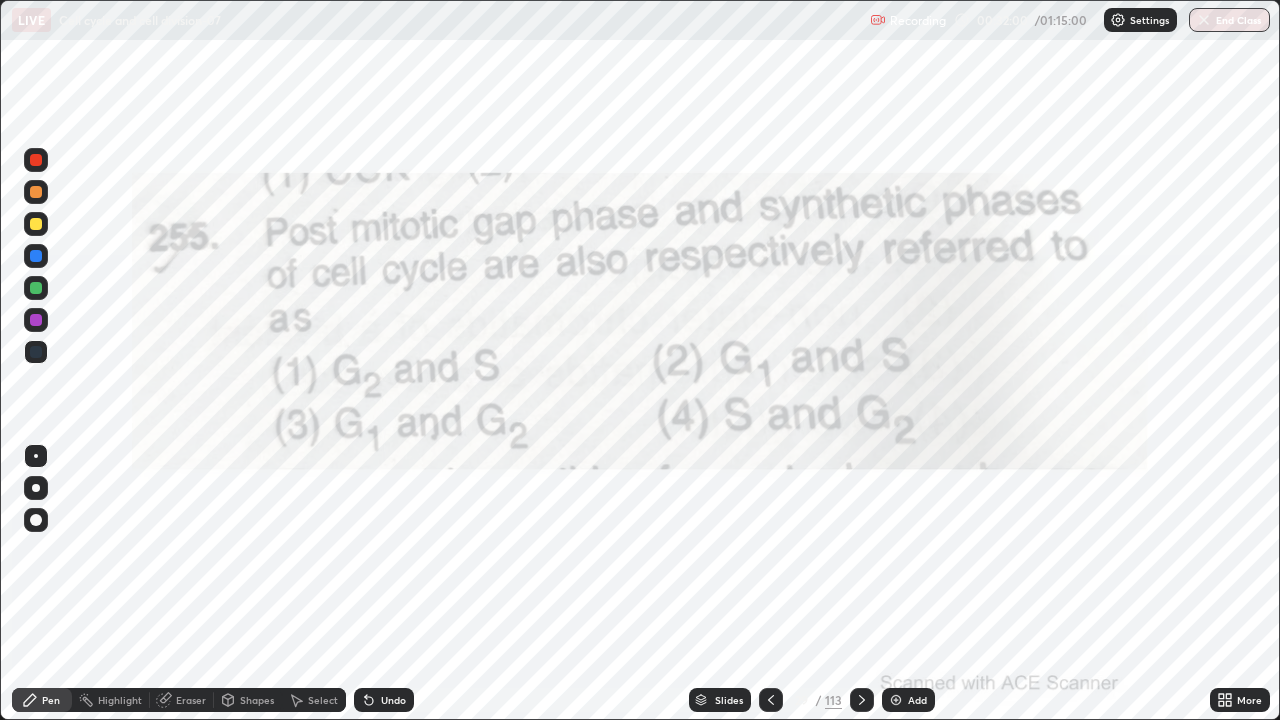 click 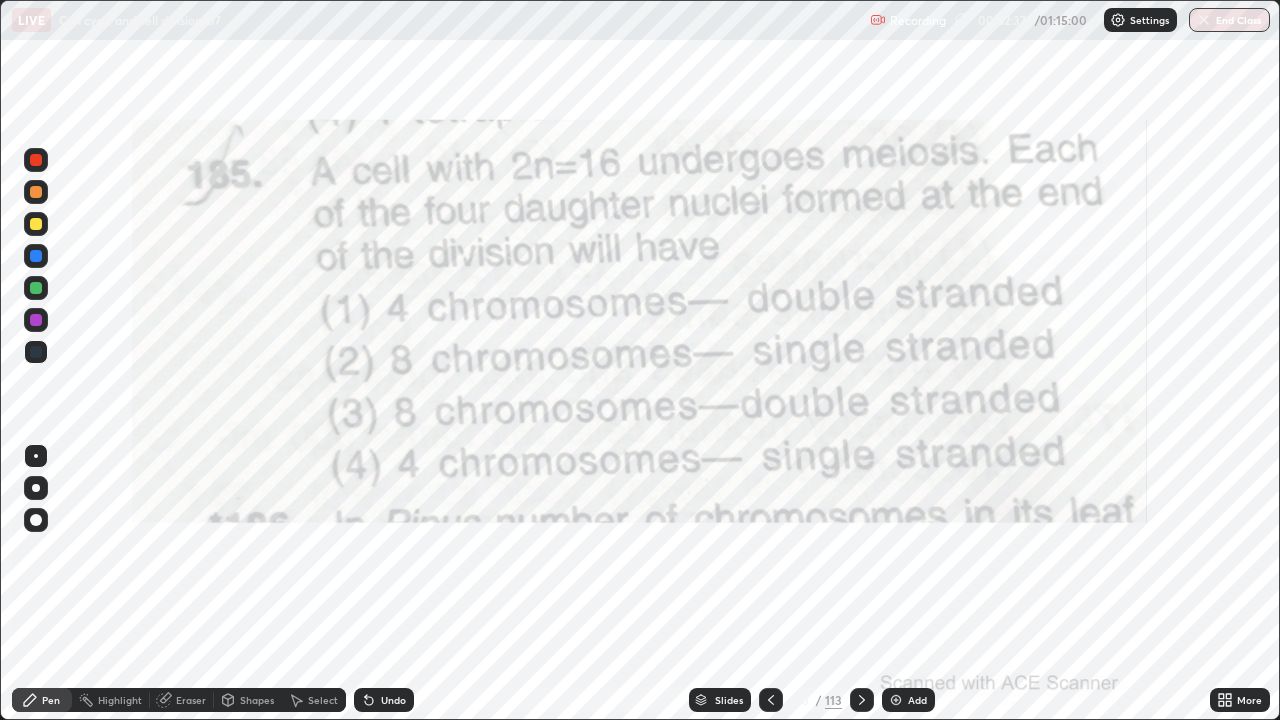 click 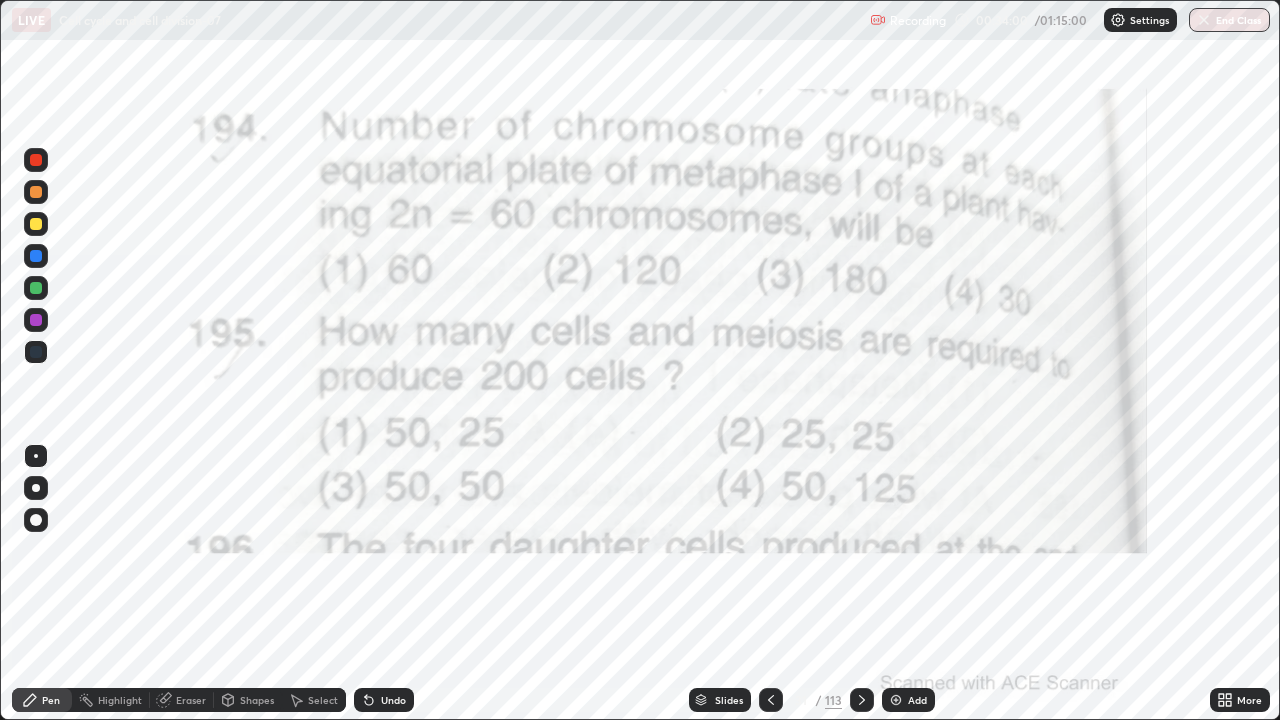 click 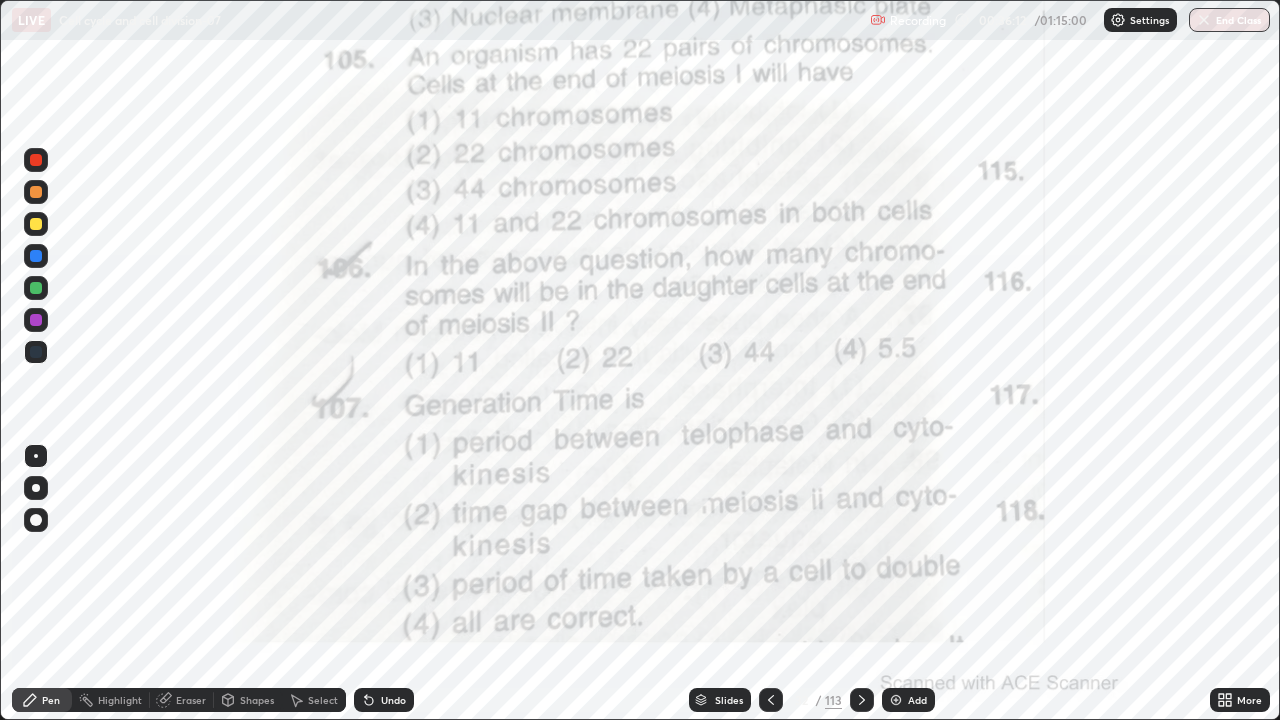 click at bounding box center (862, 700) 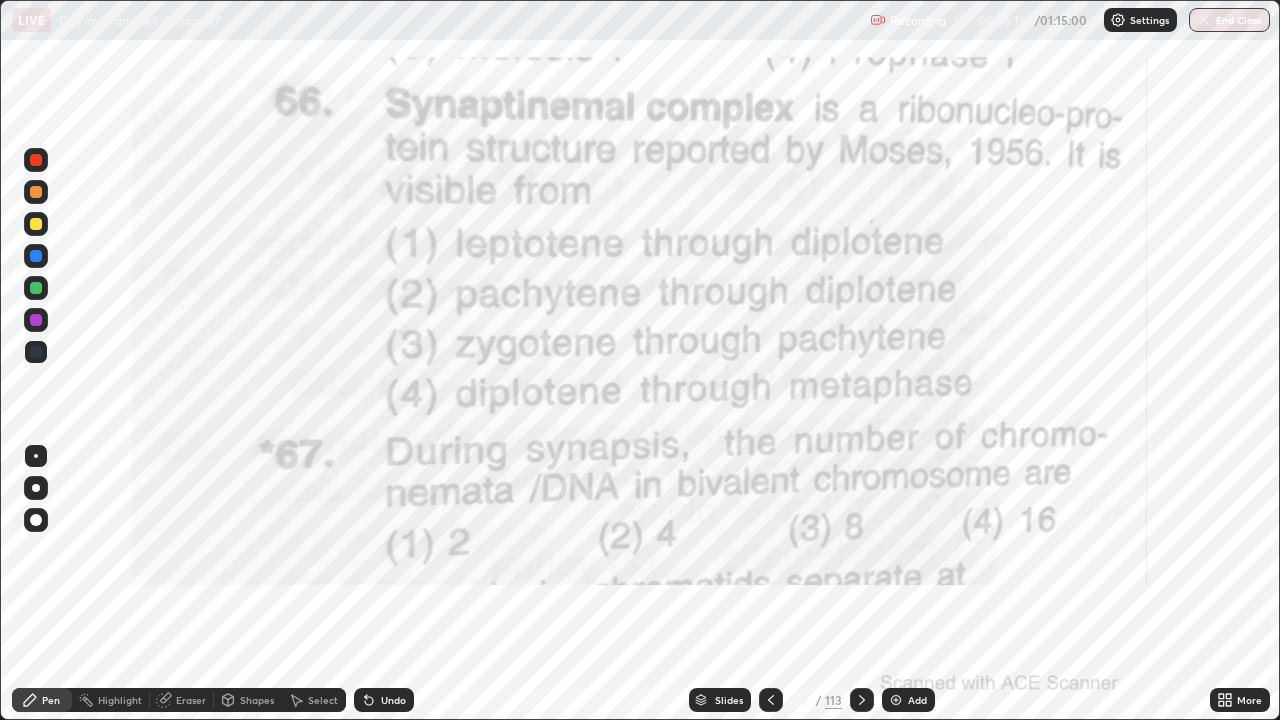 click 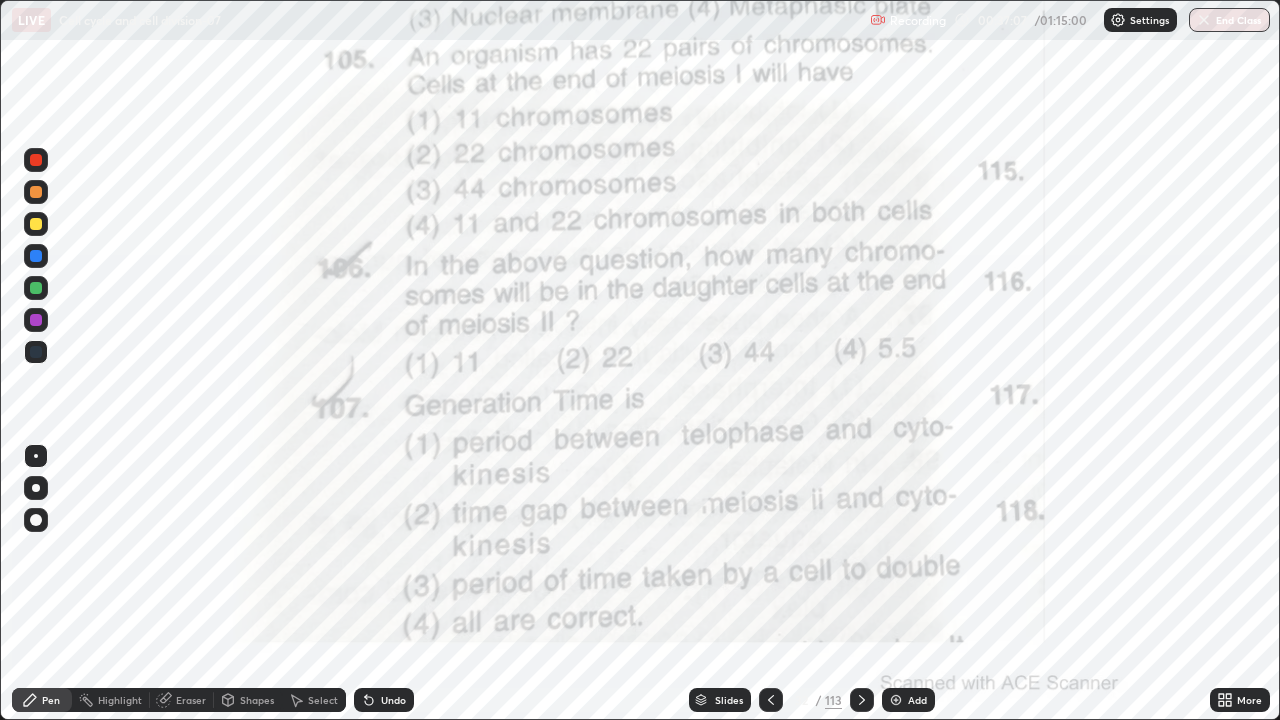 click 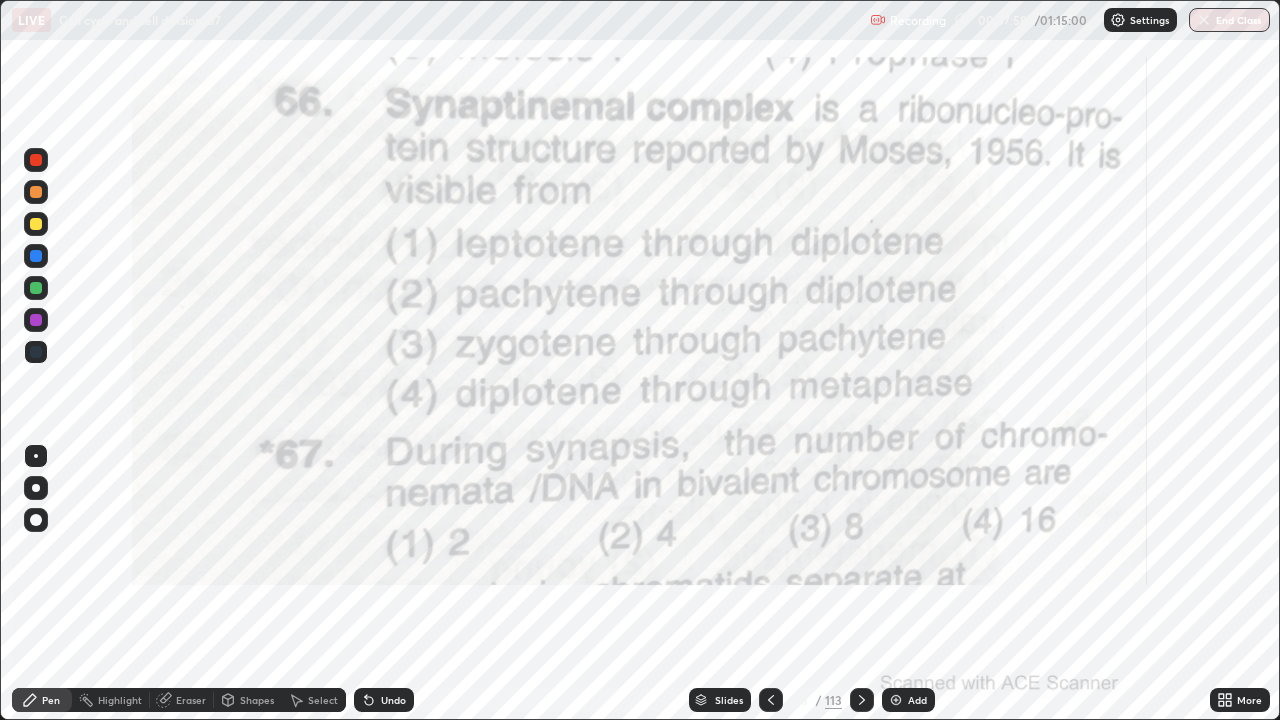 click at bounding box center (36, 288) 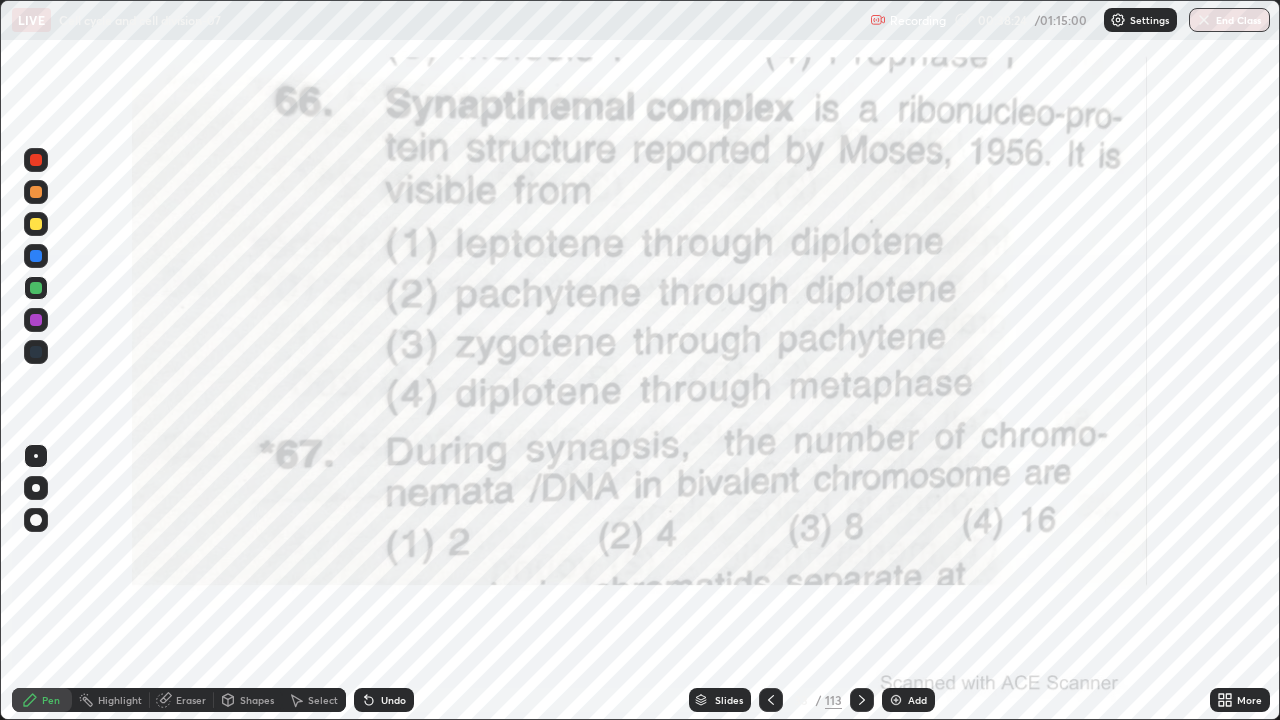 click 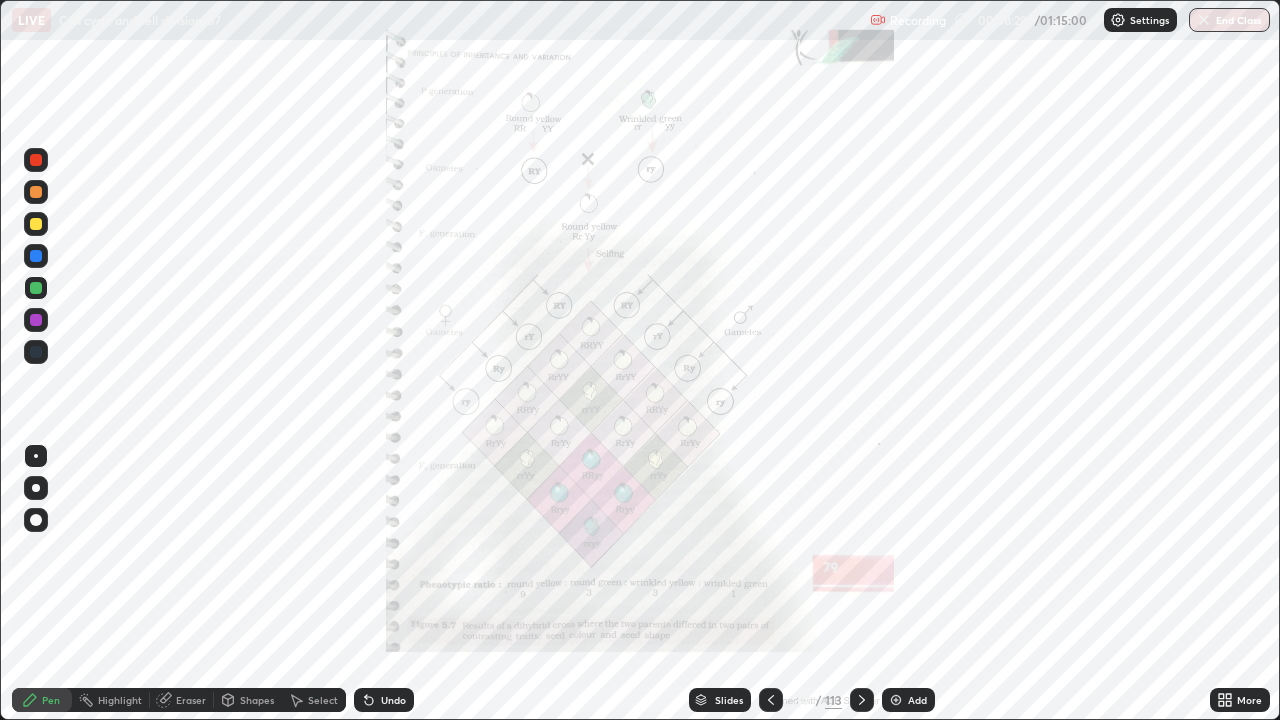 click 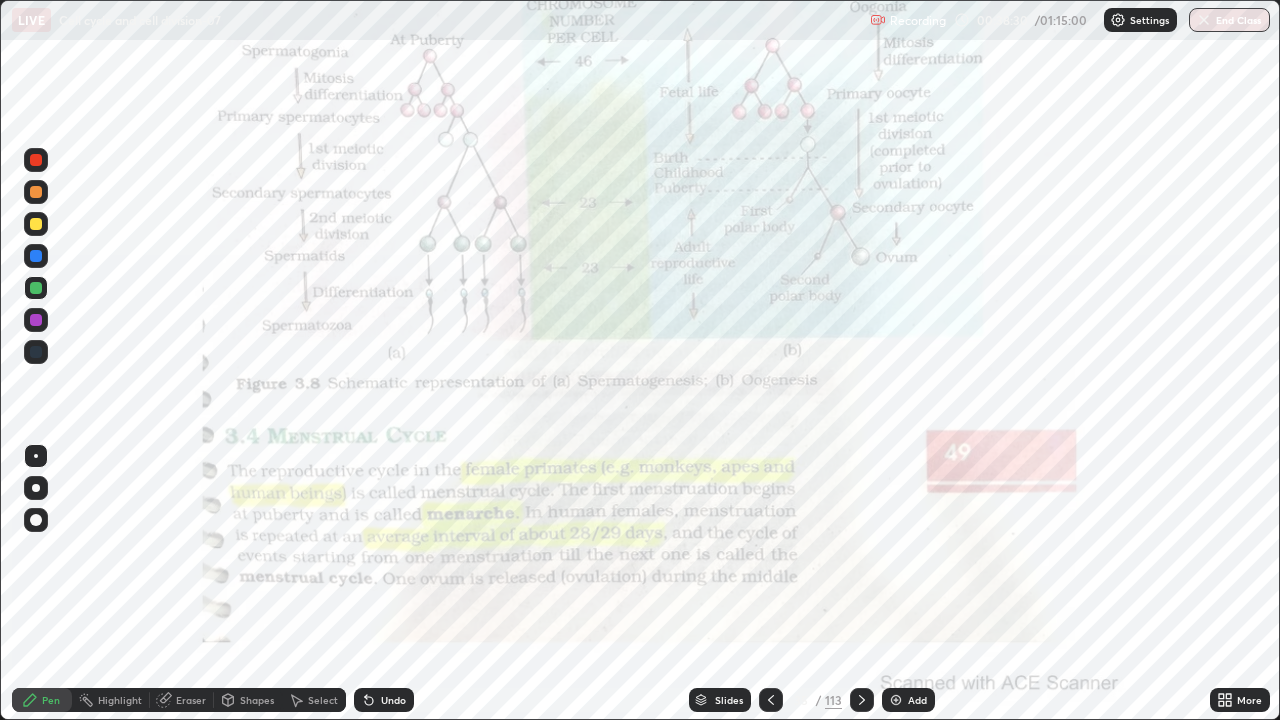 click 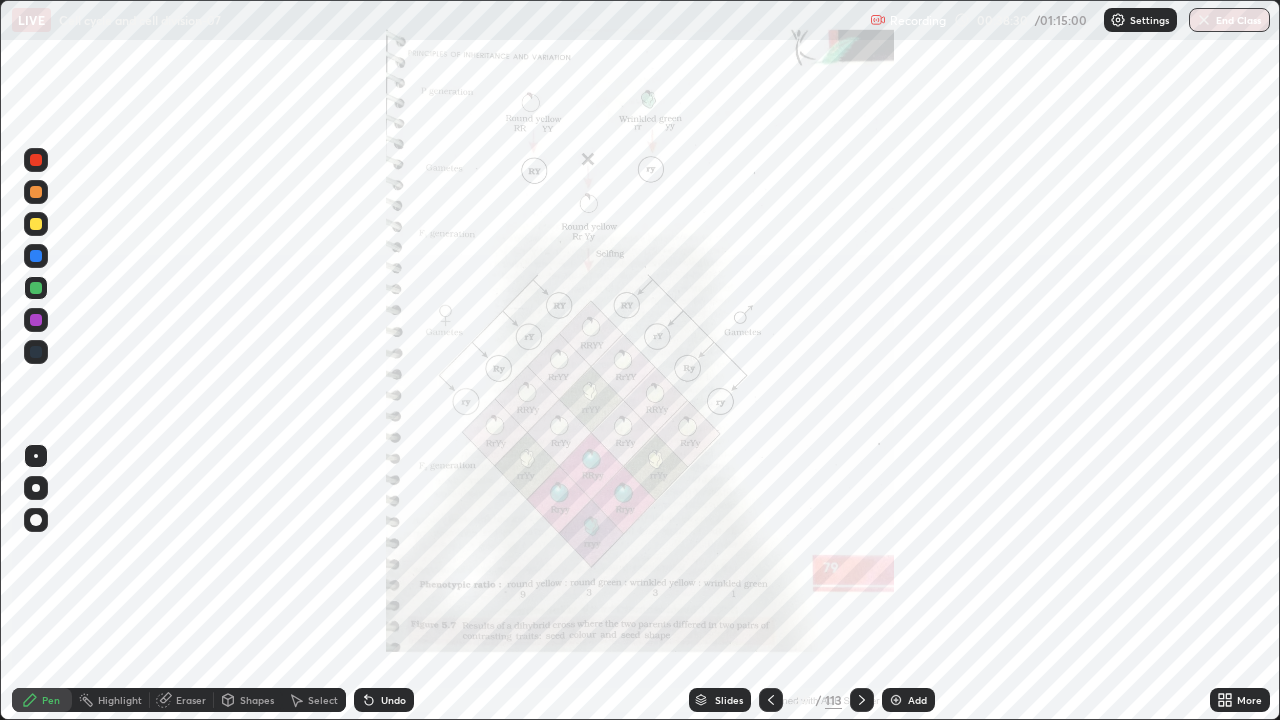 click 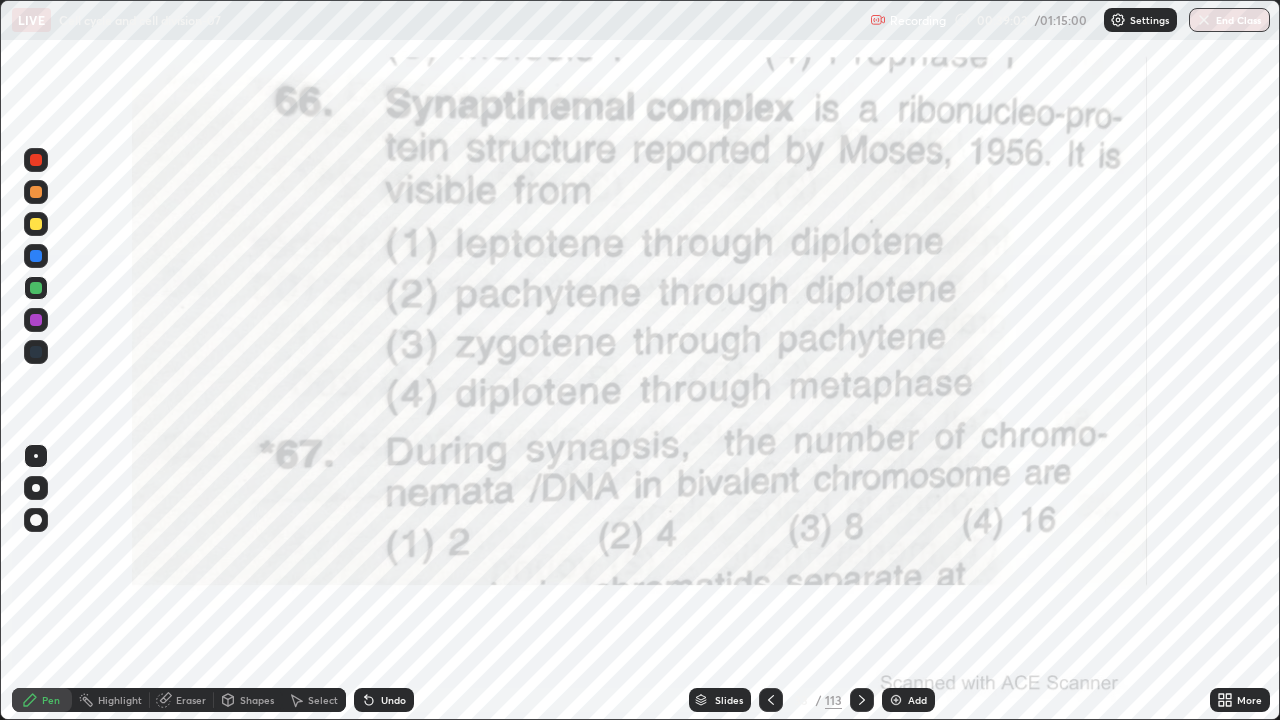click 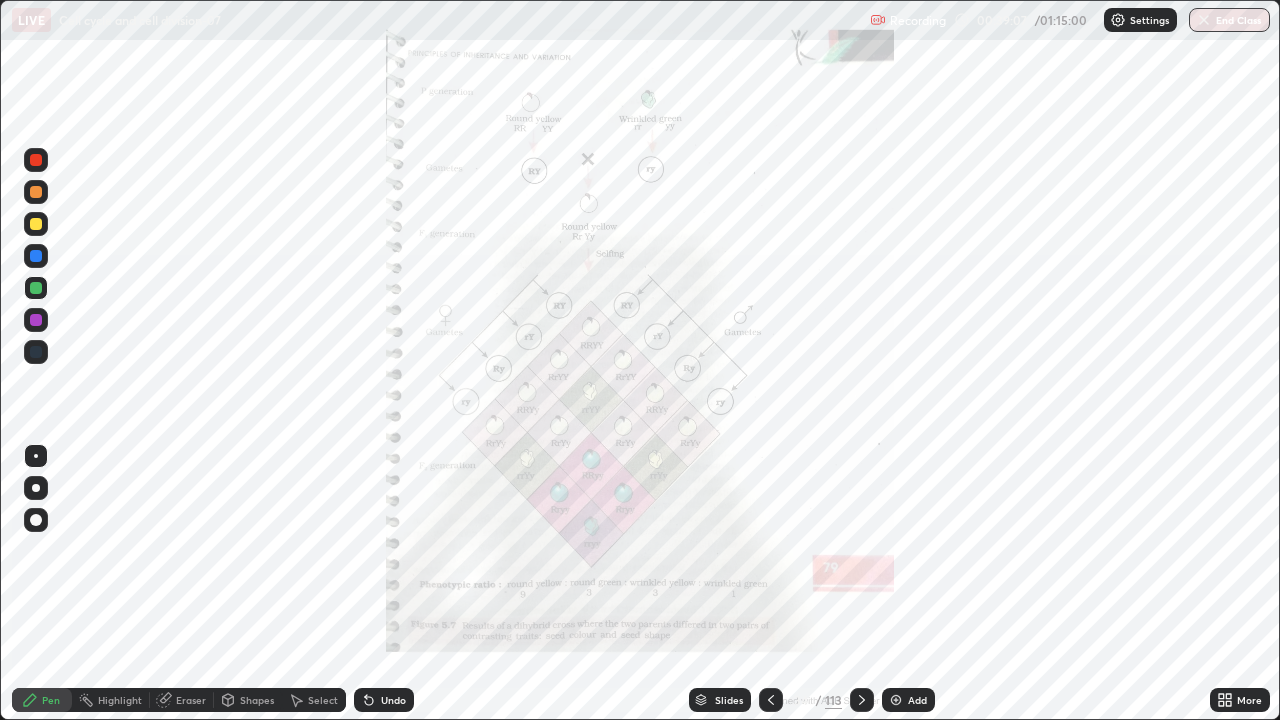 click 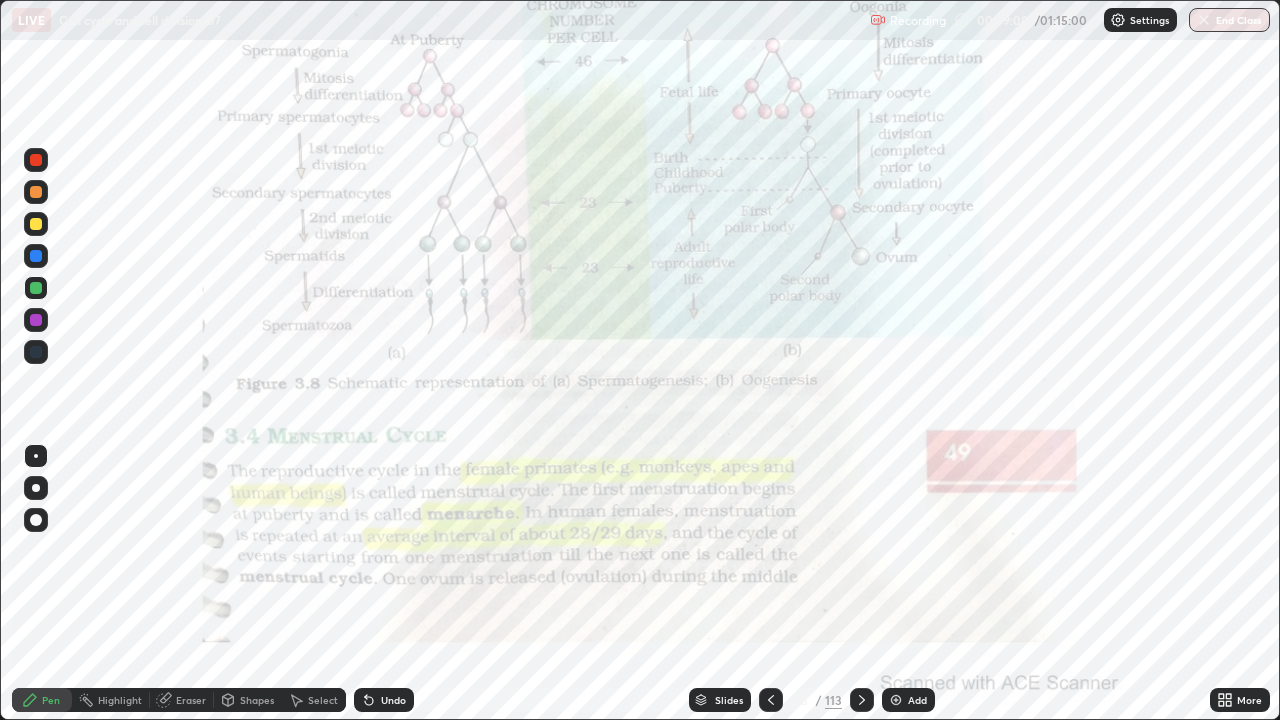 click 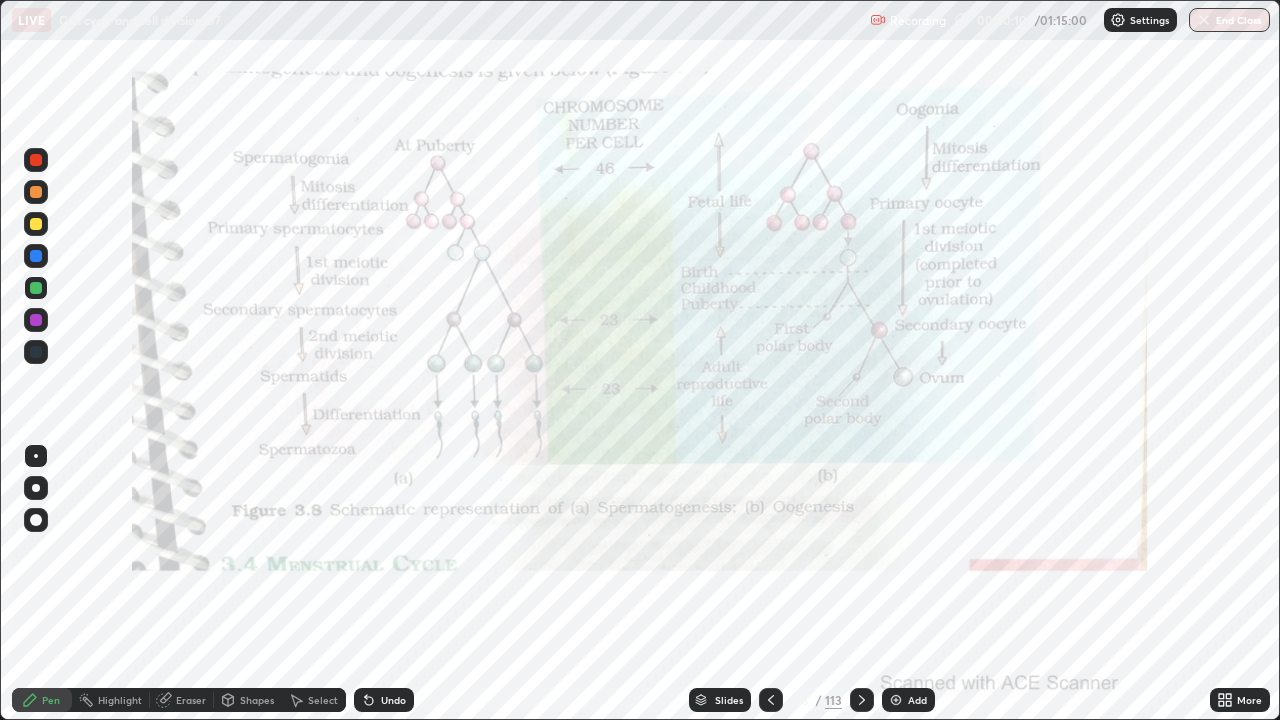 click 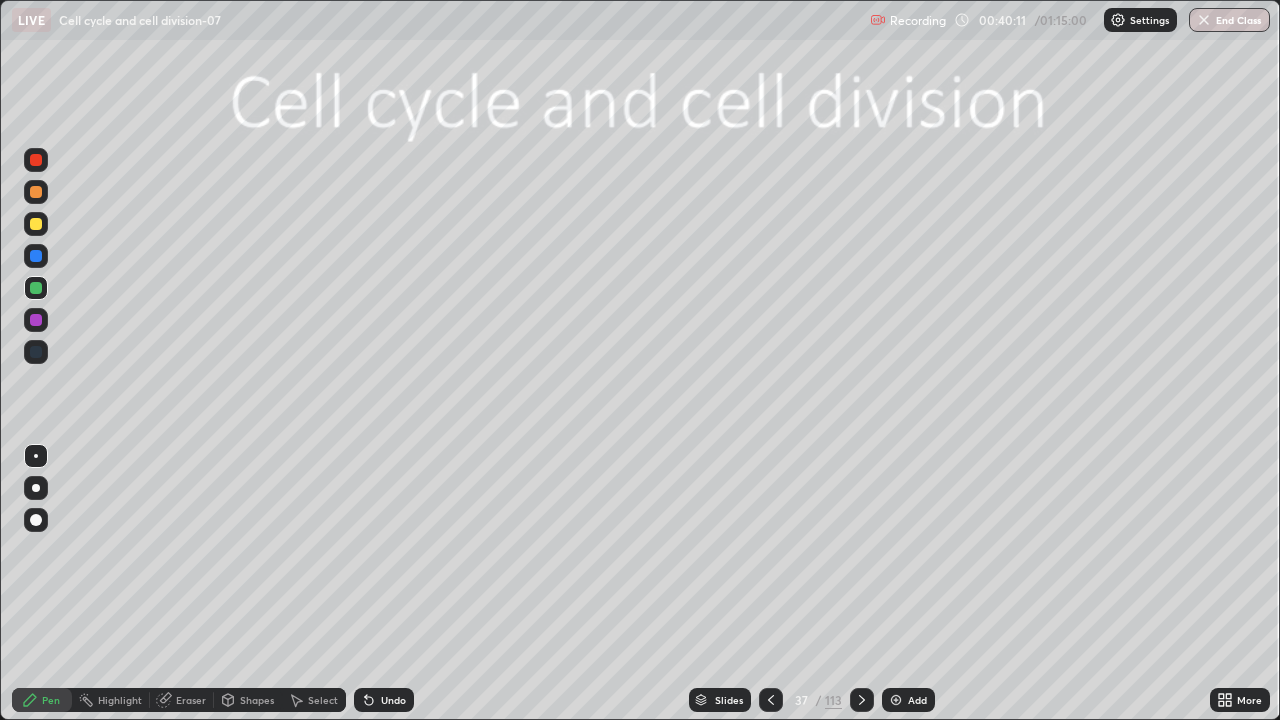 click 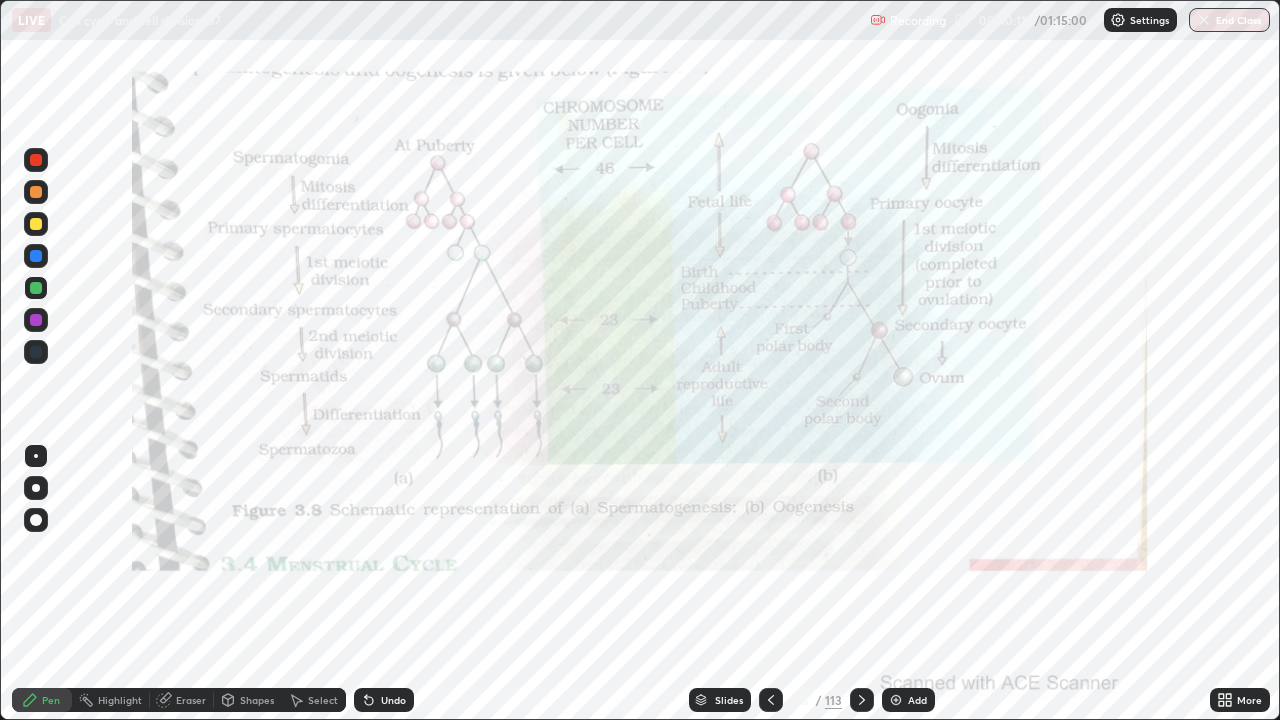 click 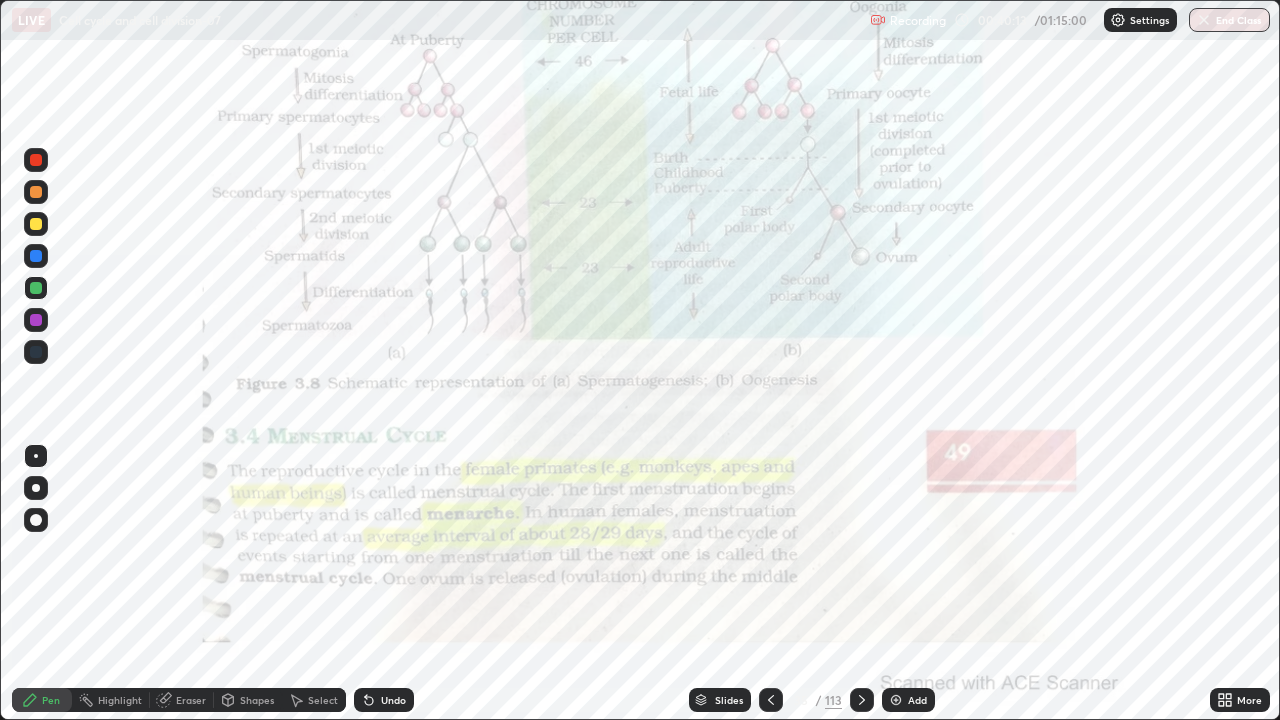 click 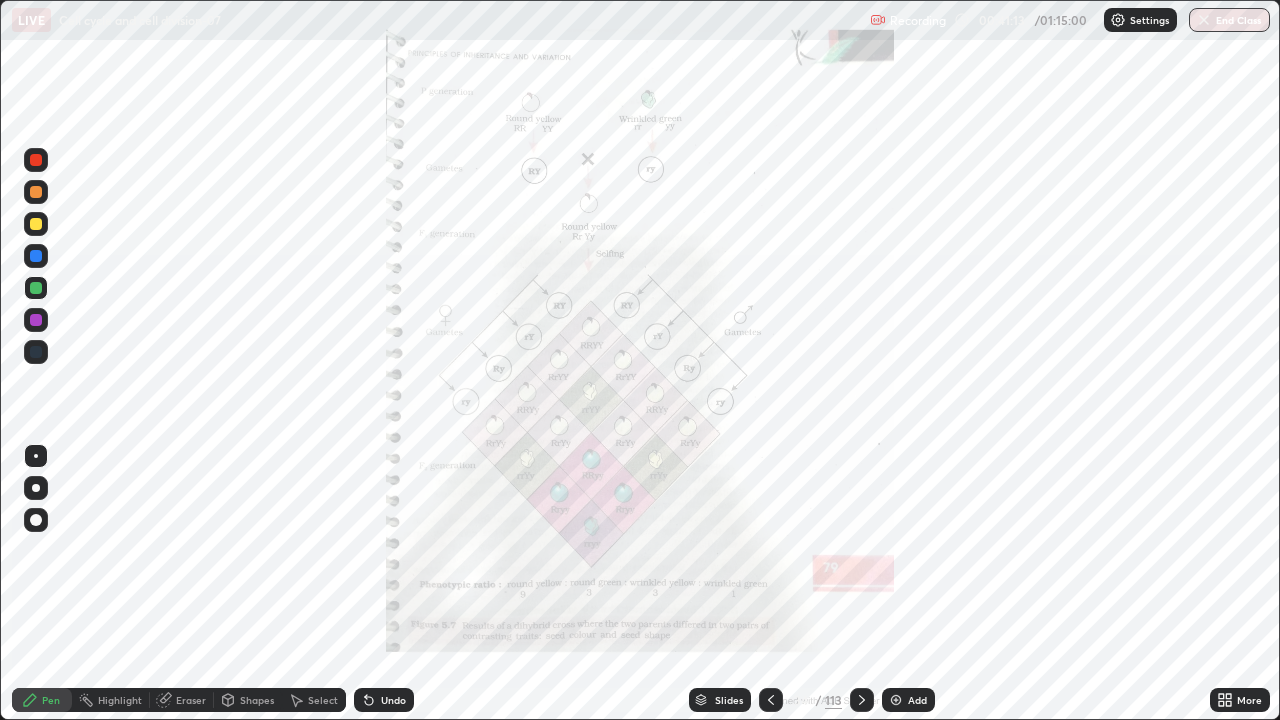click 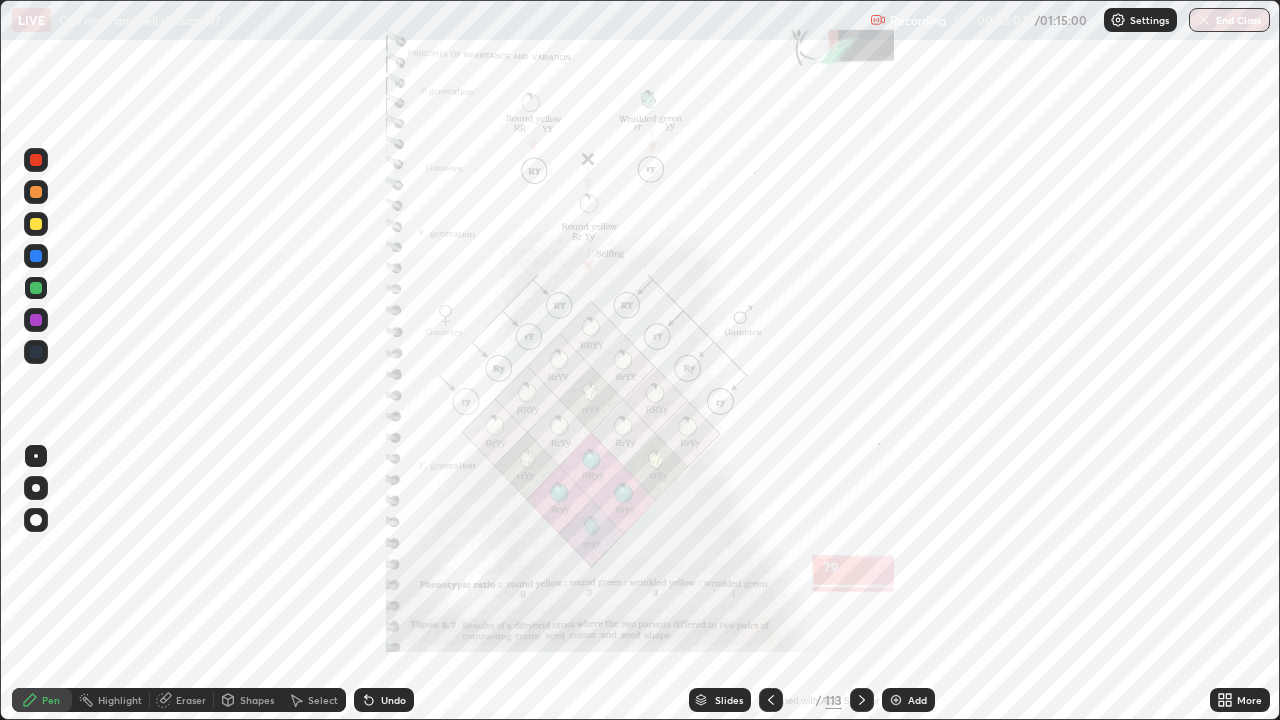 click 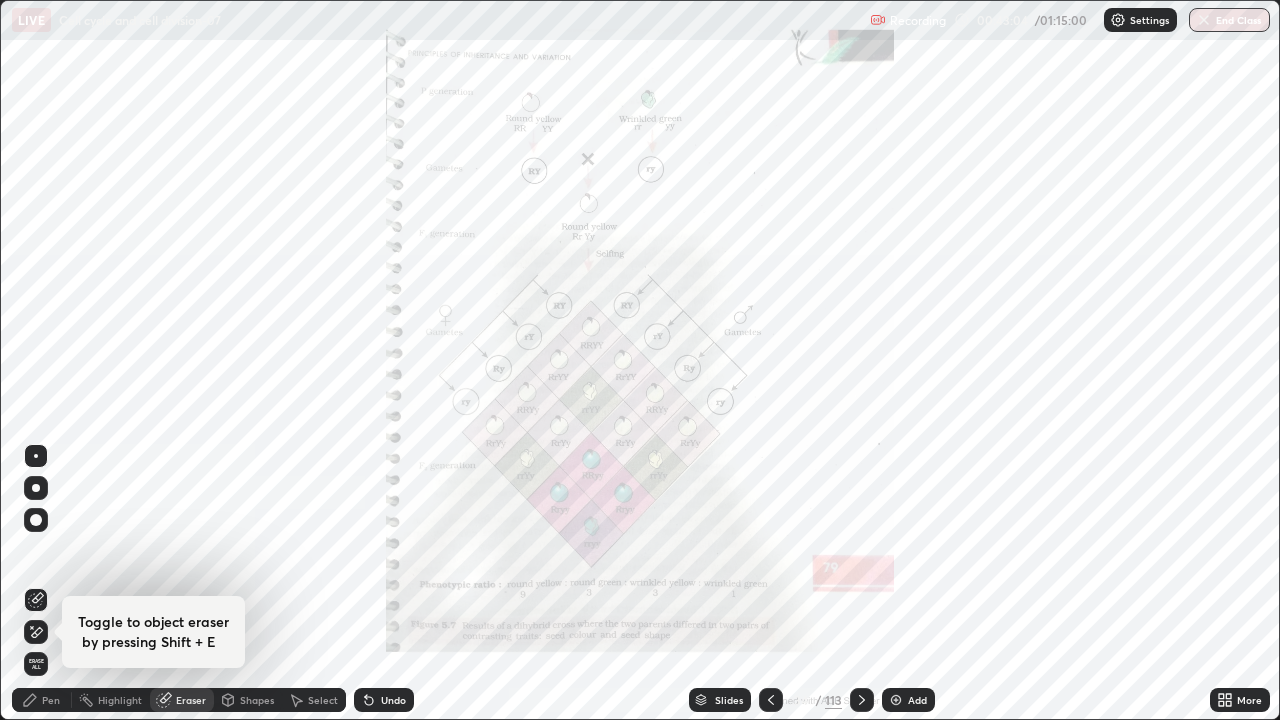 click on "Pen" at bounding box center [42, 700] 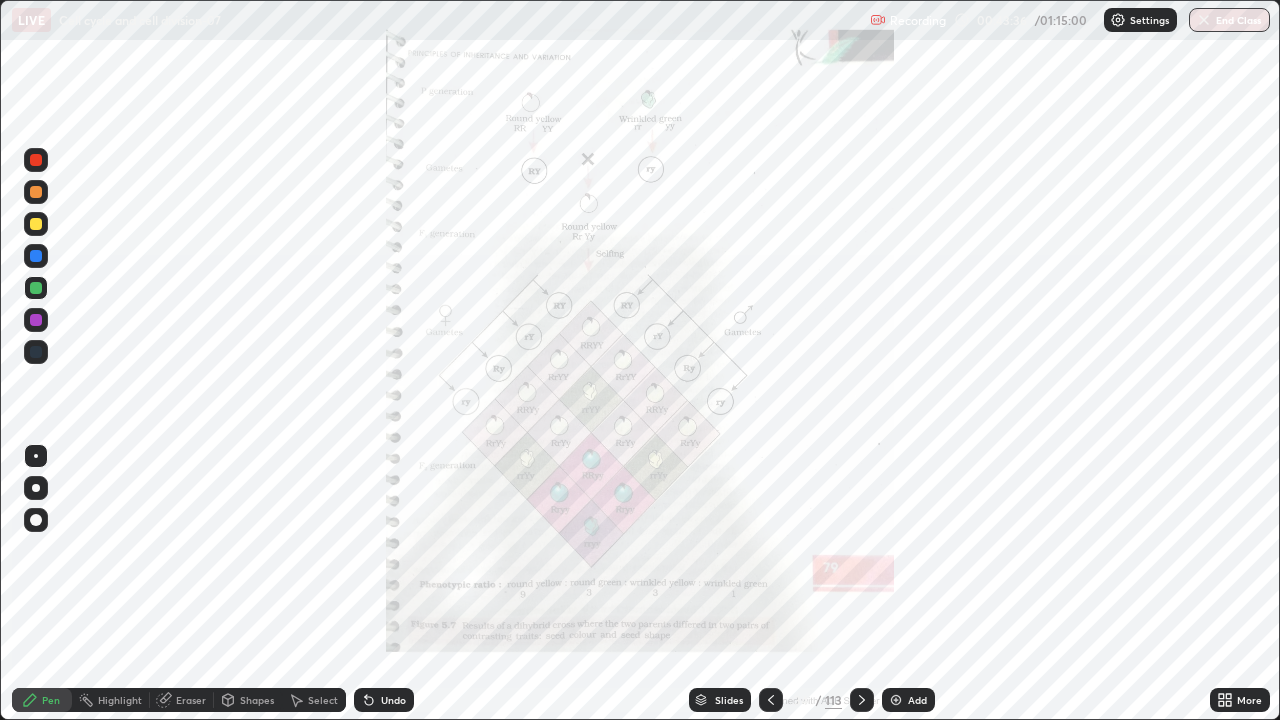 click at bounding box center [896, 700] 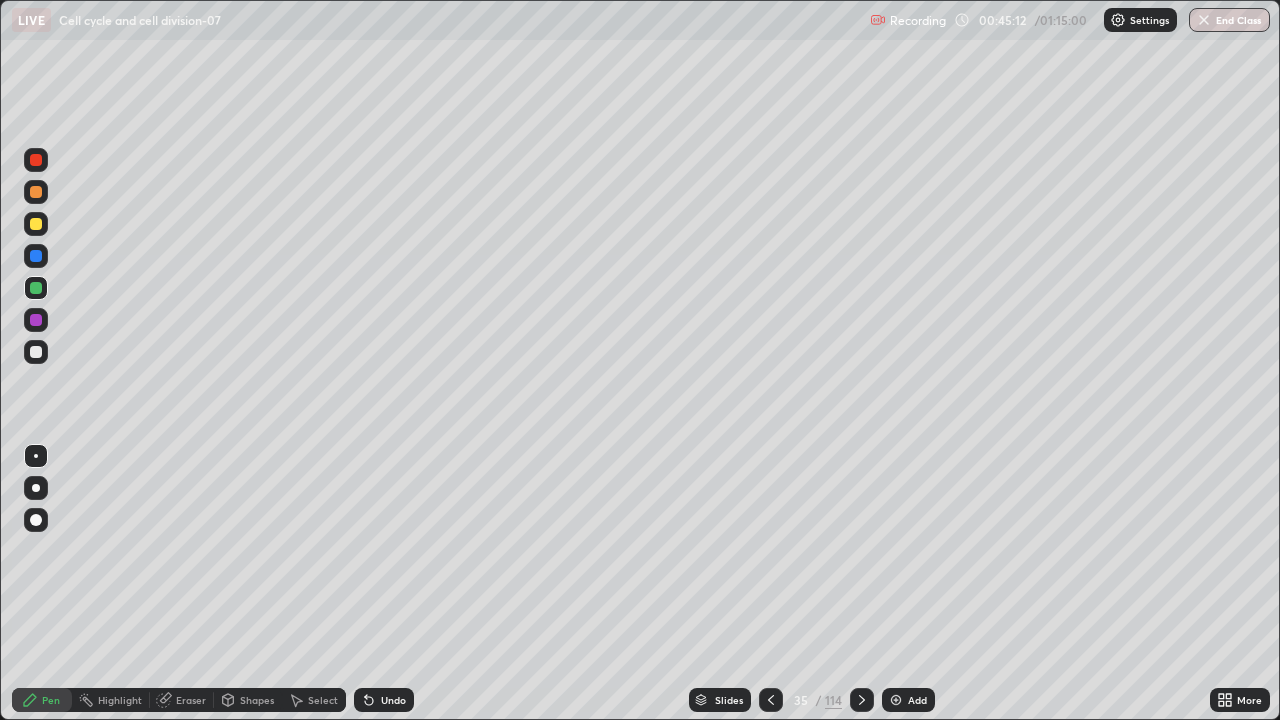 click on "Slides" at bounding box center (720, 700) 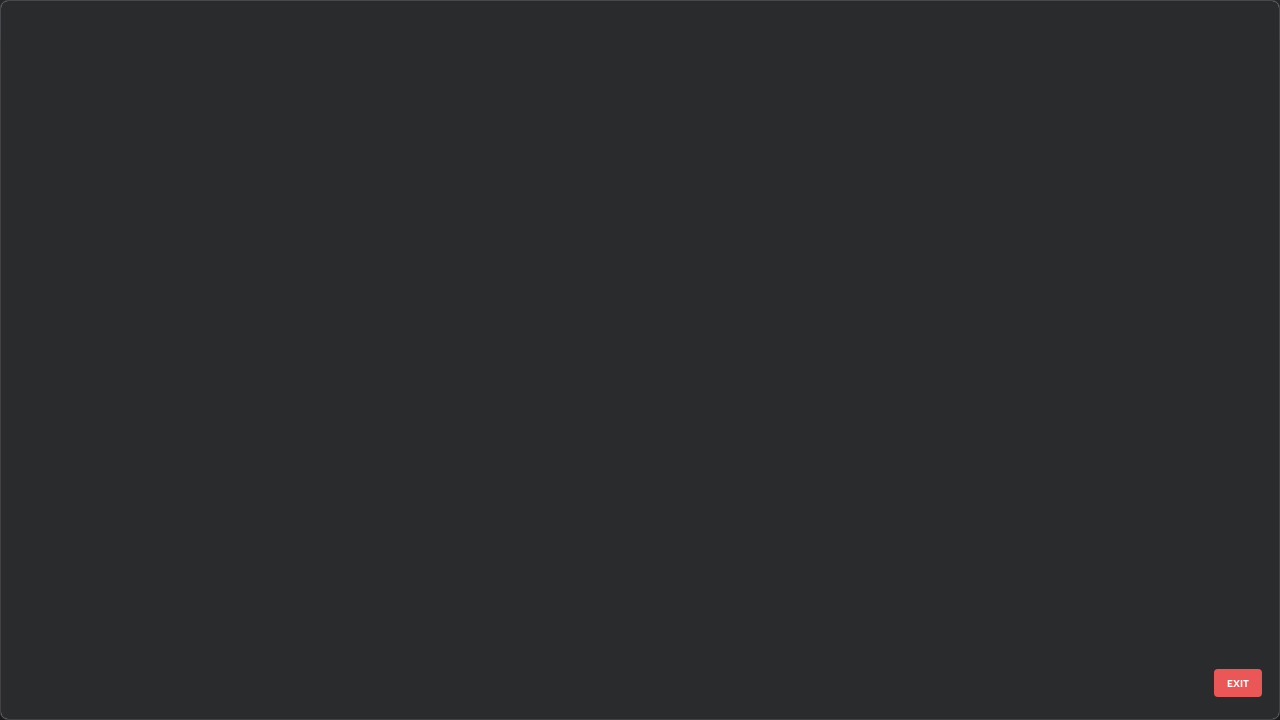 scroll, scrollTop: 1977, scrollLeft: 0, axis: vertical 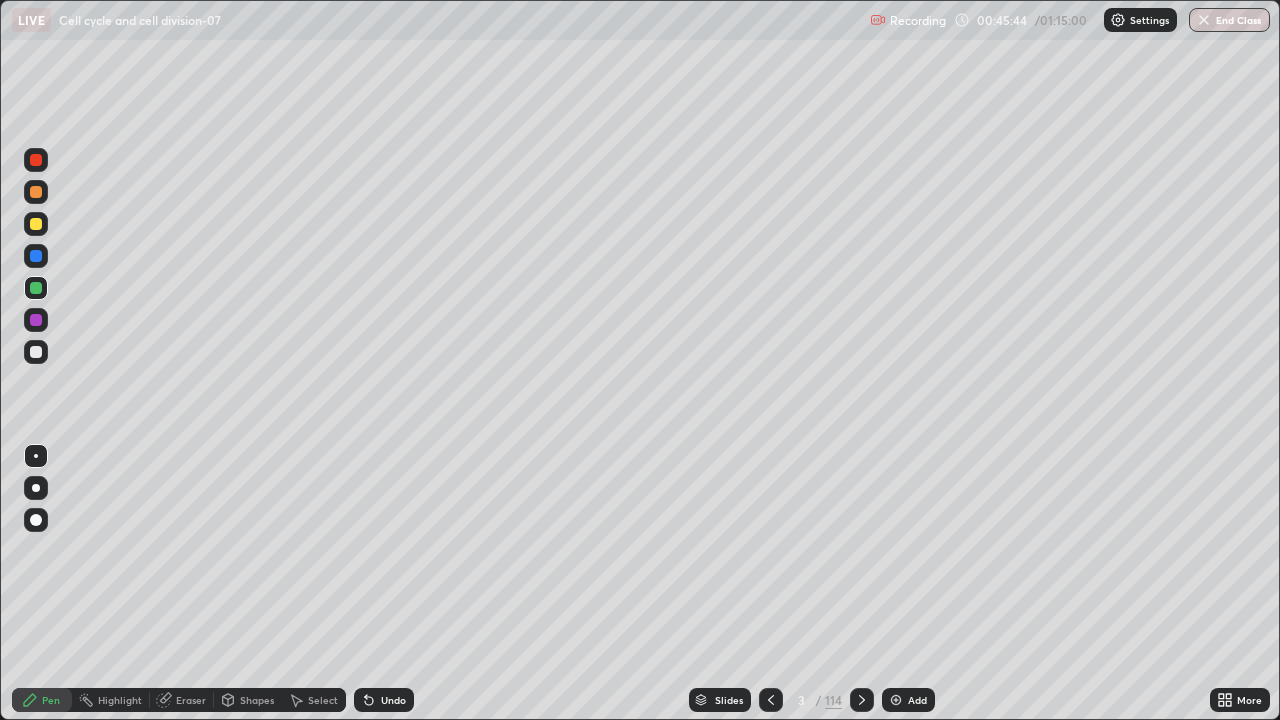click on "Add" at bounding box center (917, 700) 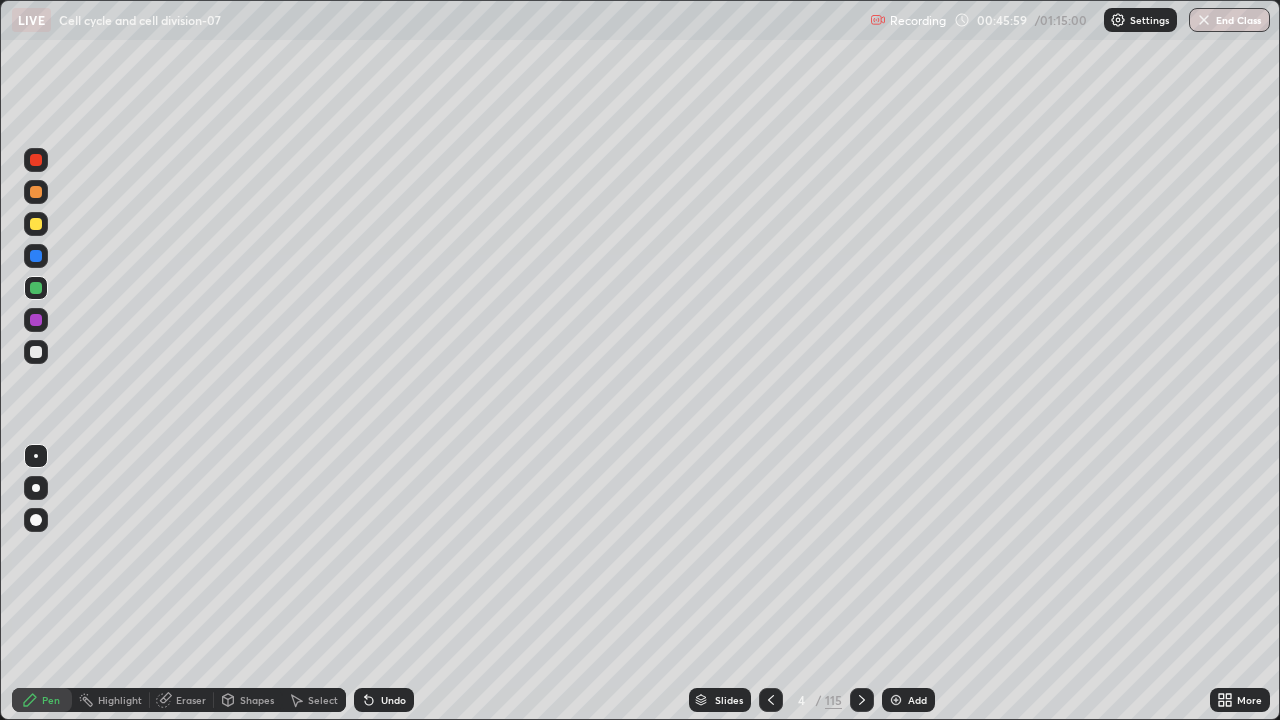click at bounding box center [36, 352] 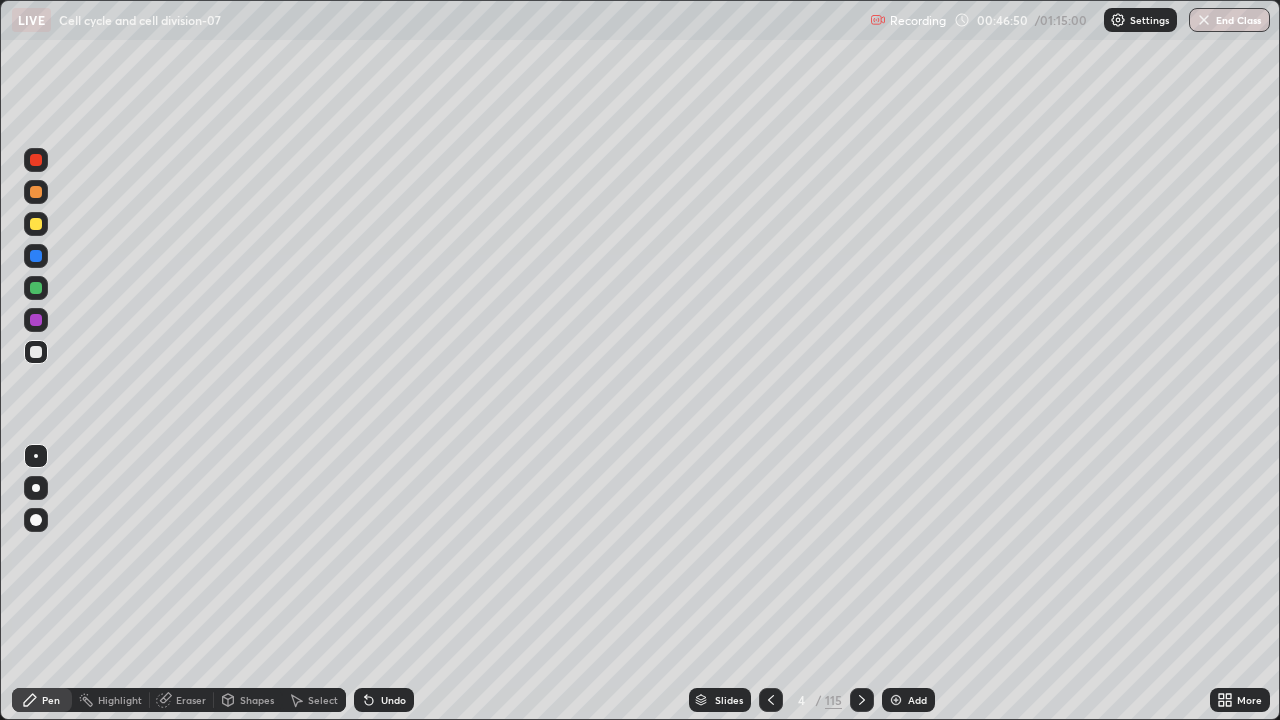 click 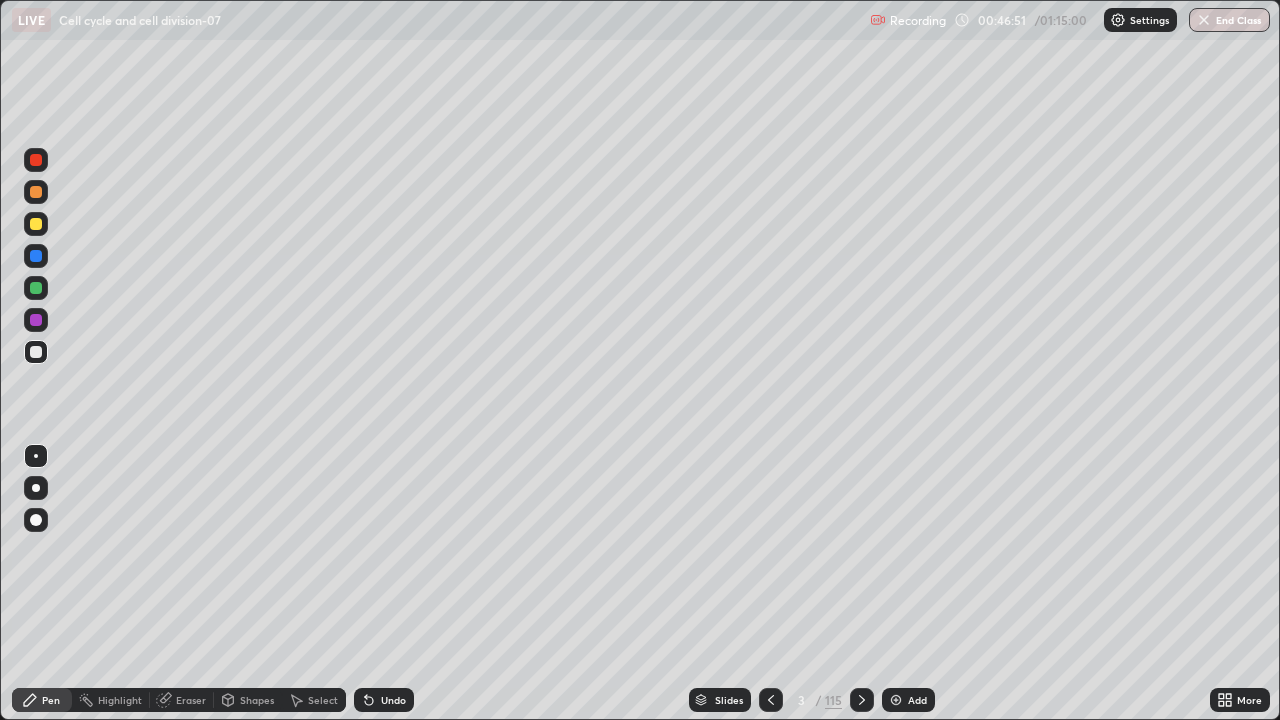 click on "Slides" at bounding box center [720, 700] 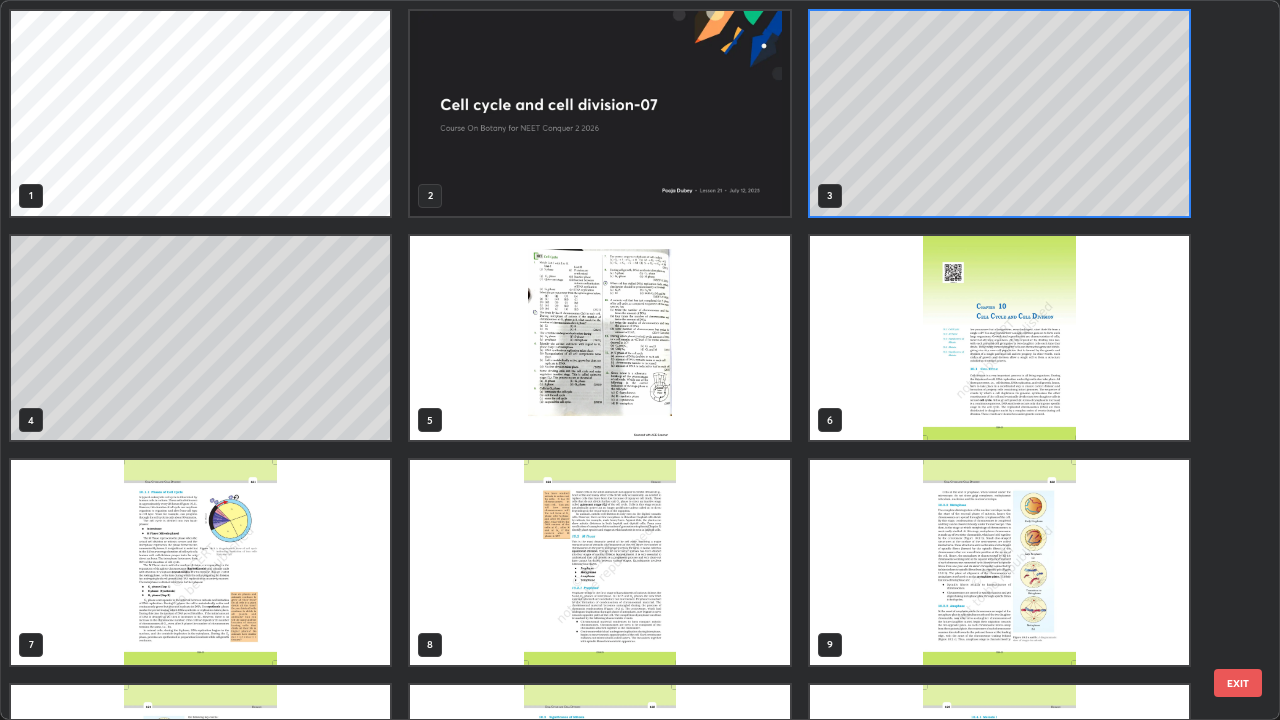 scroll, scrollTop: 7, scrollLeft: 11, axis: both 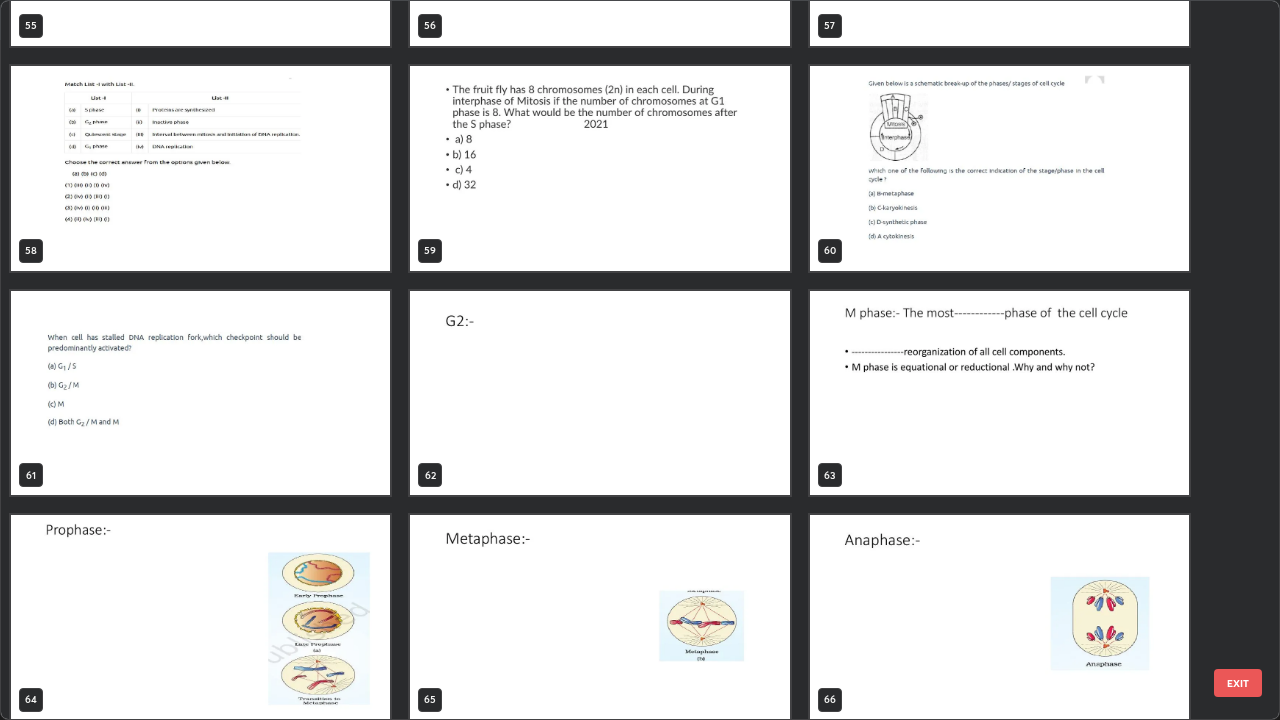 click on "55 56 57 58 59 60 61 62 63 64 65 66 67 68 69 70 71 72" at bounding box center (622, 360) 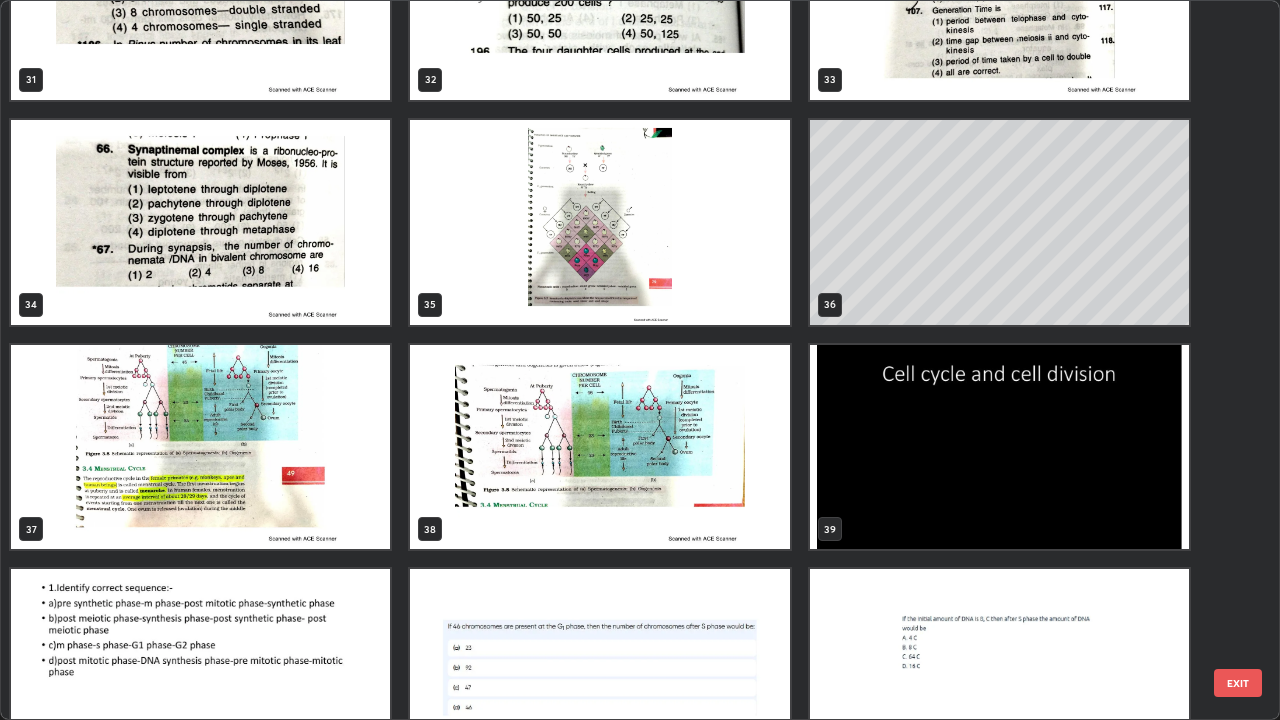 scroll, scrollTop: 2364, scrollLeft: 0, axis: vertical 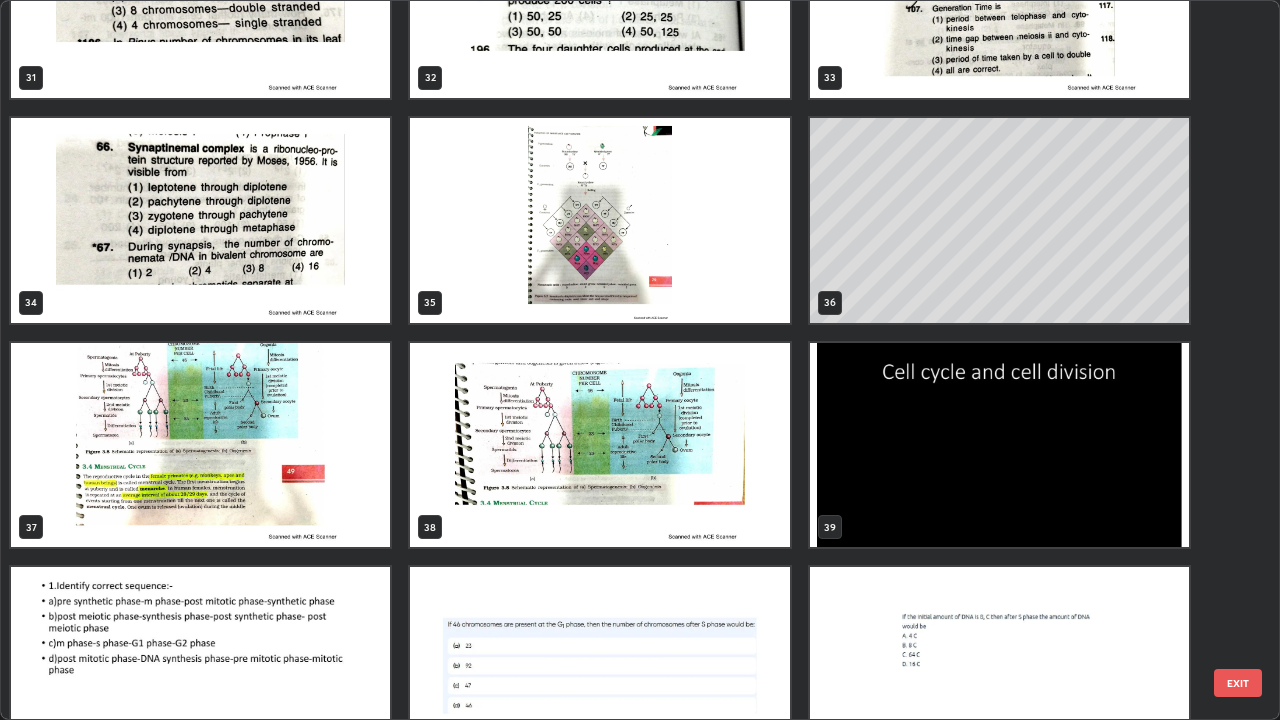 click at bounding box center (599, 220) 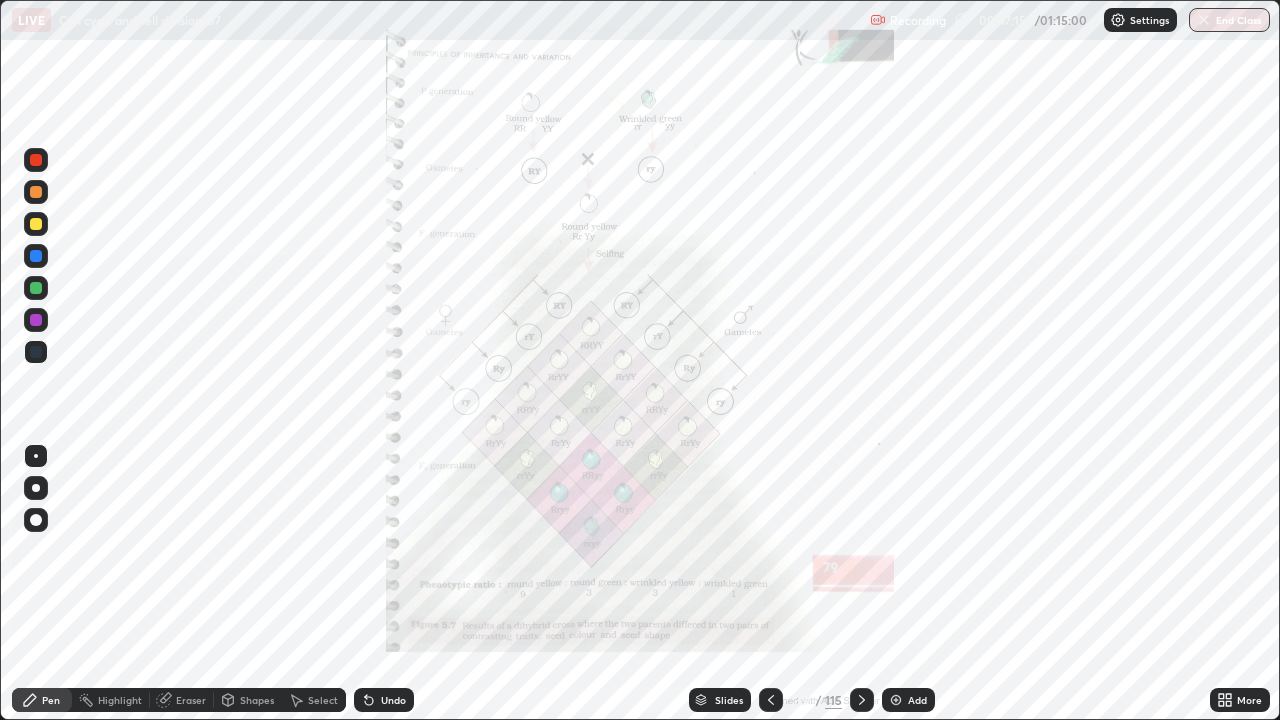 click at bounding box center [599, 220] 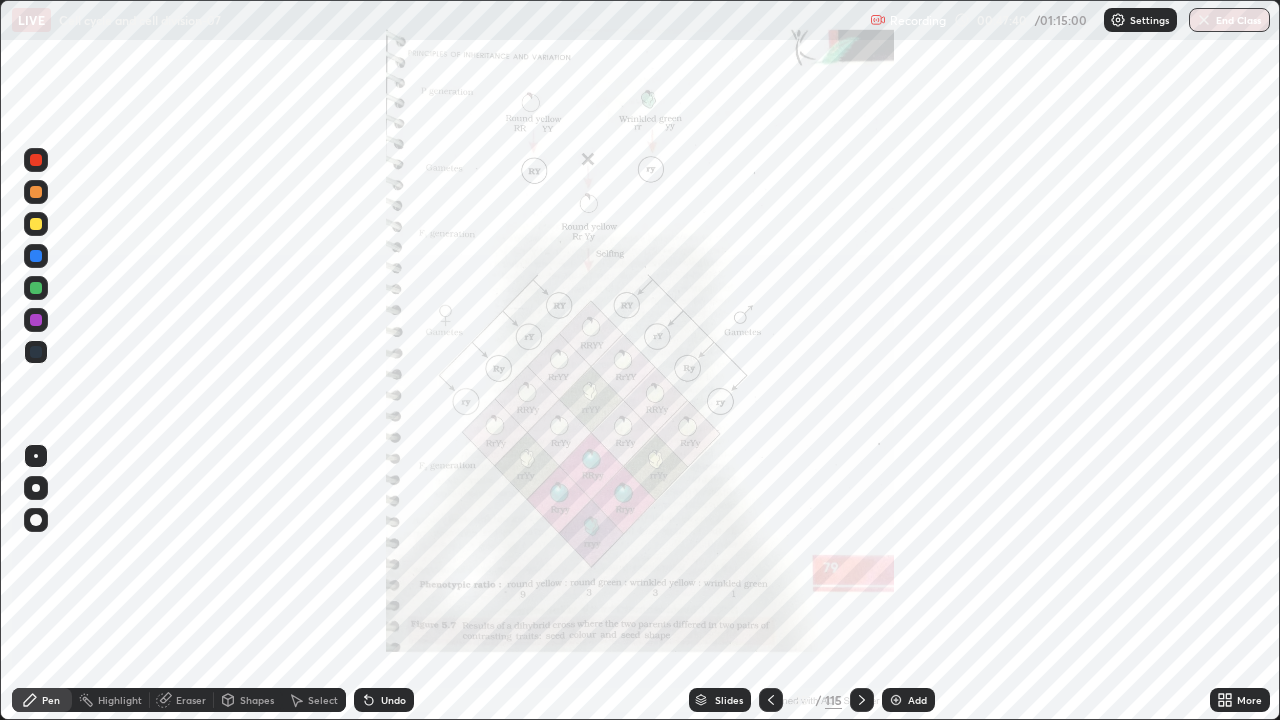 click on "Slides" at bounding box center (720, 700) 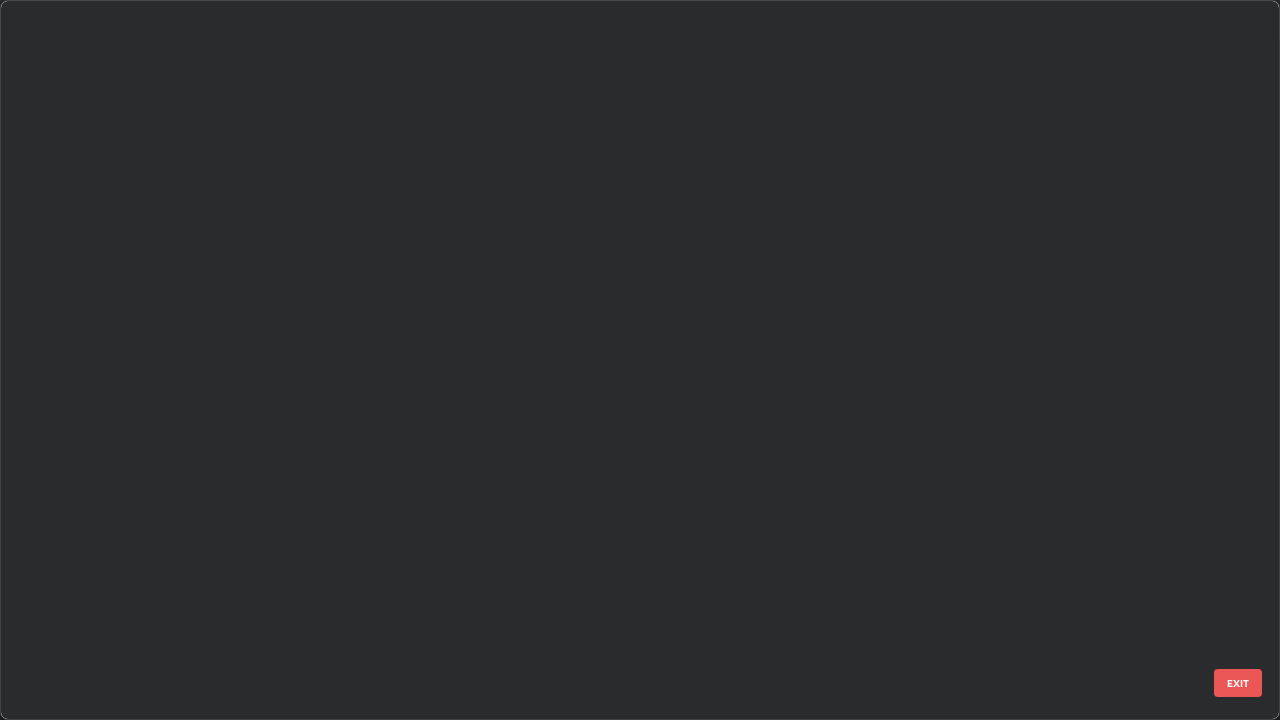scroll, scrollTop: 1977, scrollLeft: 0, axis: vertical 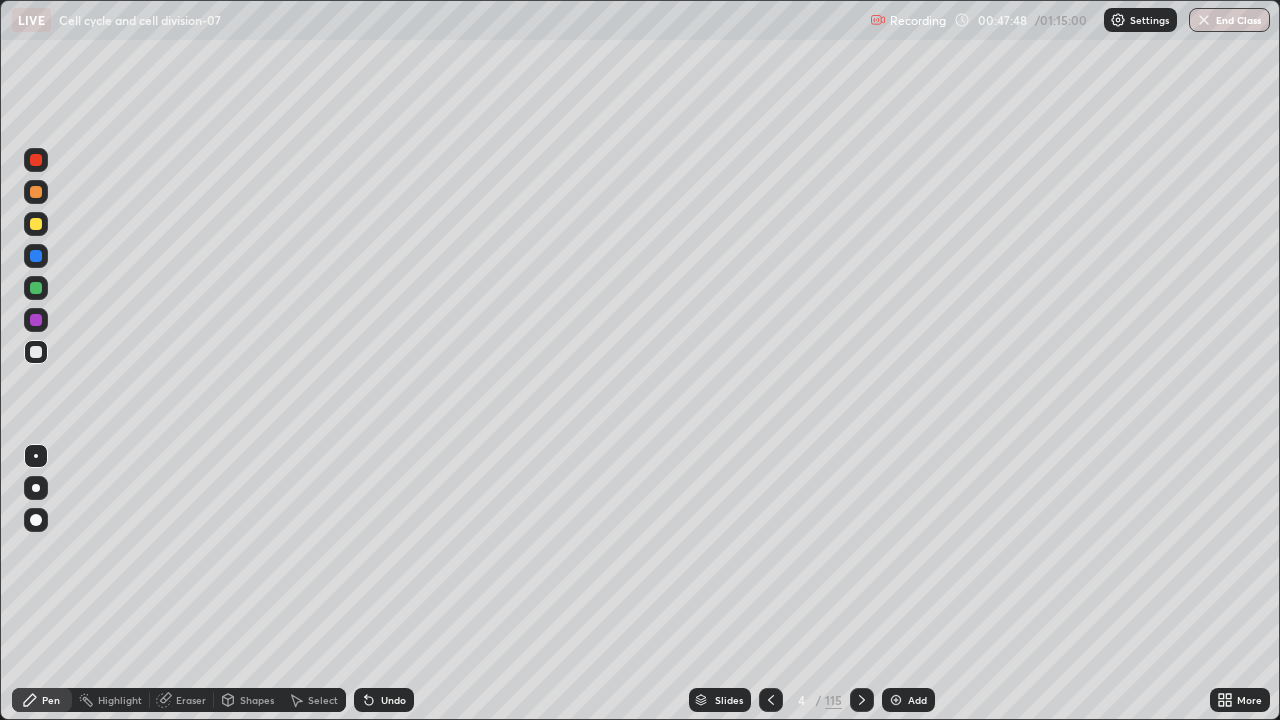 click at bounding box center (36, 352) 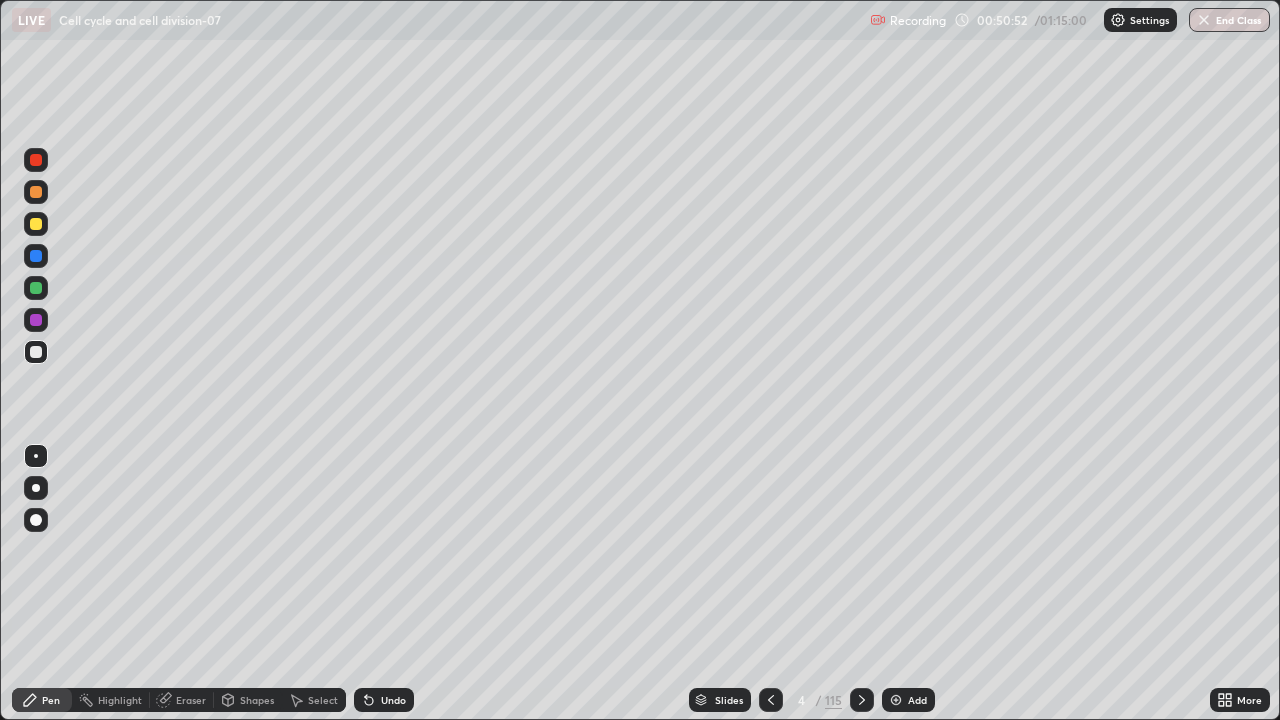 click on "Add" at bounding box center [908, 700] 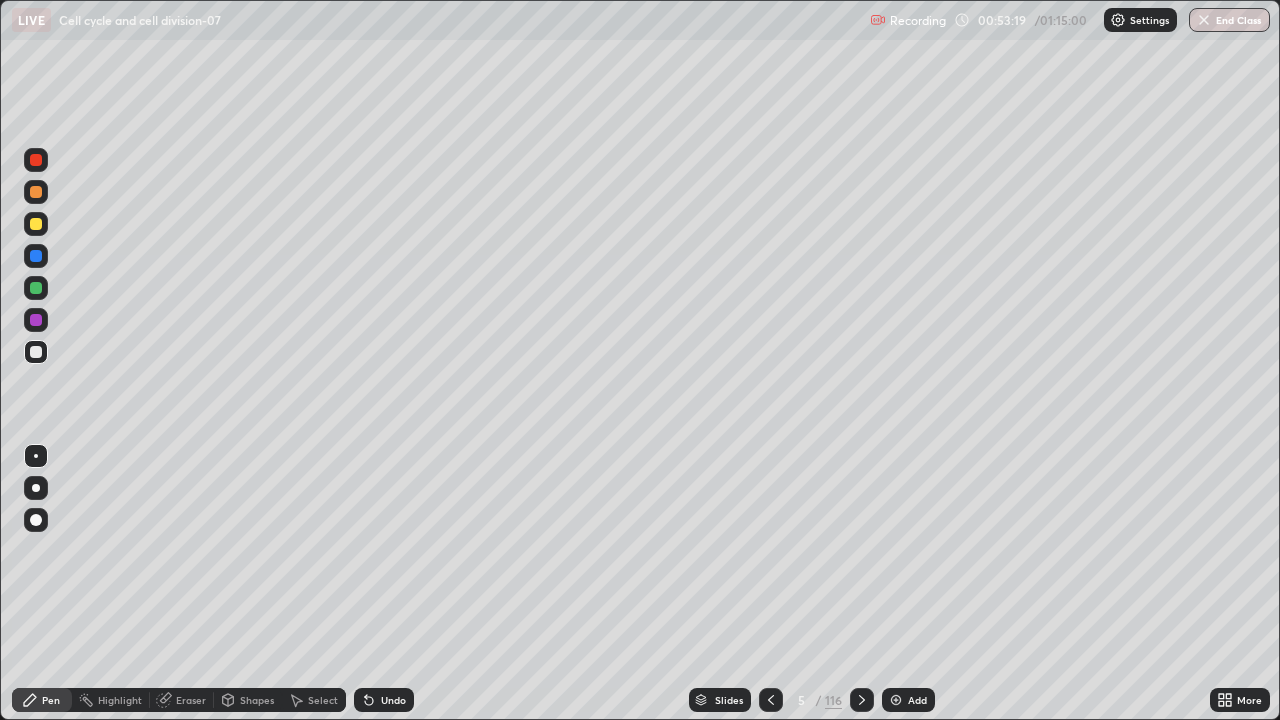 click on "Undo" at bounding box center (384, 700) 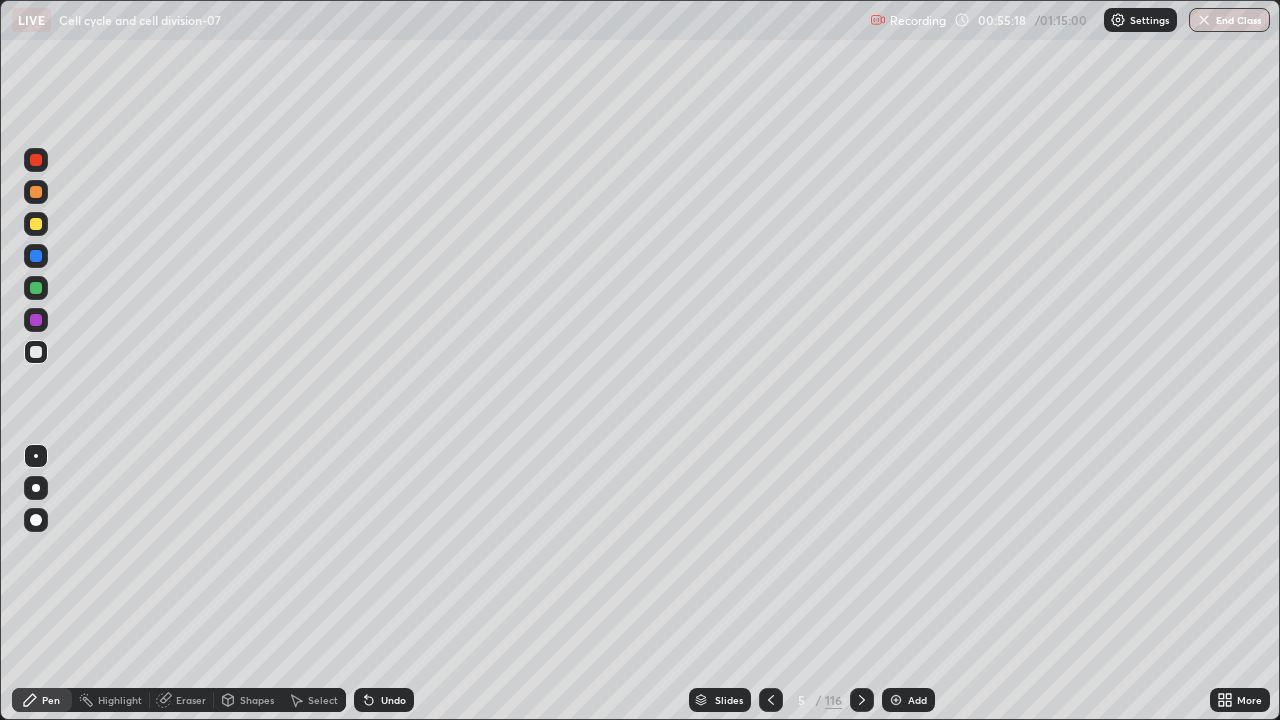 click on "Slides" at bounding box center [720, 700] 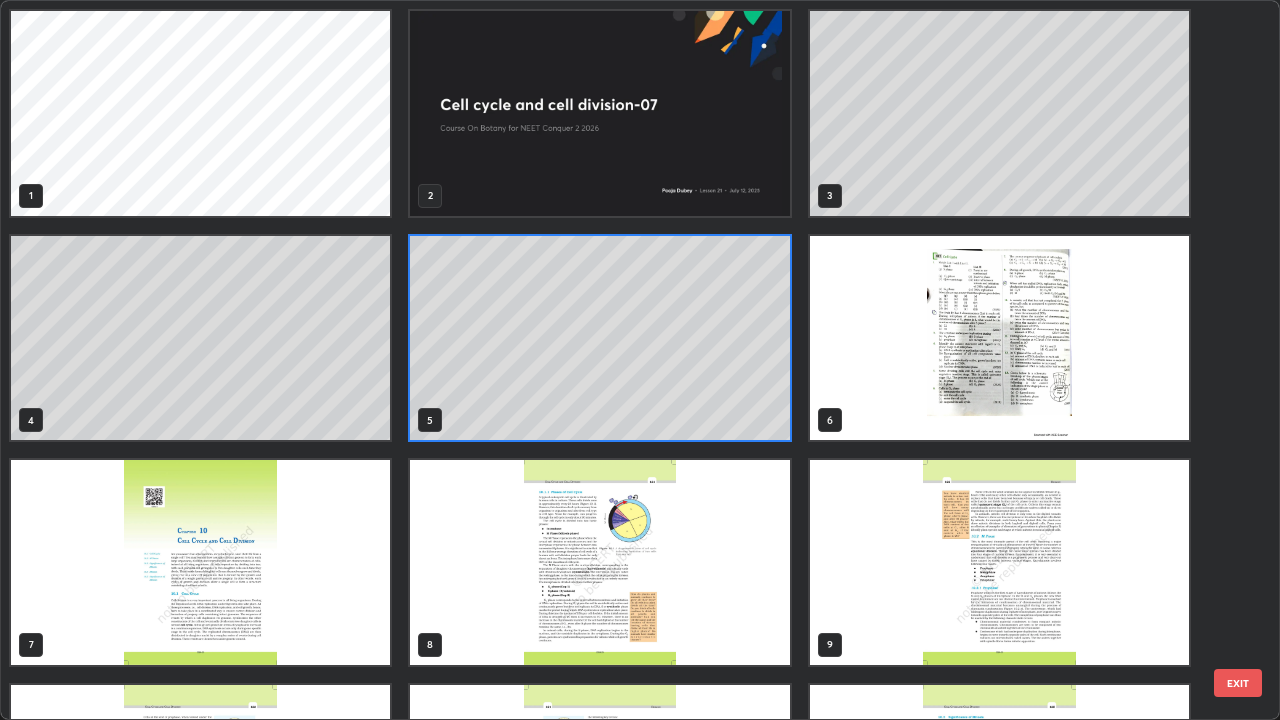 scroll, scrollTop: 7, scrollLeft: 11, axis: both 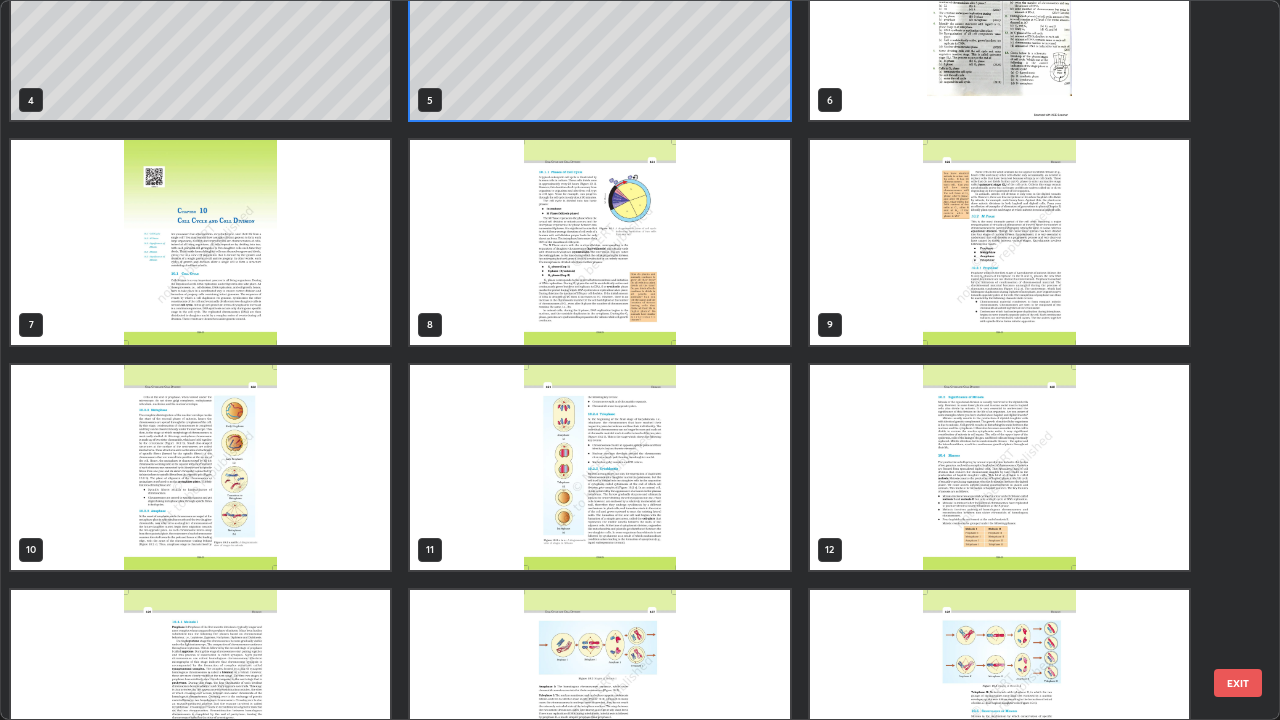 click at bounding box center (200, 467) 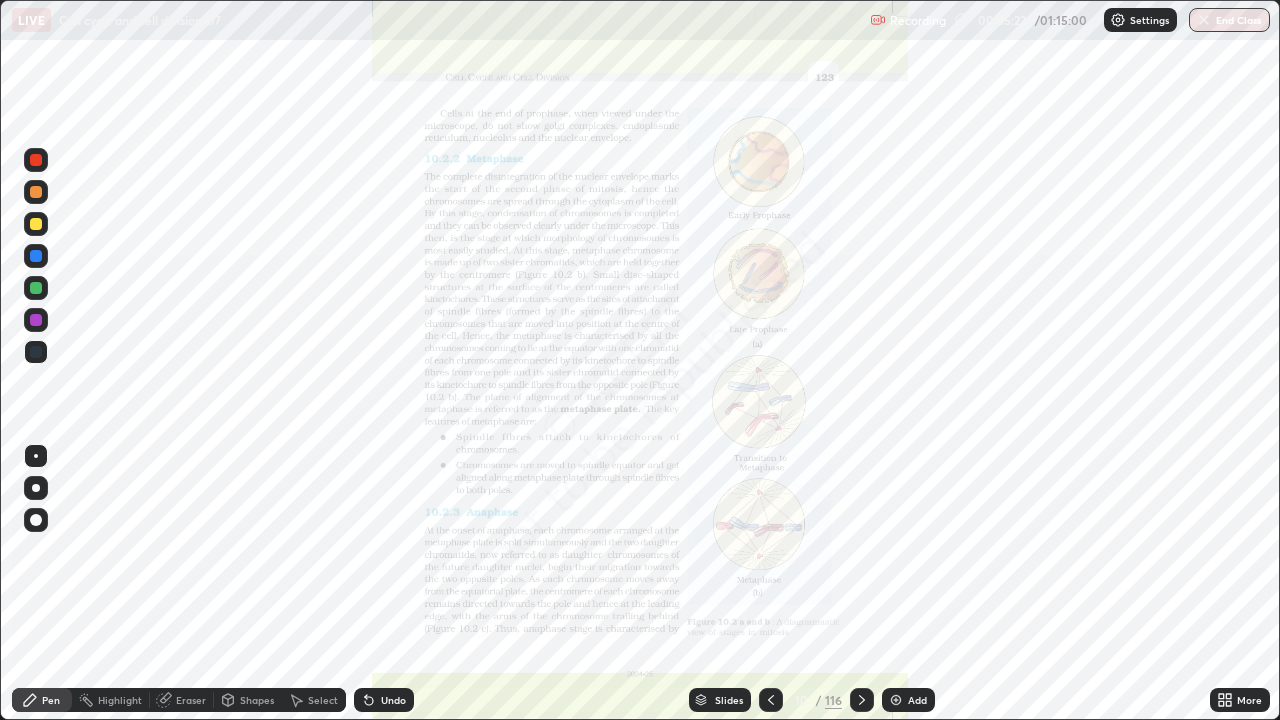 click at bounding box center [200, 467] 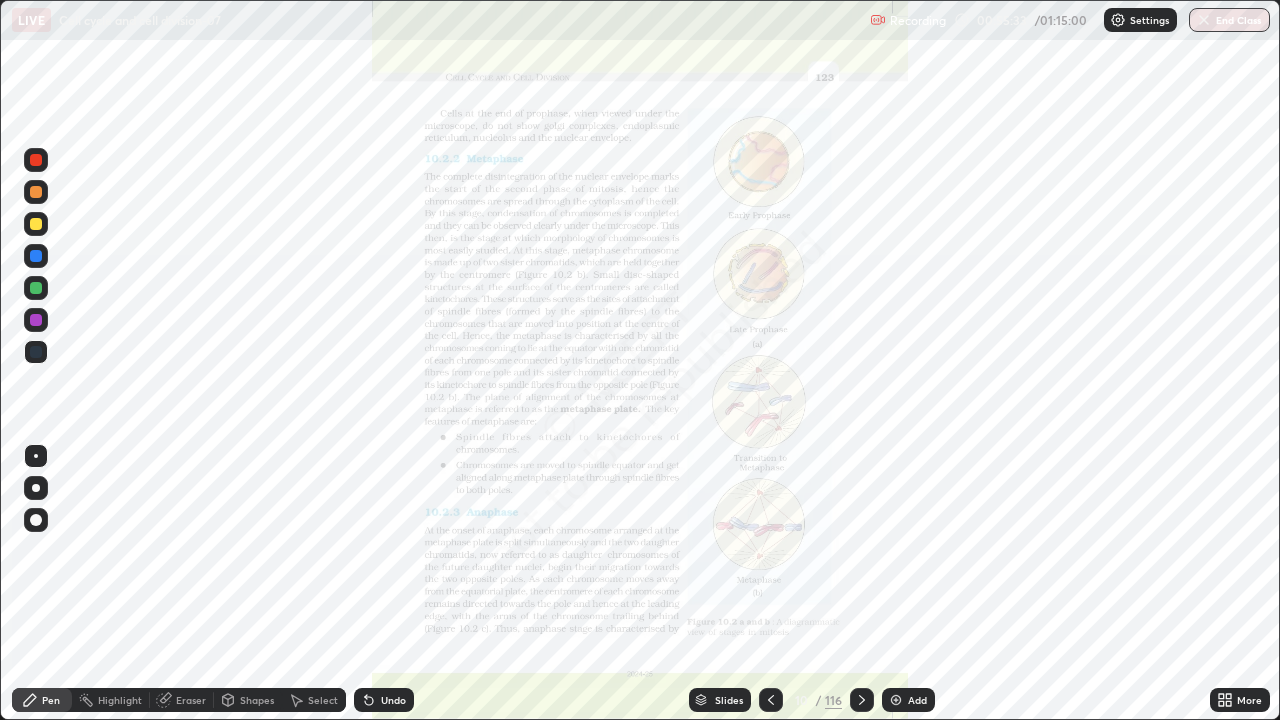 click on "Slides 10 / 116 Add" at bounding box center [812, 700] 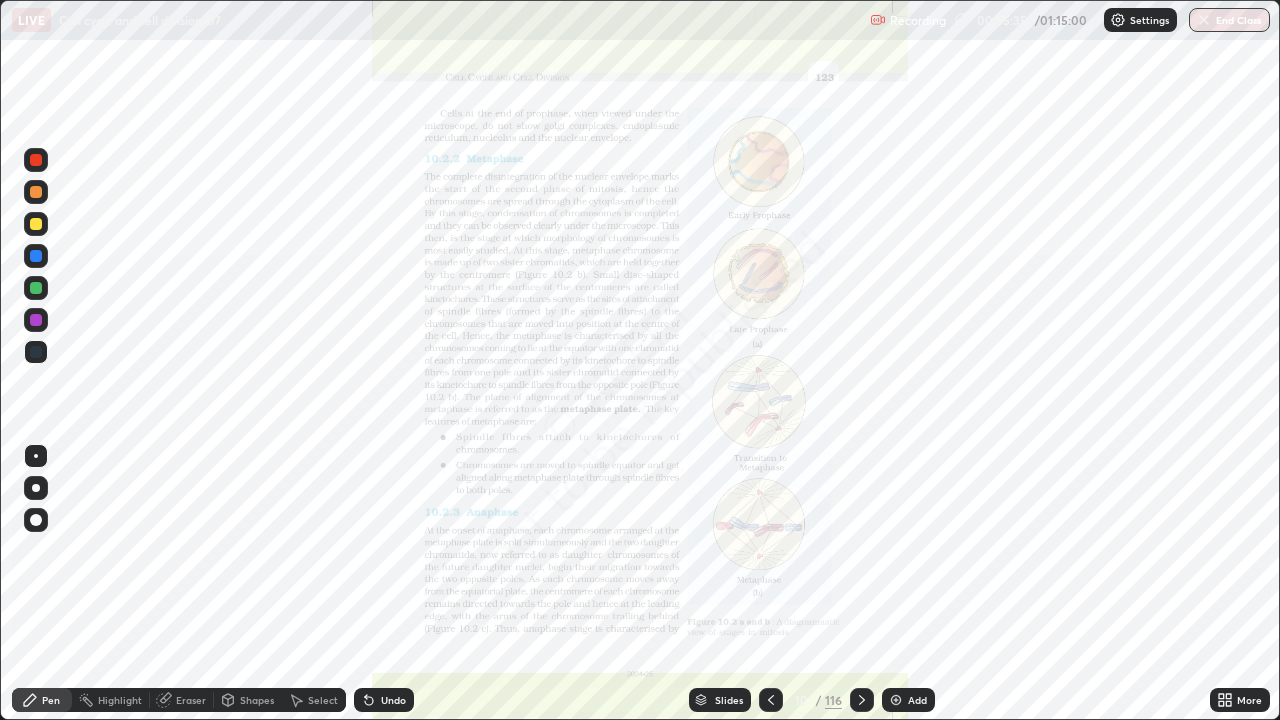 click 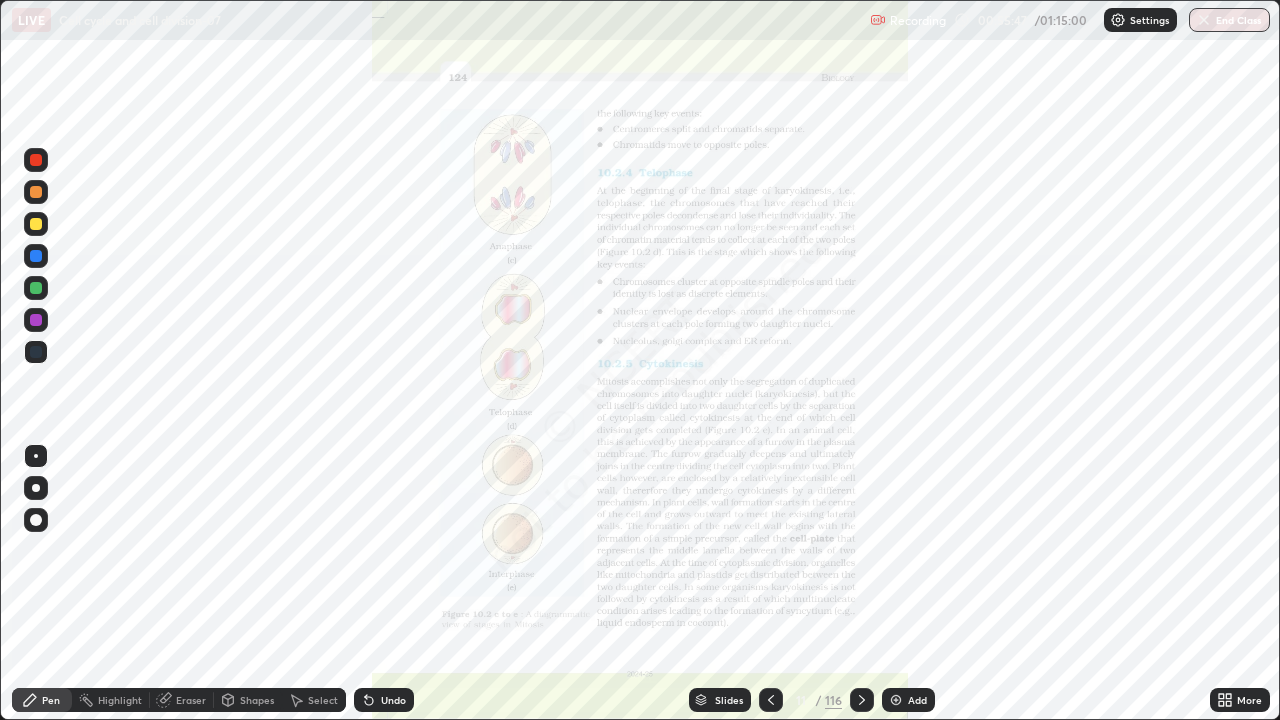 click at bounding box center (862, 700) 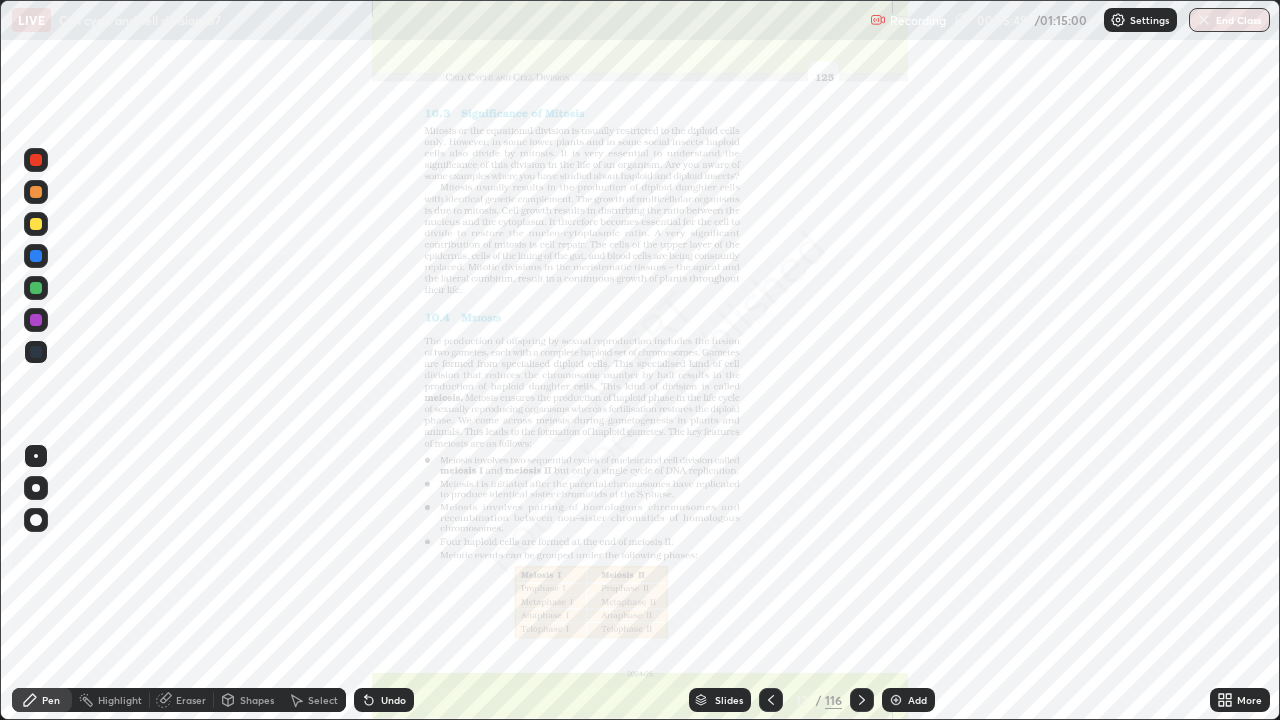 click at bounding box center (862, 700) 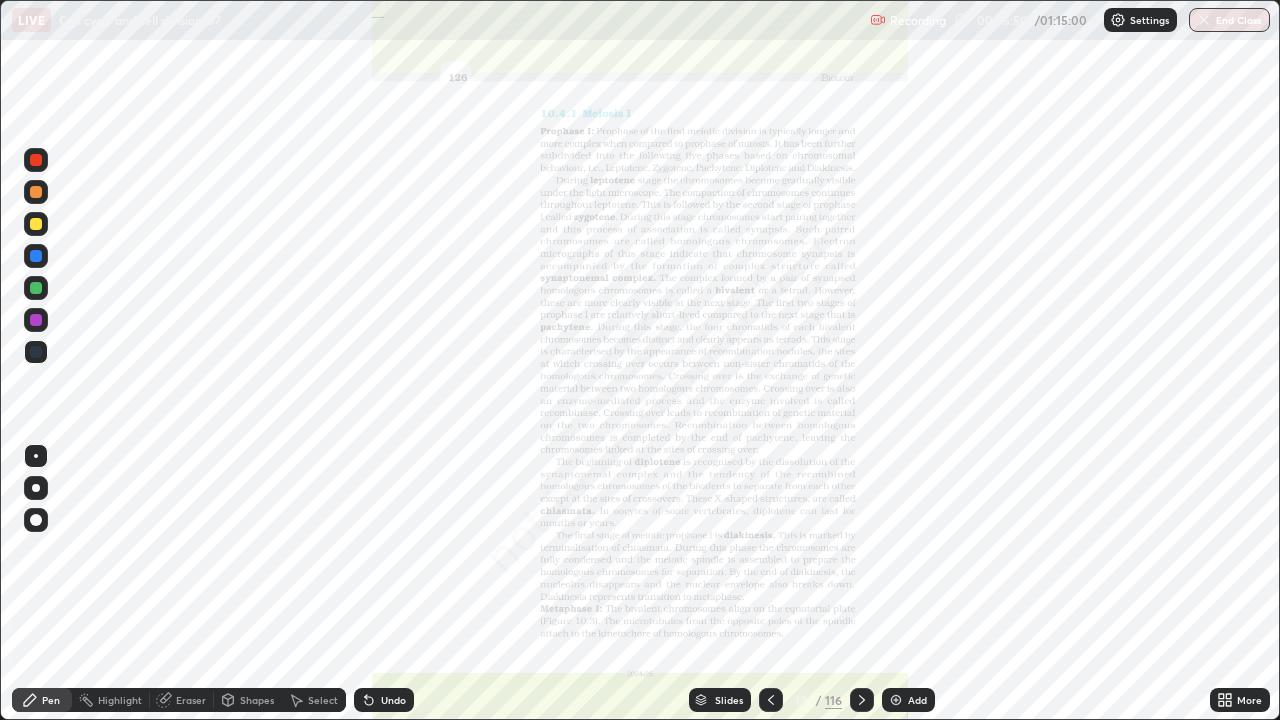 click 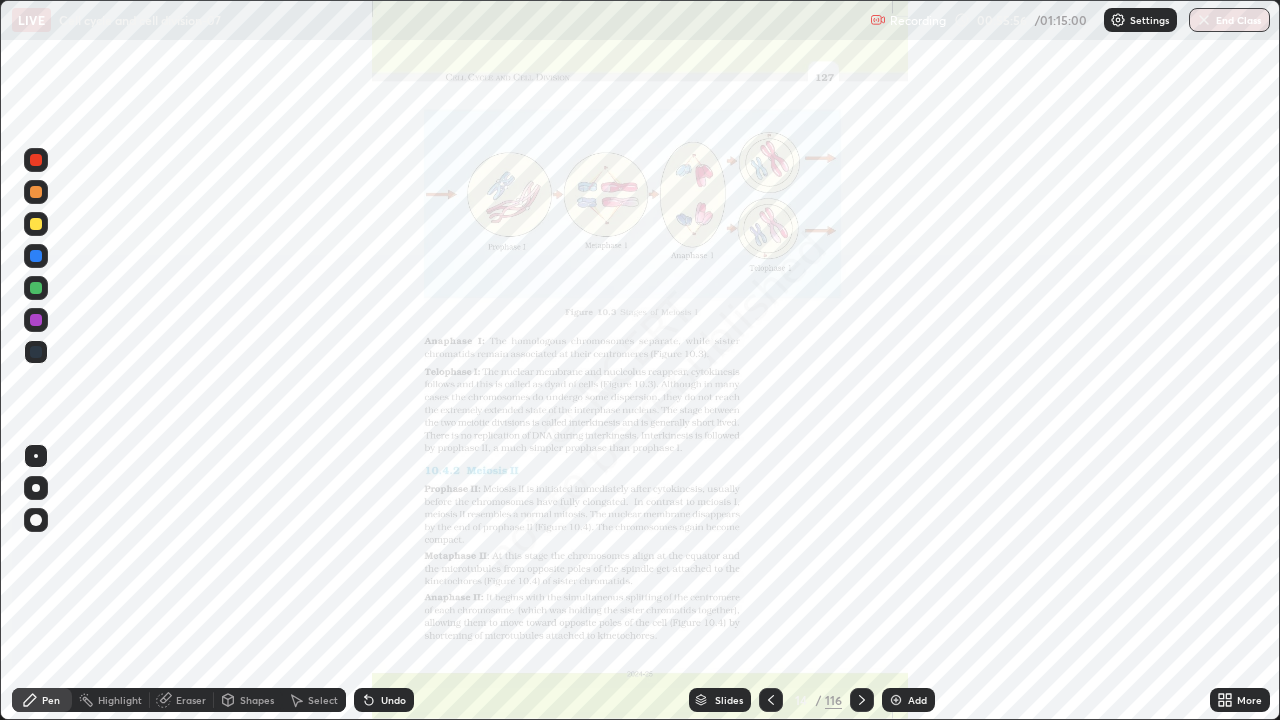 click 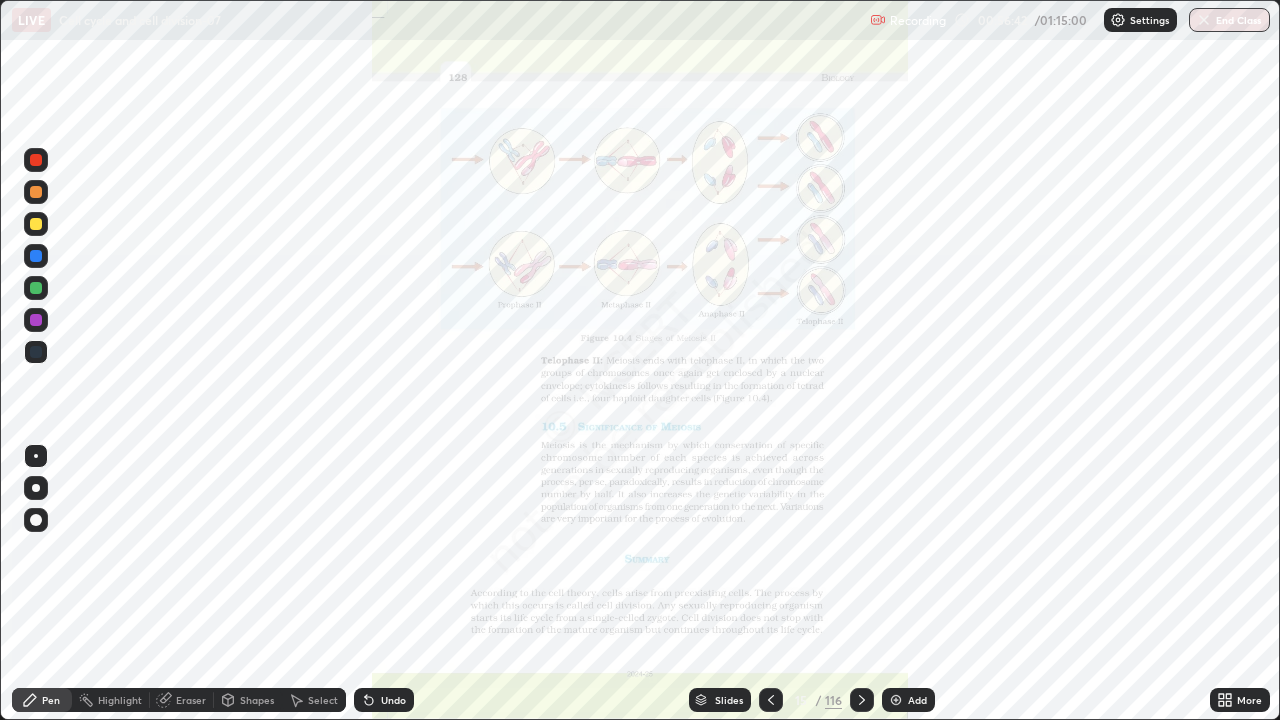 click on "Slides" at bounding box center (720, 700) 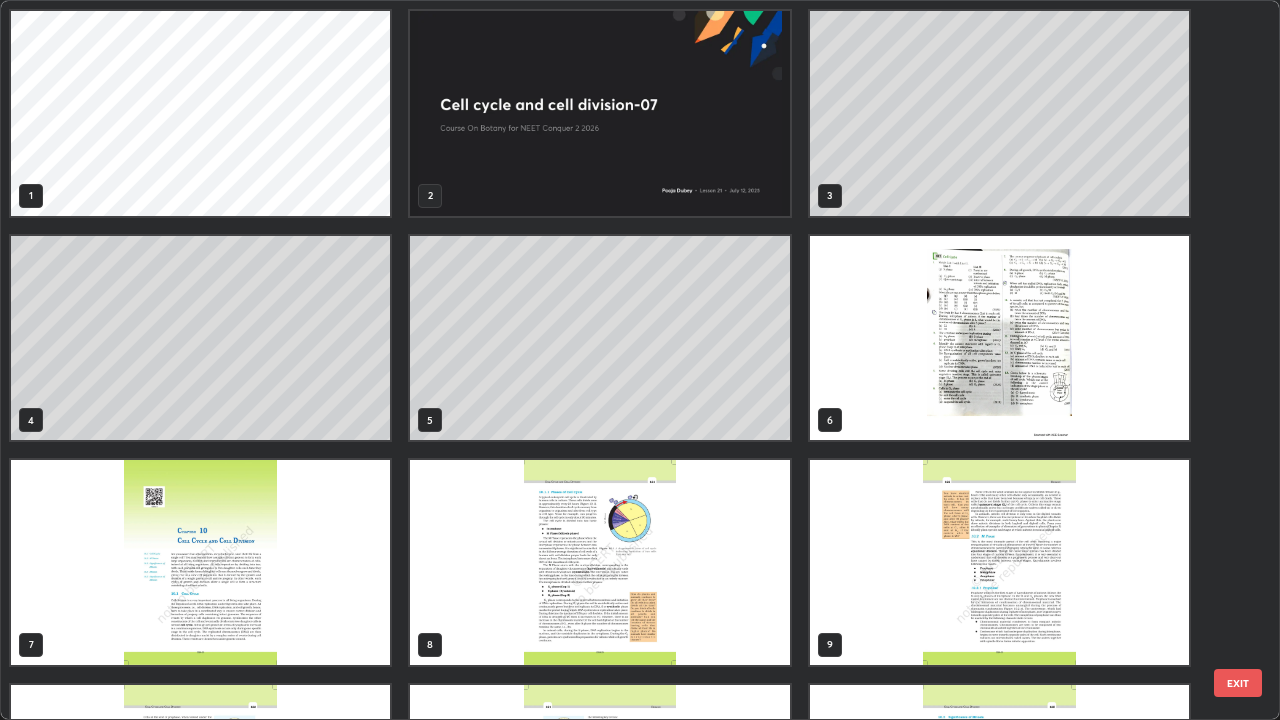 scroll, scrollTop: 405, scrollLeft: 0, axis: vertical 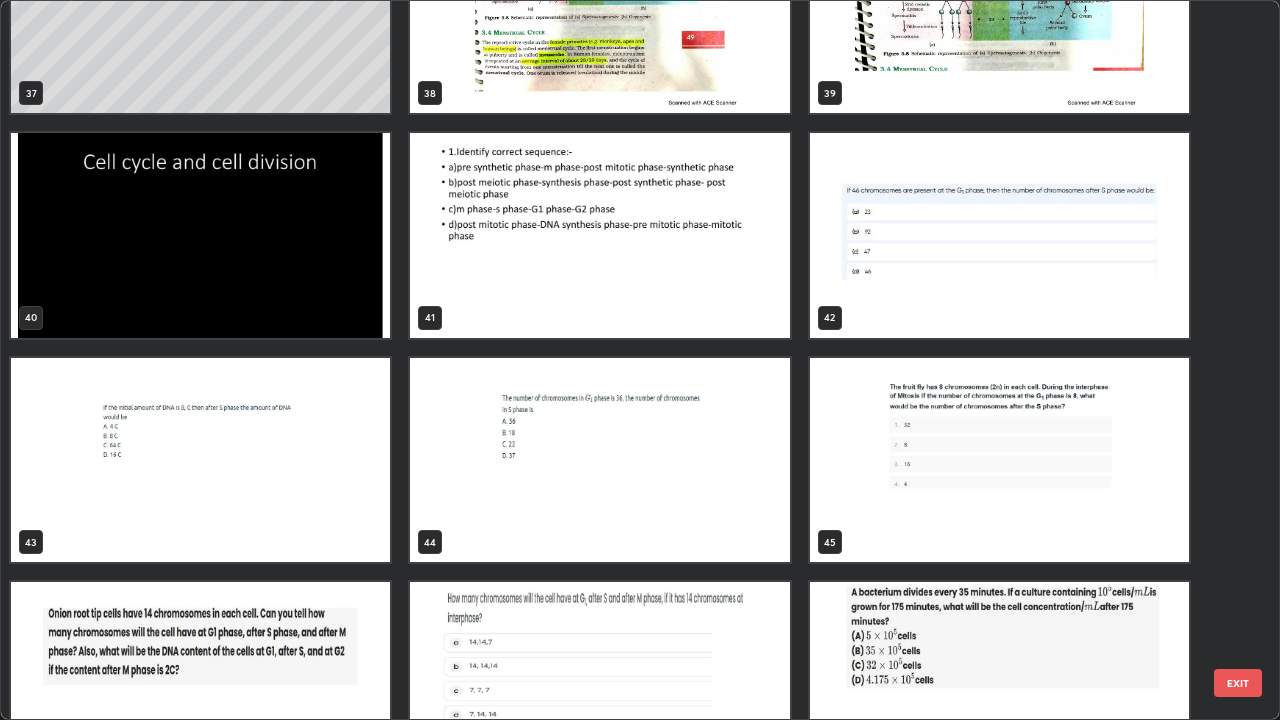 click at bounding box center [599, 235] 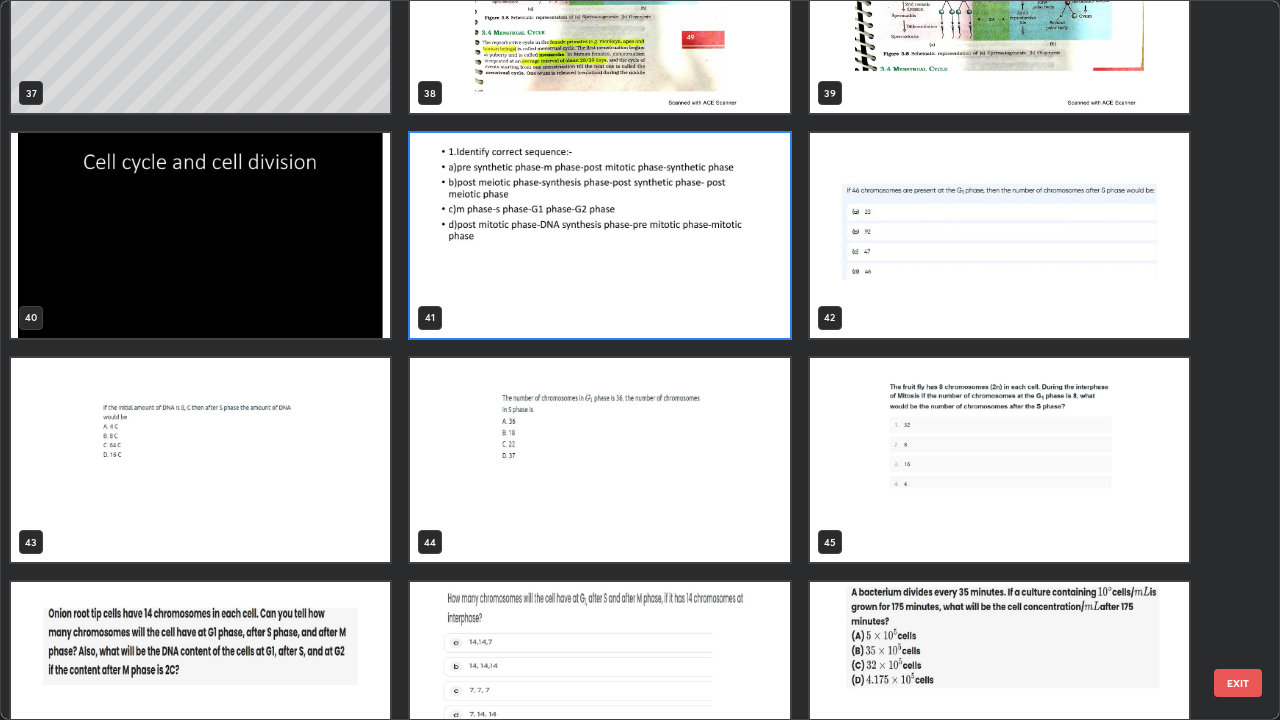 click at bounding box center [599, 235] 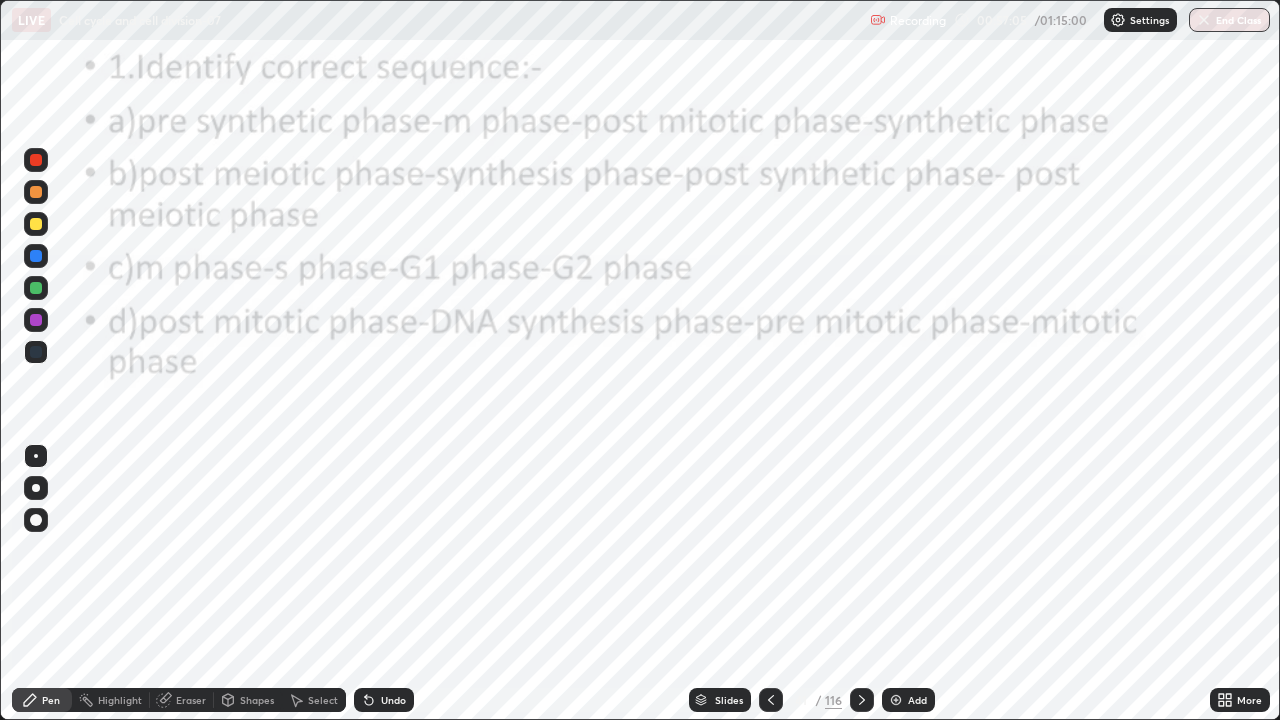 click on "Undo" at bounding box center [384, 700] 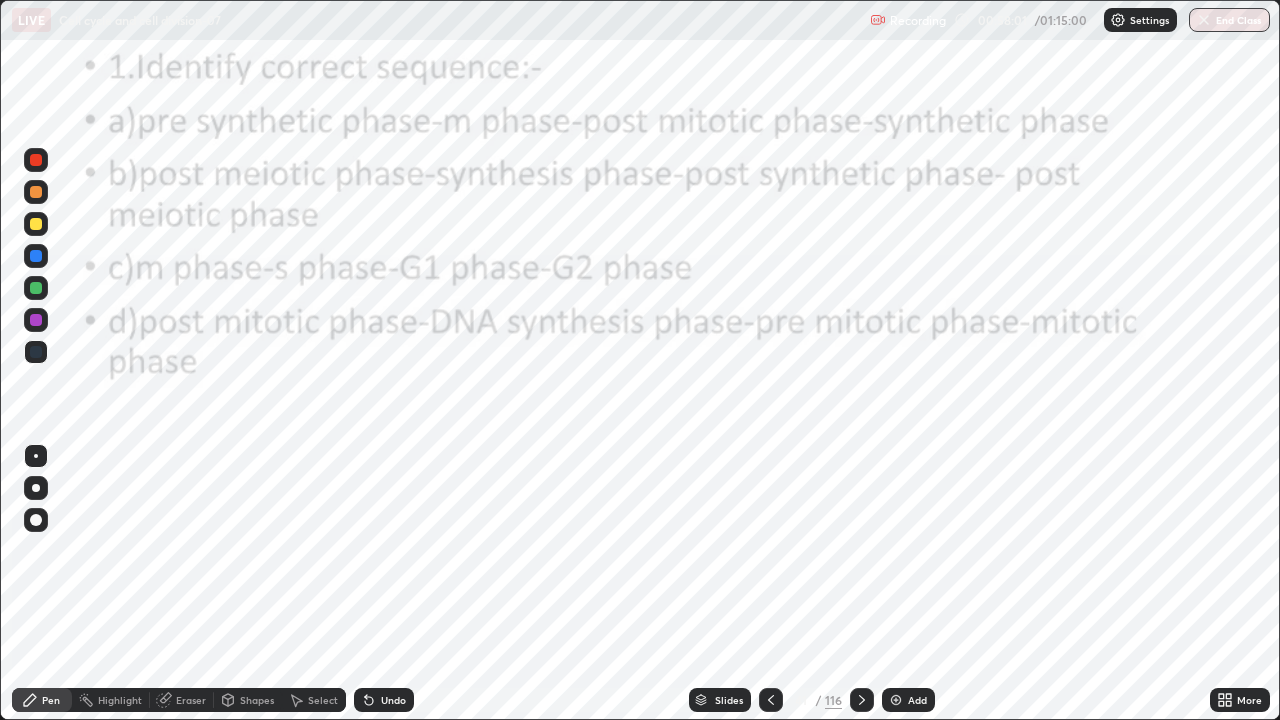 click 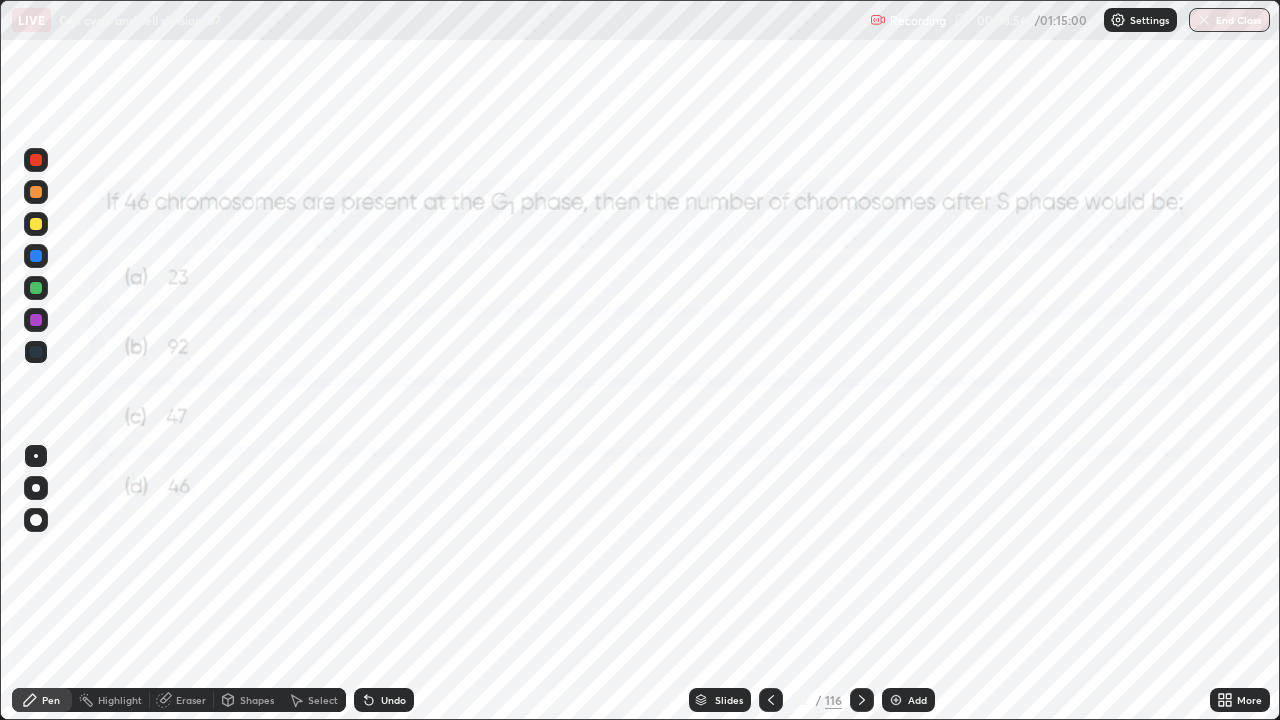 click 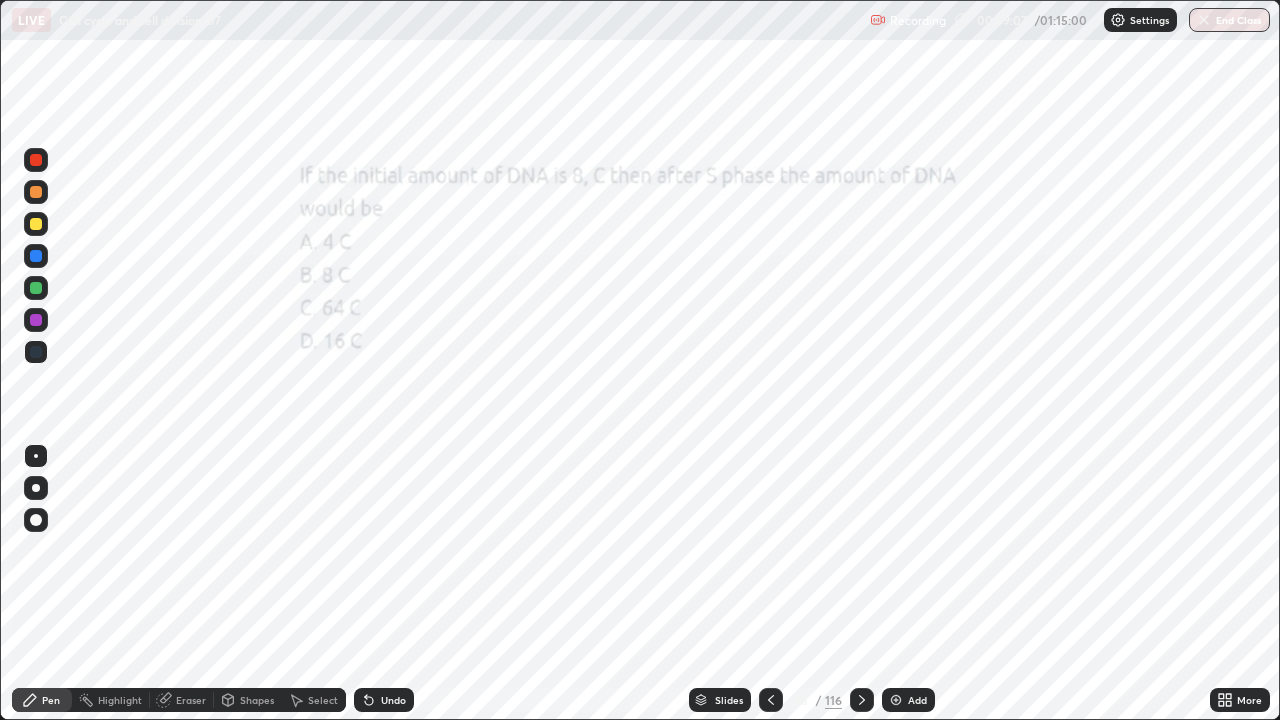 click 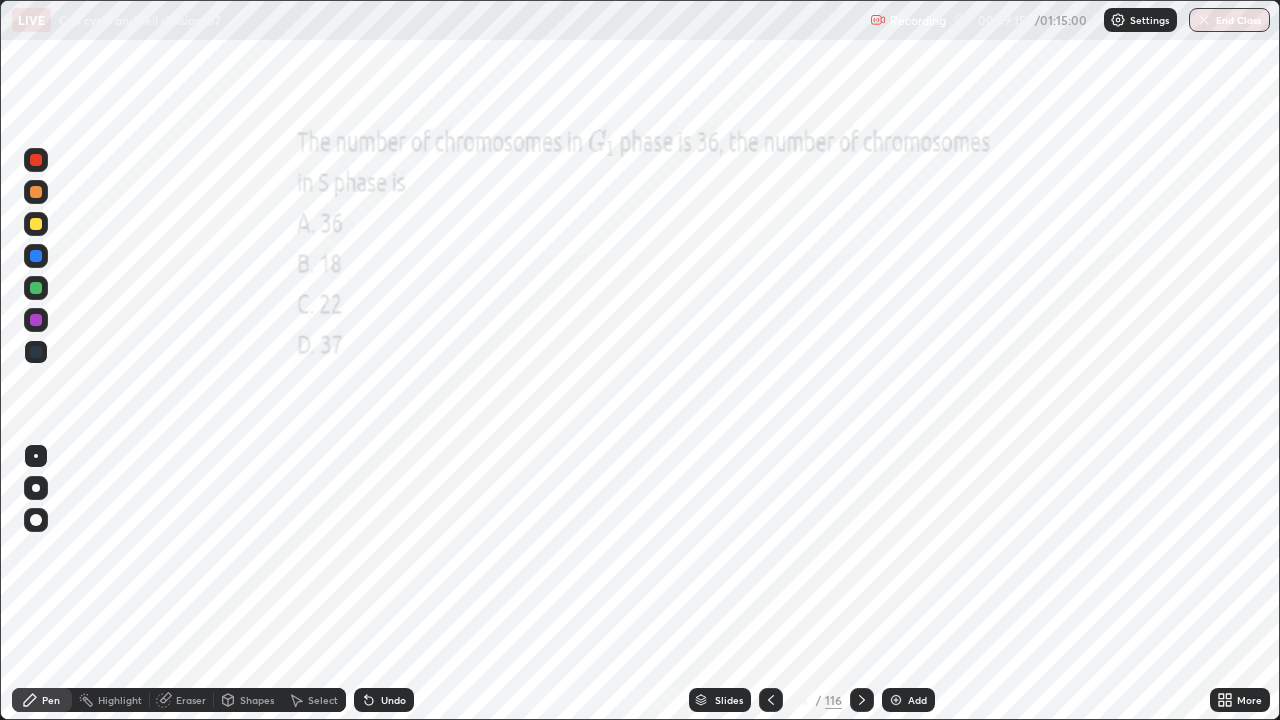 click 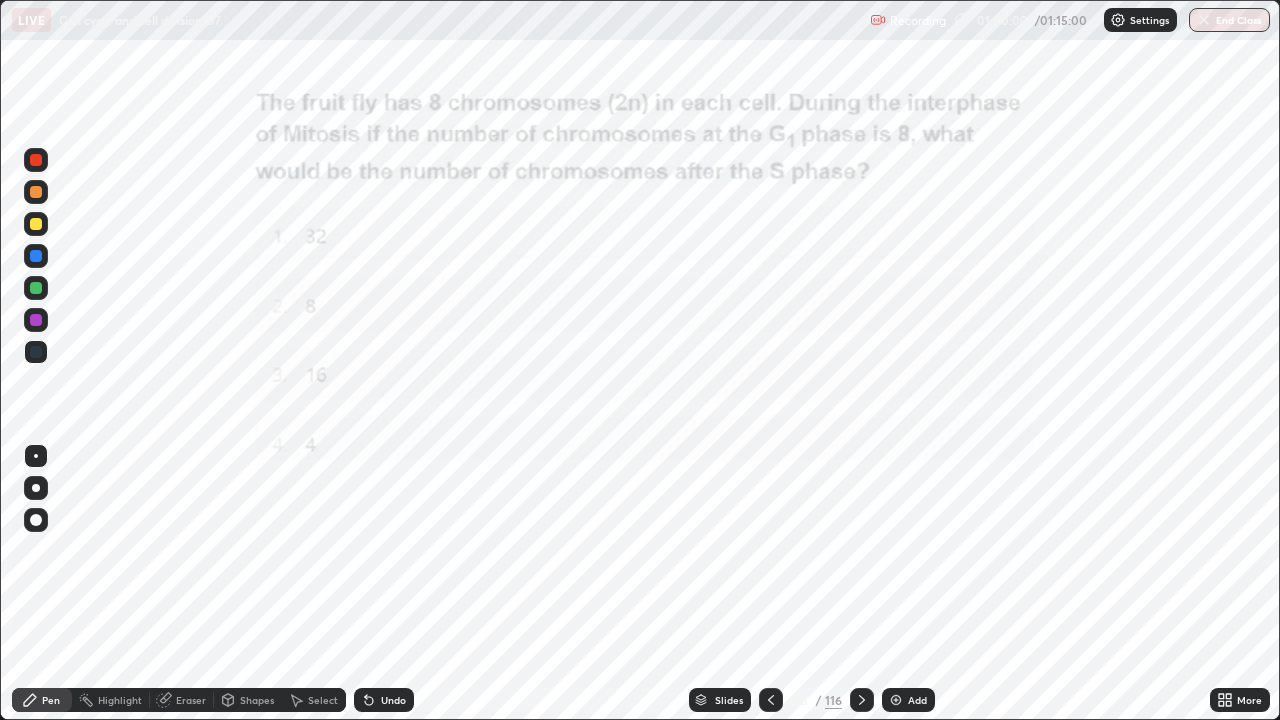 click 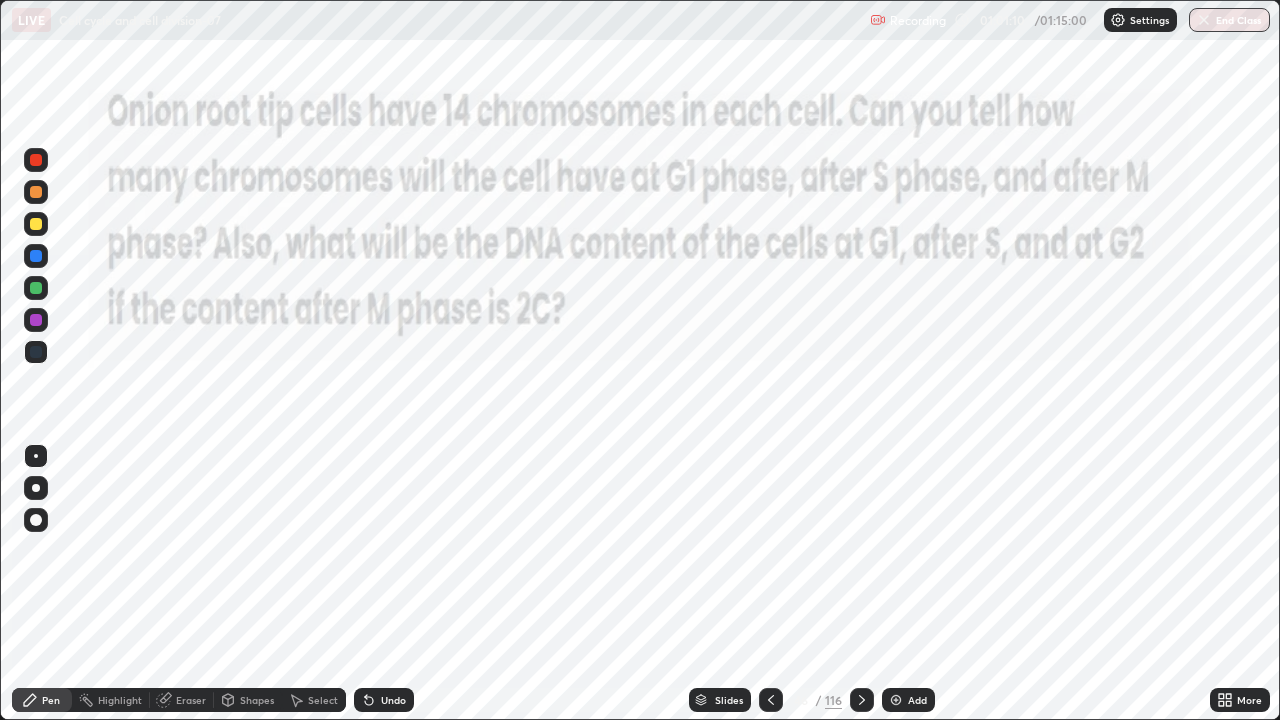 click 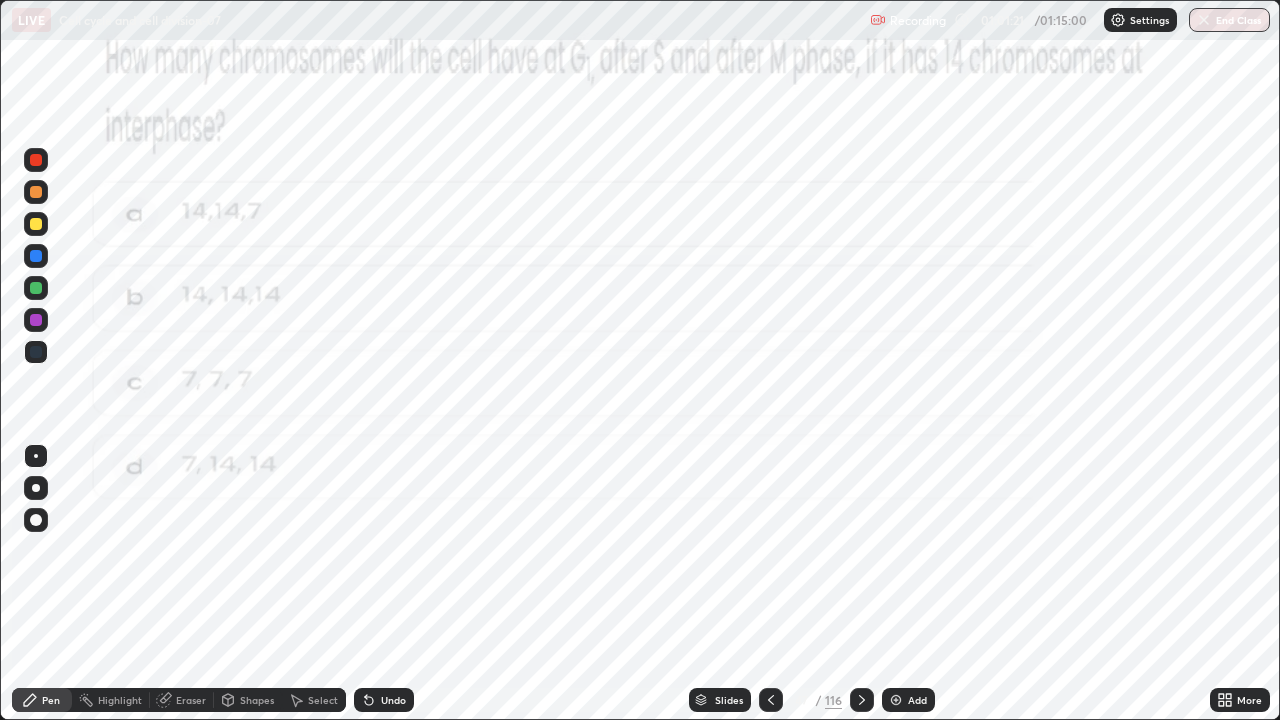click at bounding box center (862, 700) 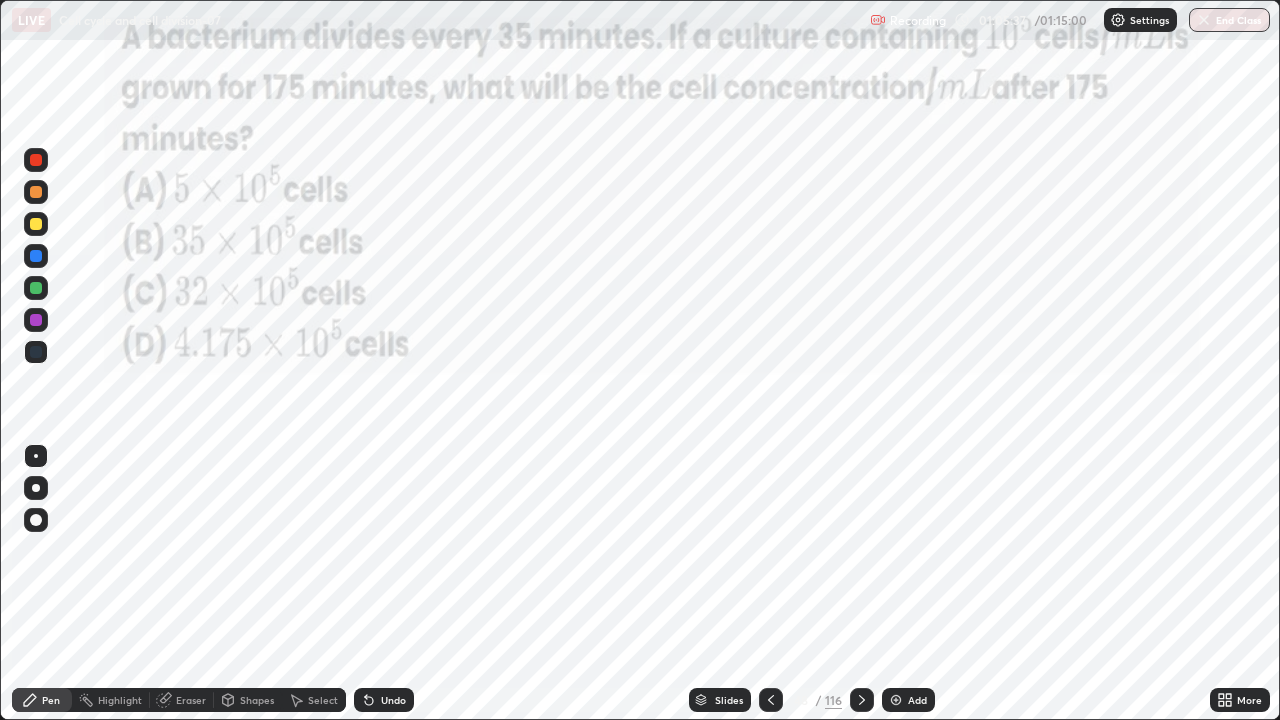 click 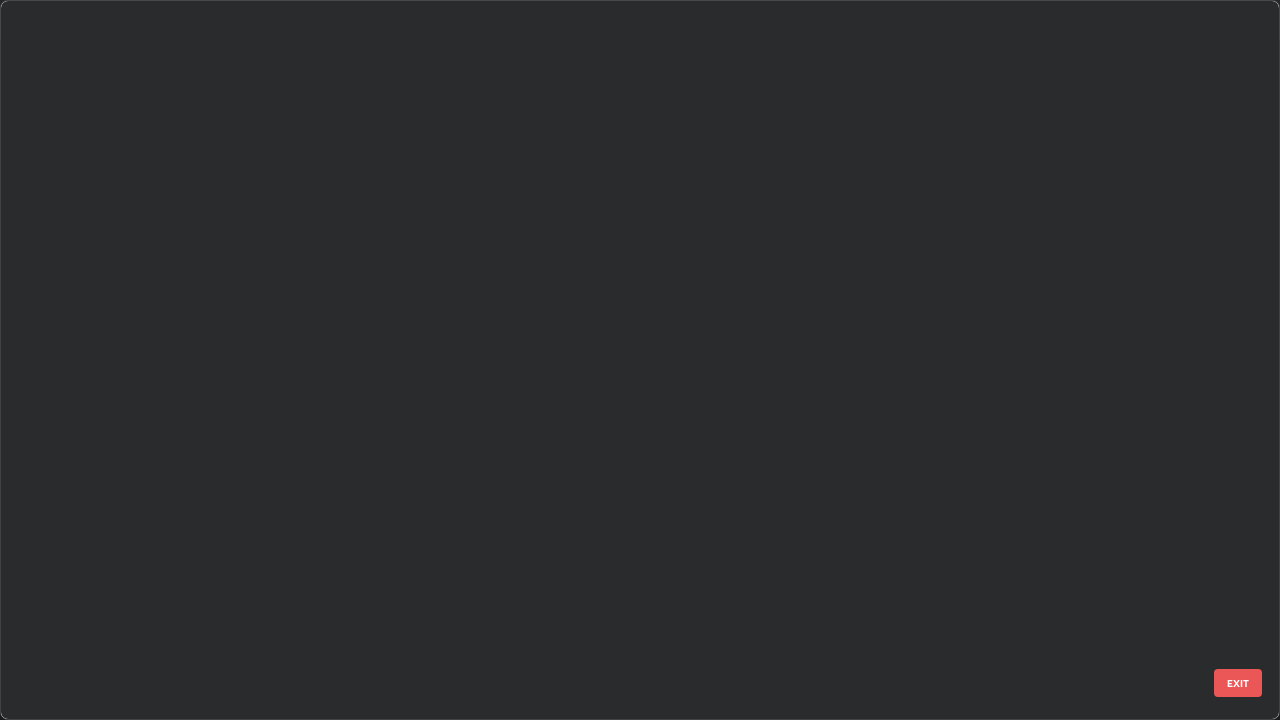 scroll, scrollTop: 2876, scrollLeft: 0, axis: vertical 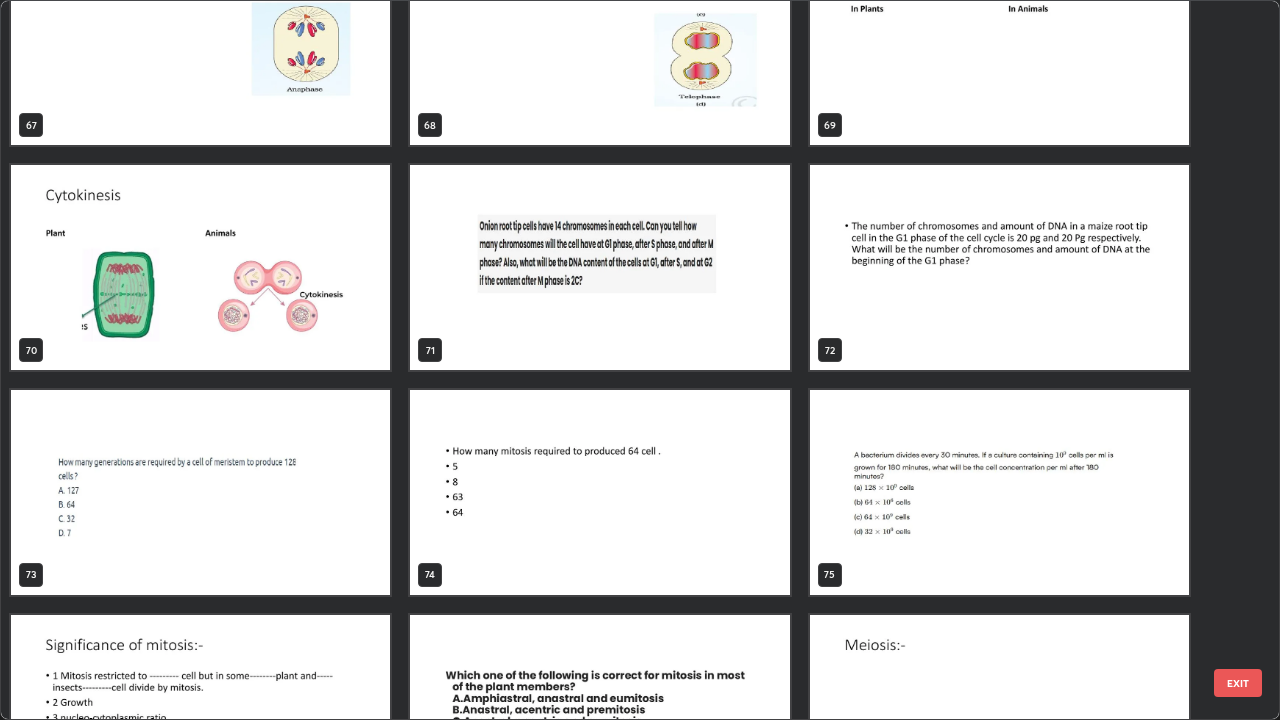 click at bounding box center [999, 492] 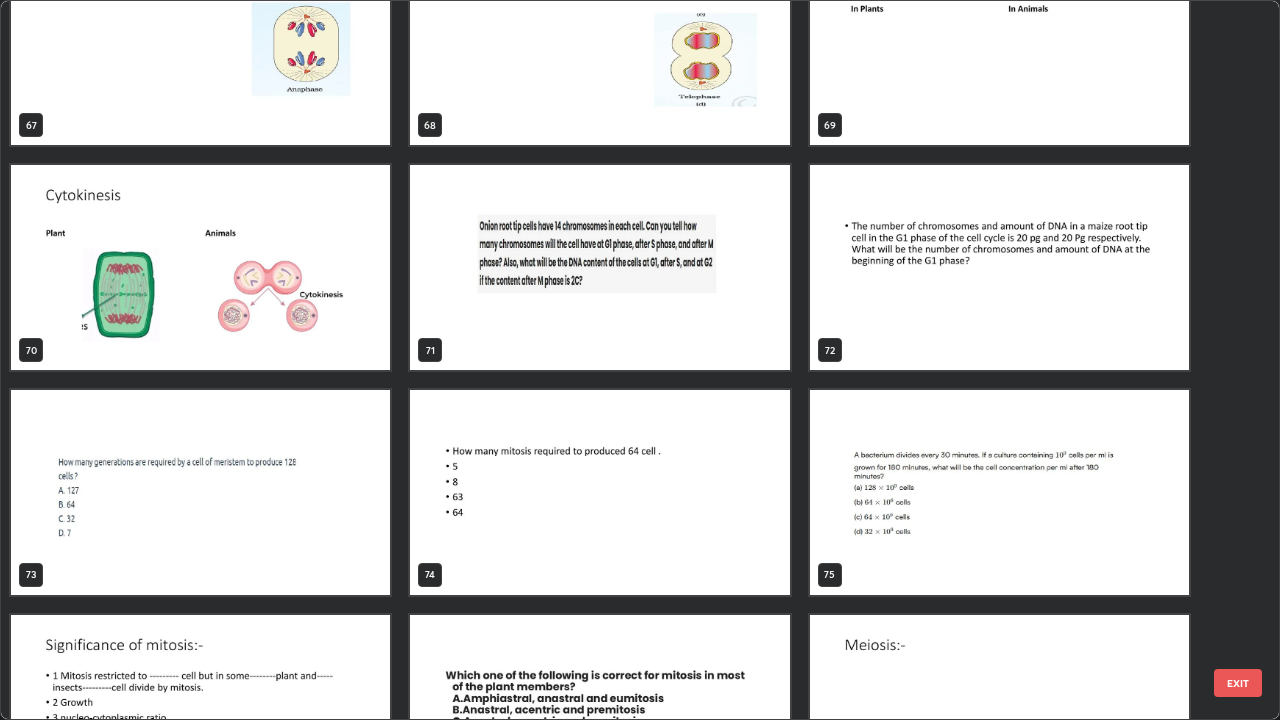 click at bounding box center [999, 492] 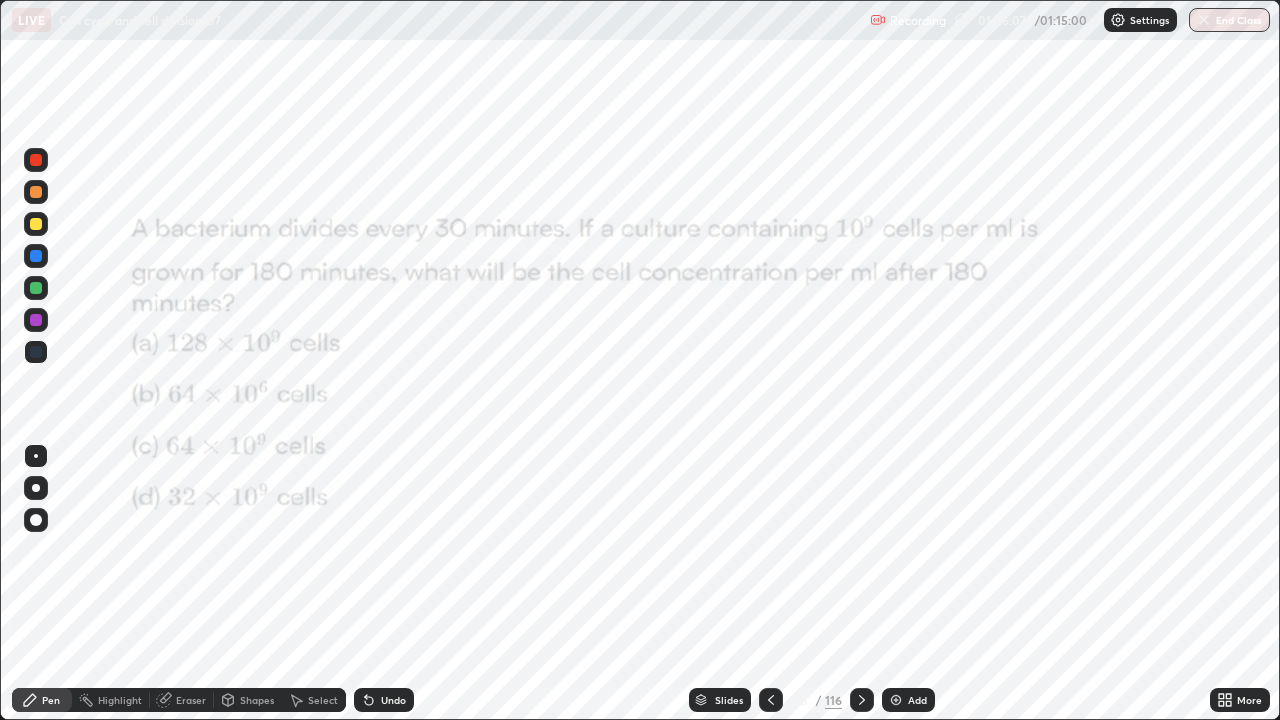 click at bounding box center [999, 492] 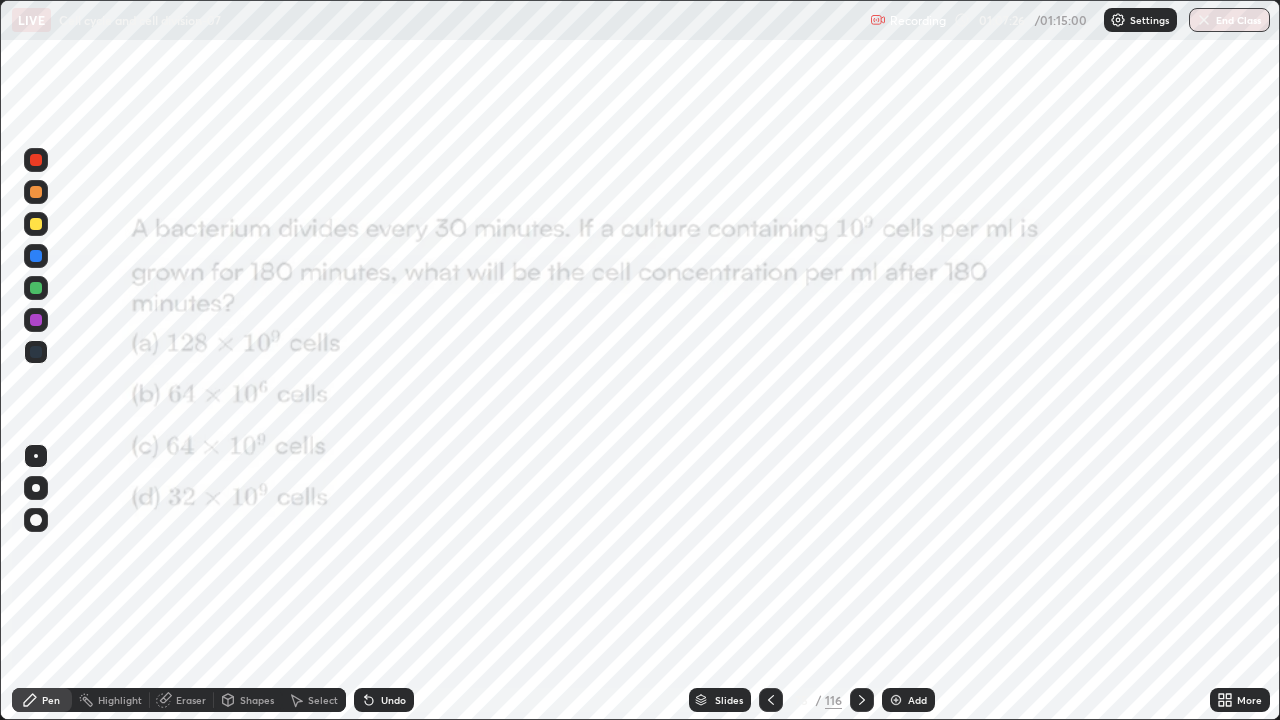 click 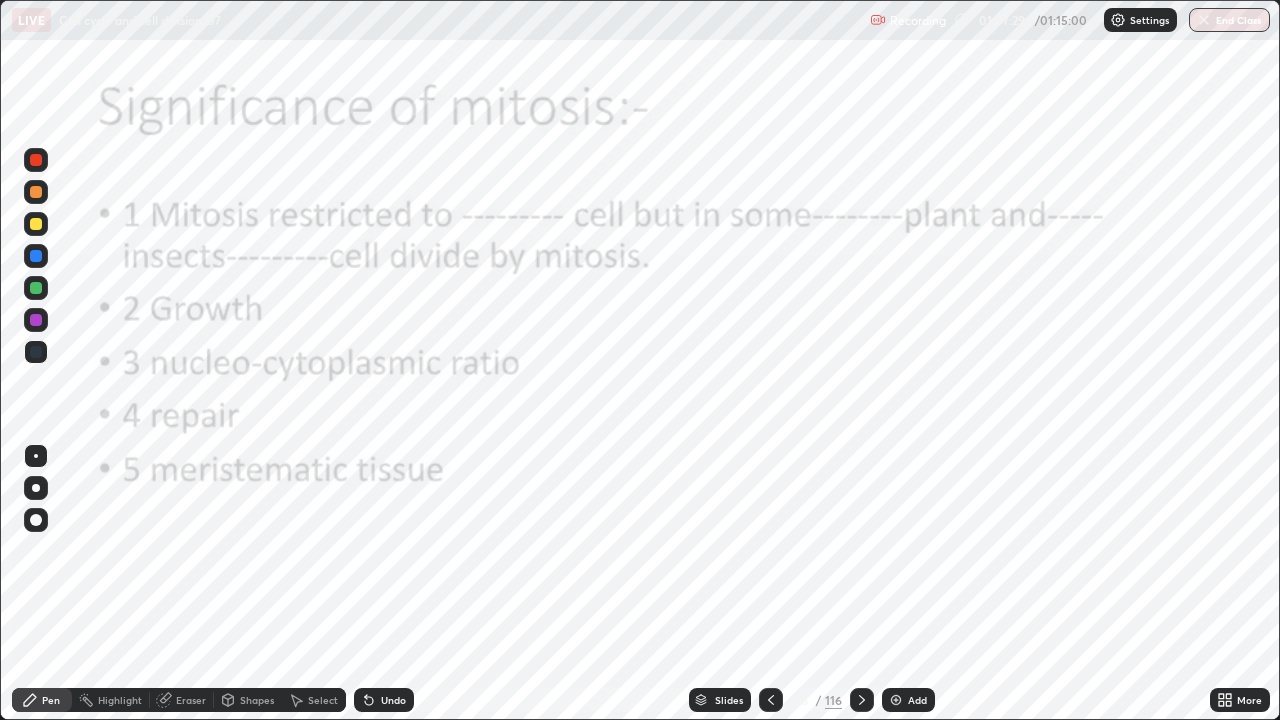 click 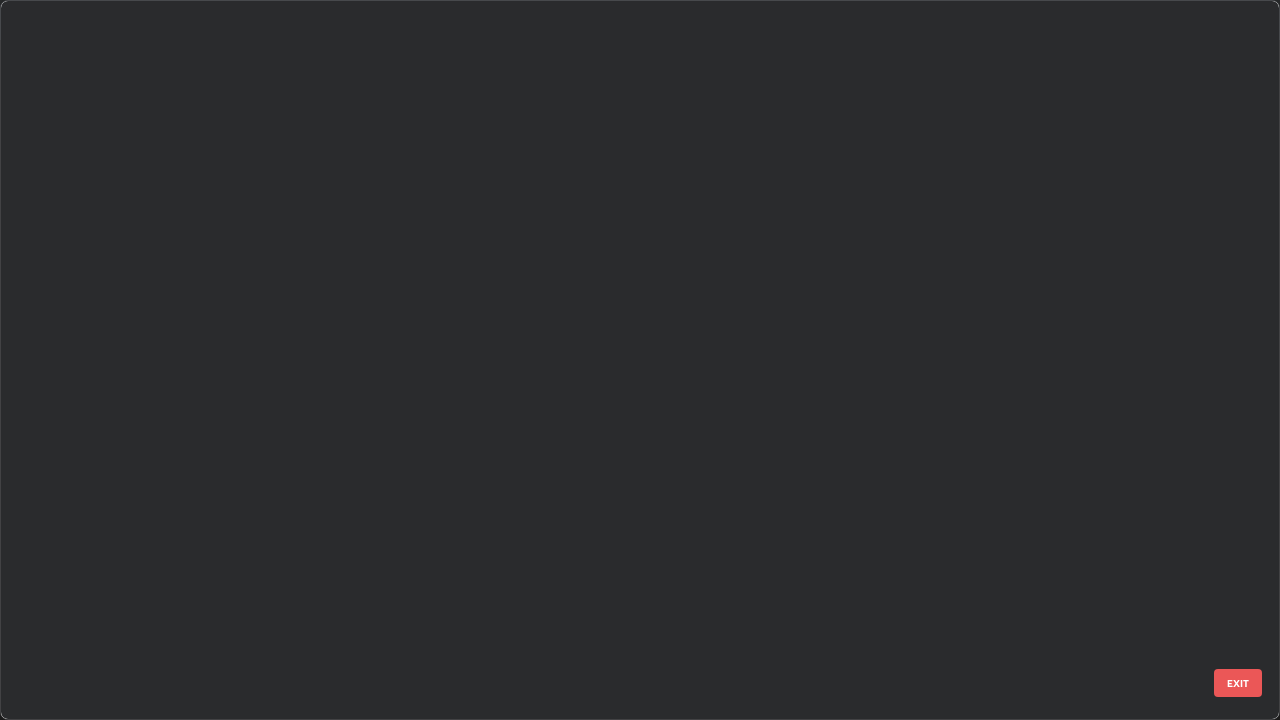 scroll, scrollTop: 5122, scrollLeft: 0, axis: vertical 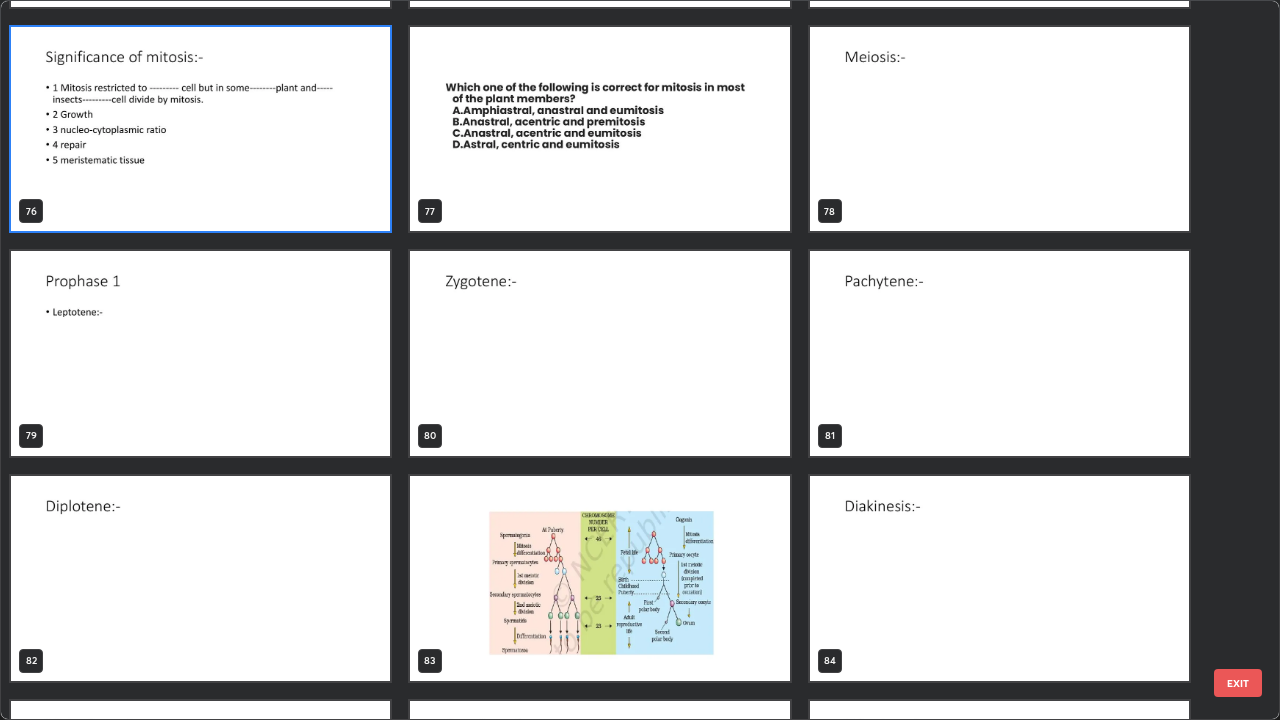 click at bounding box center (599, 129) 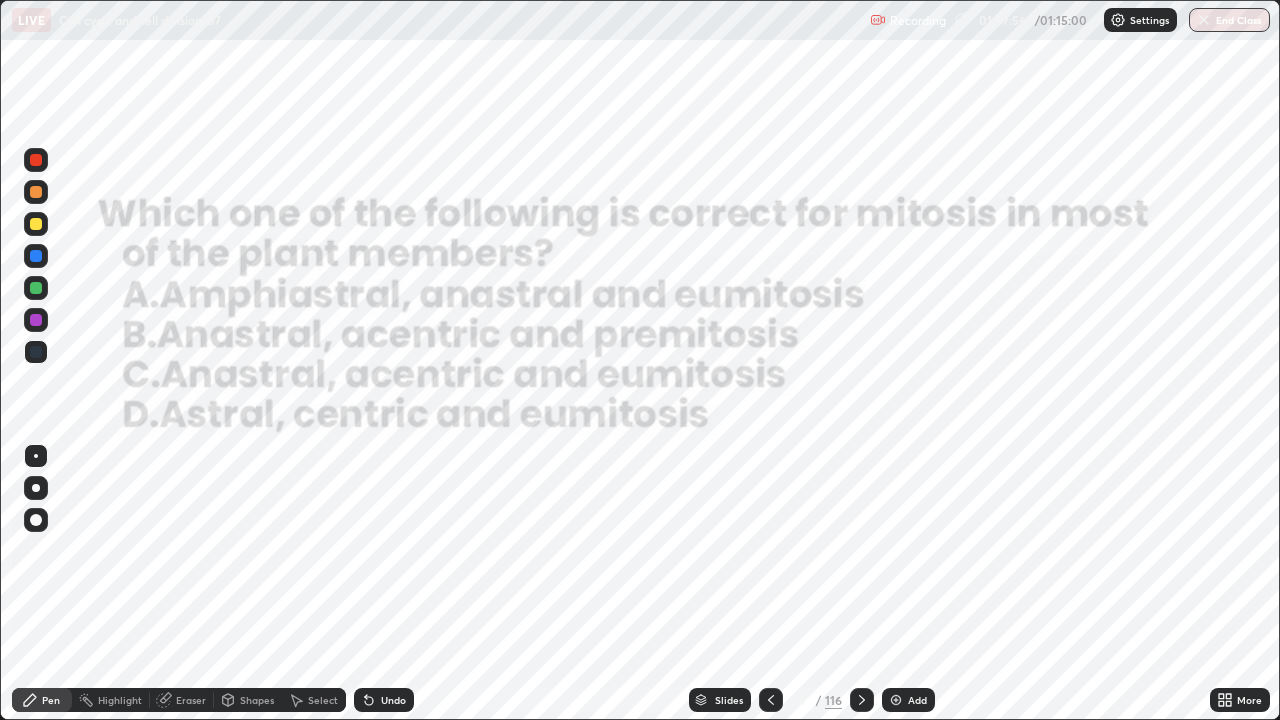 click at bounding box center [599, 129] 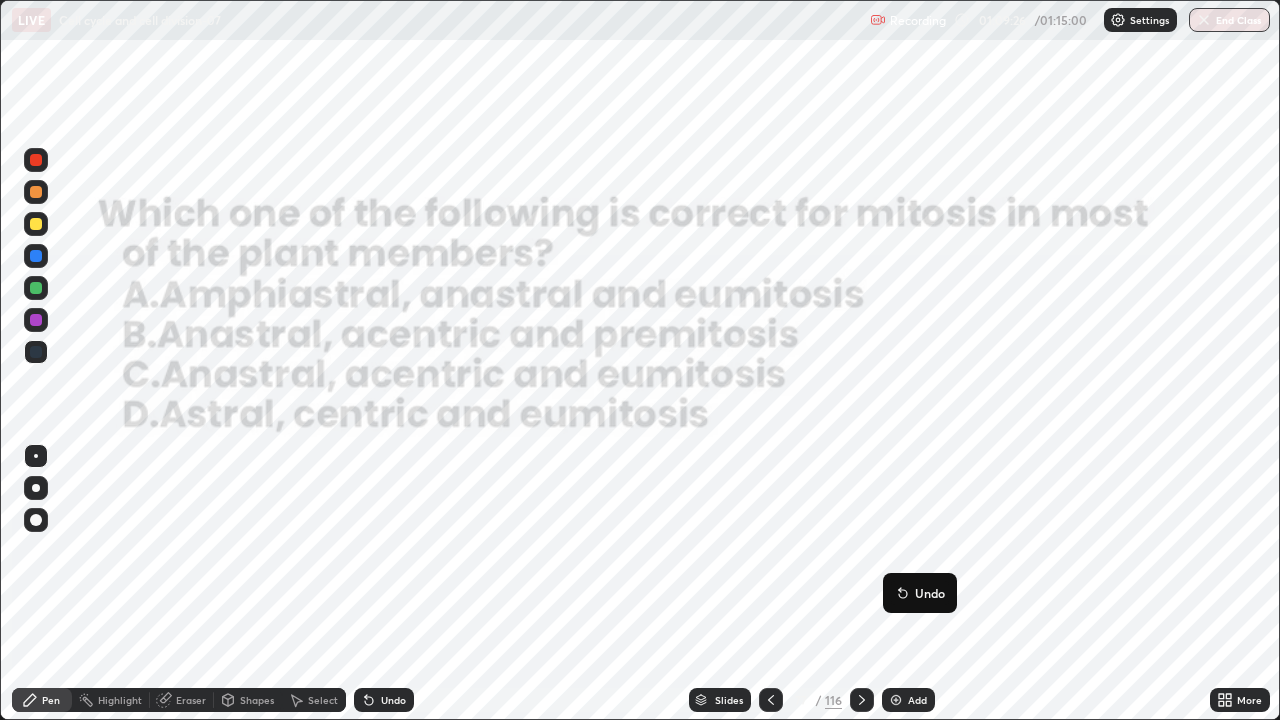 click 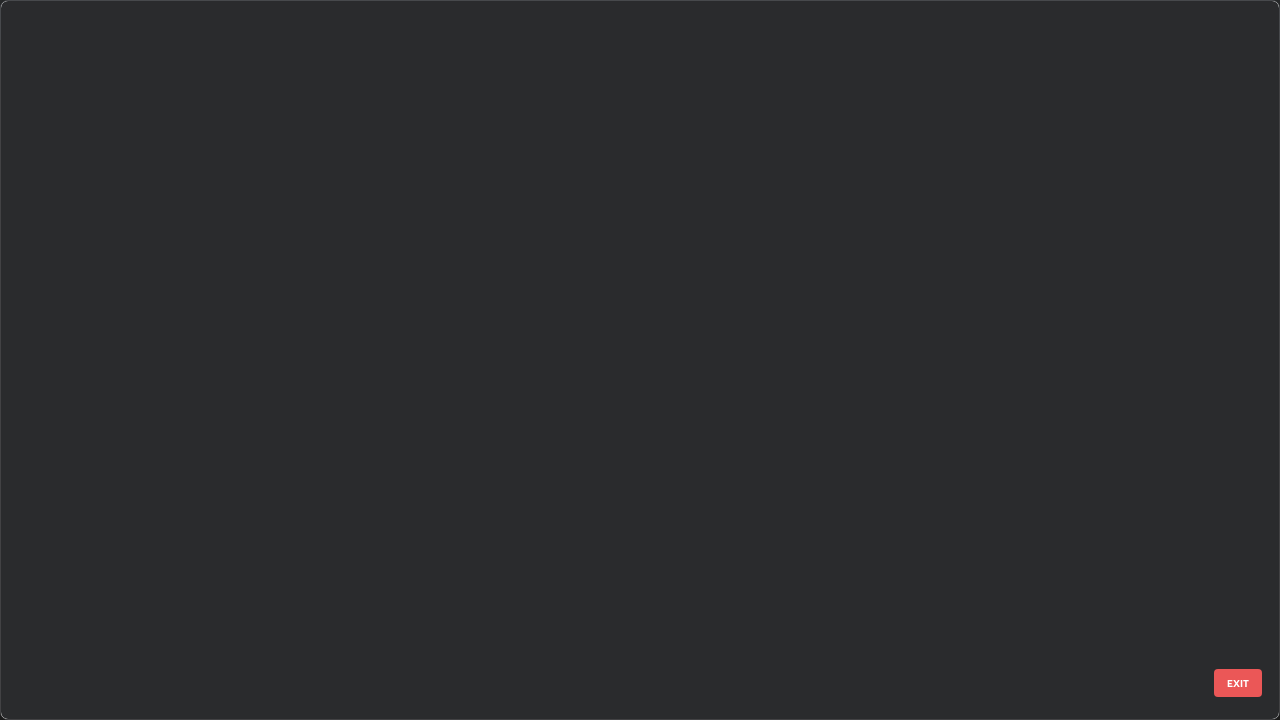 scroll, scrollTop: 5122, scrollLeft: 0, axis: vertical 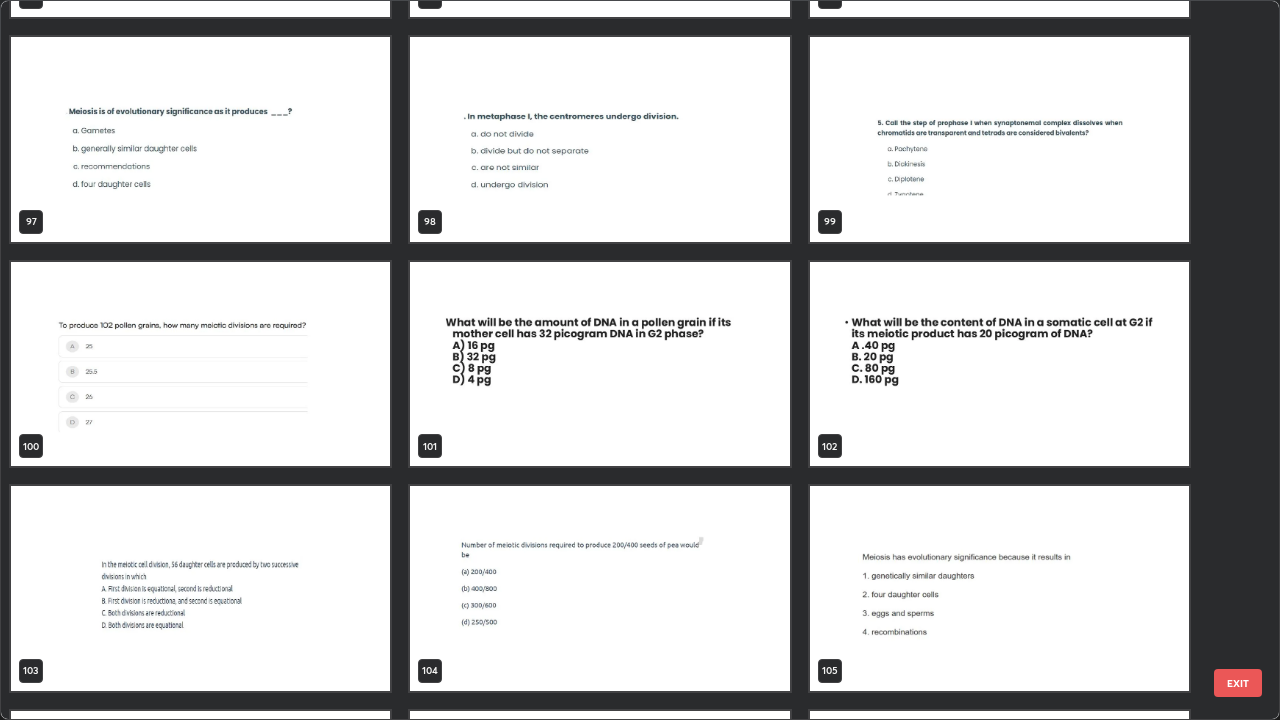 click at bounding box center (999, 364) 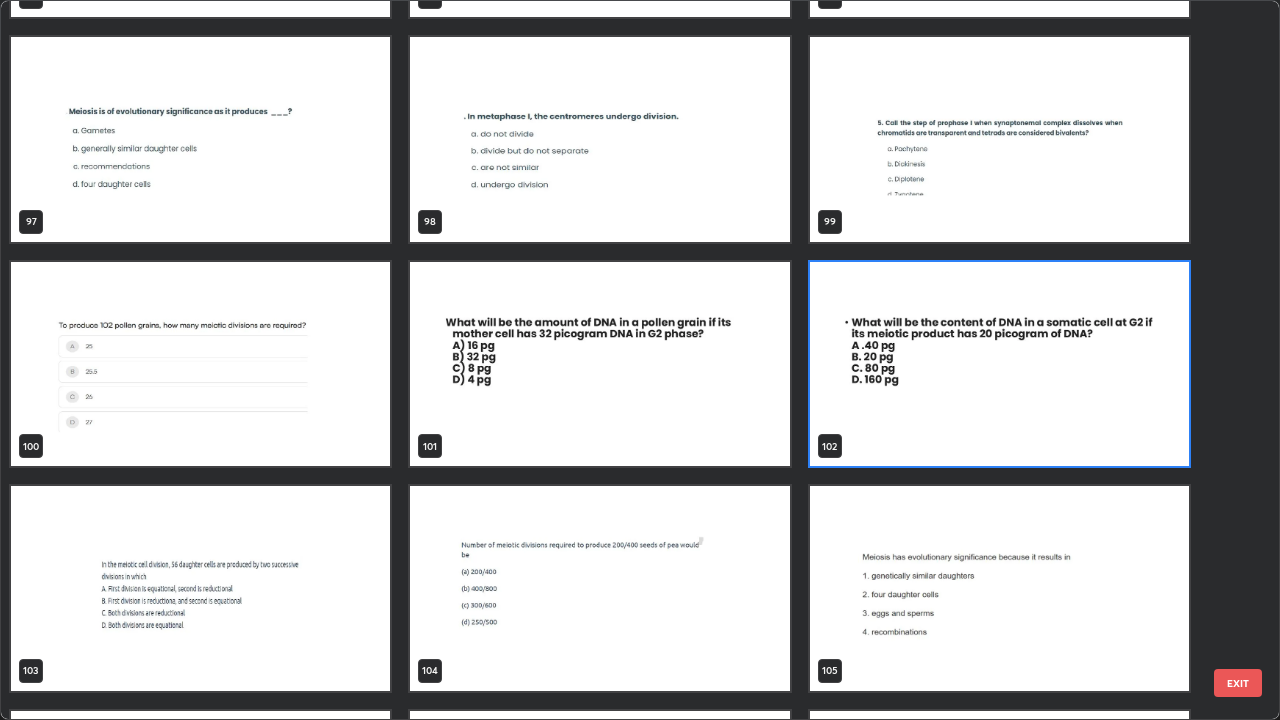 click at bounding box center [999, 364] 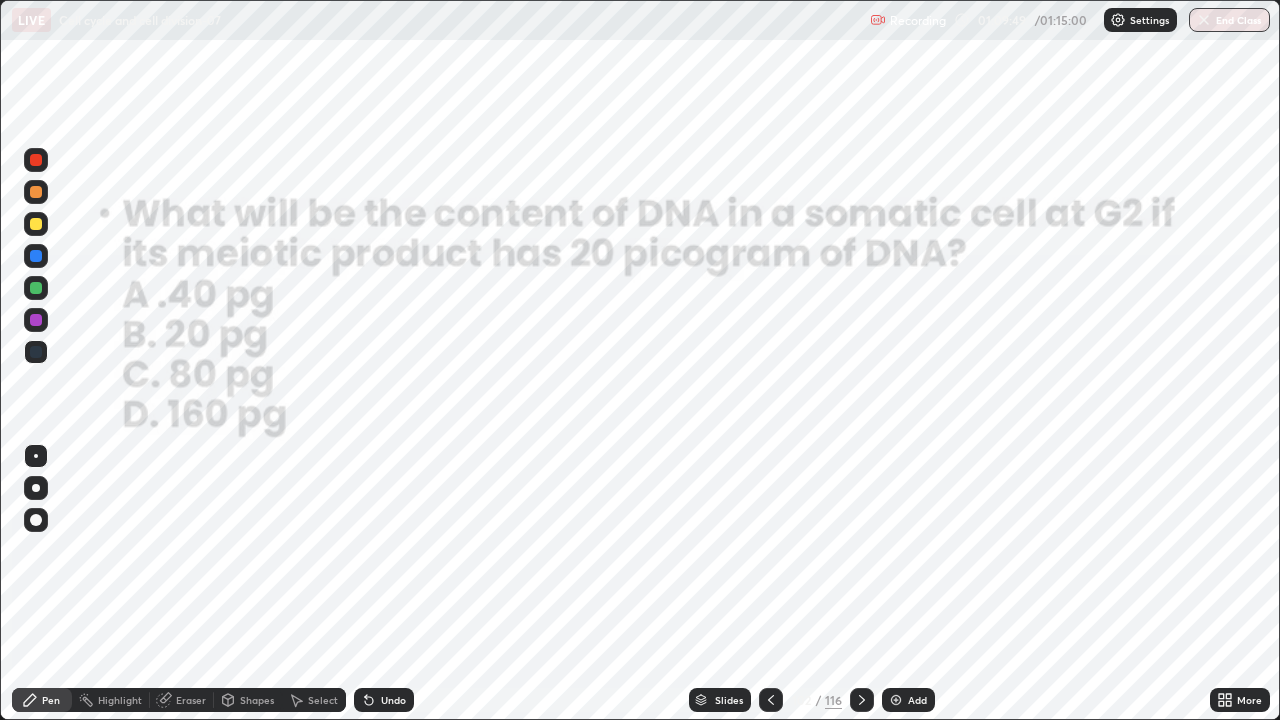 click 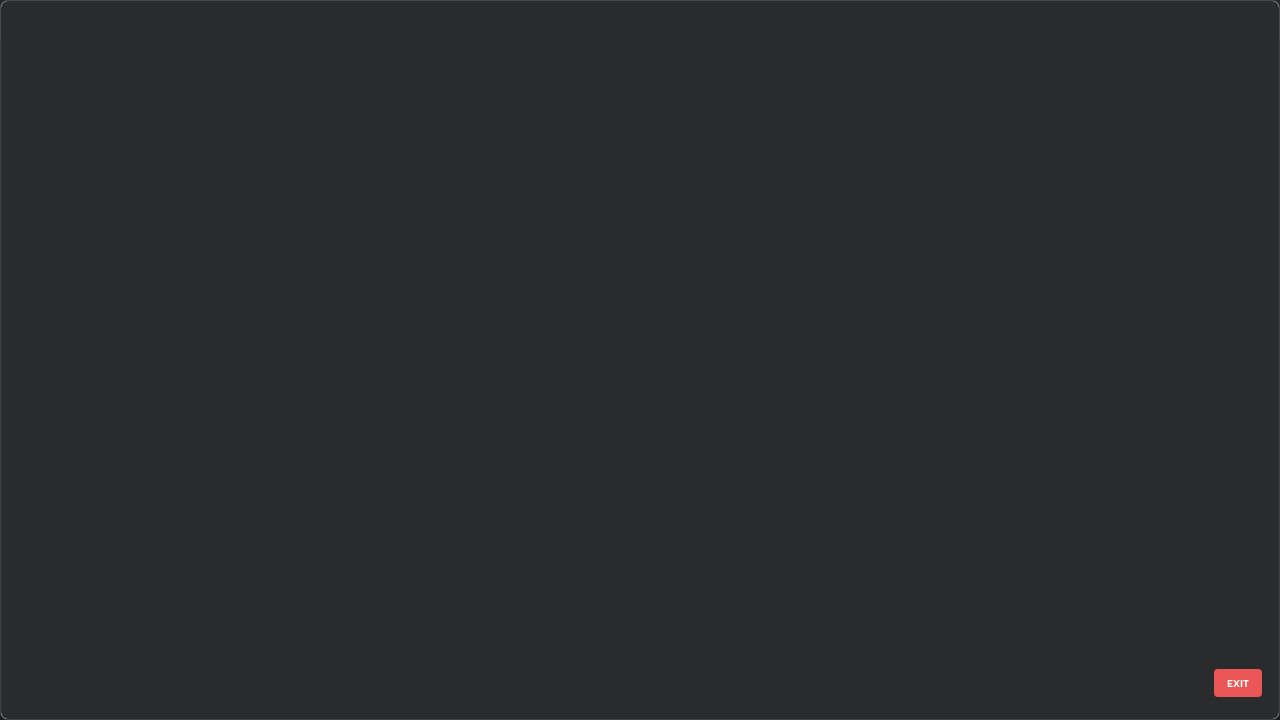 scroll, scrollTop: 6919, scrollLeft: 0, axis: vertical 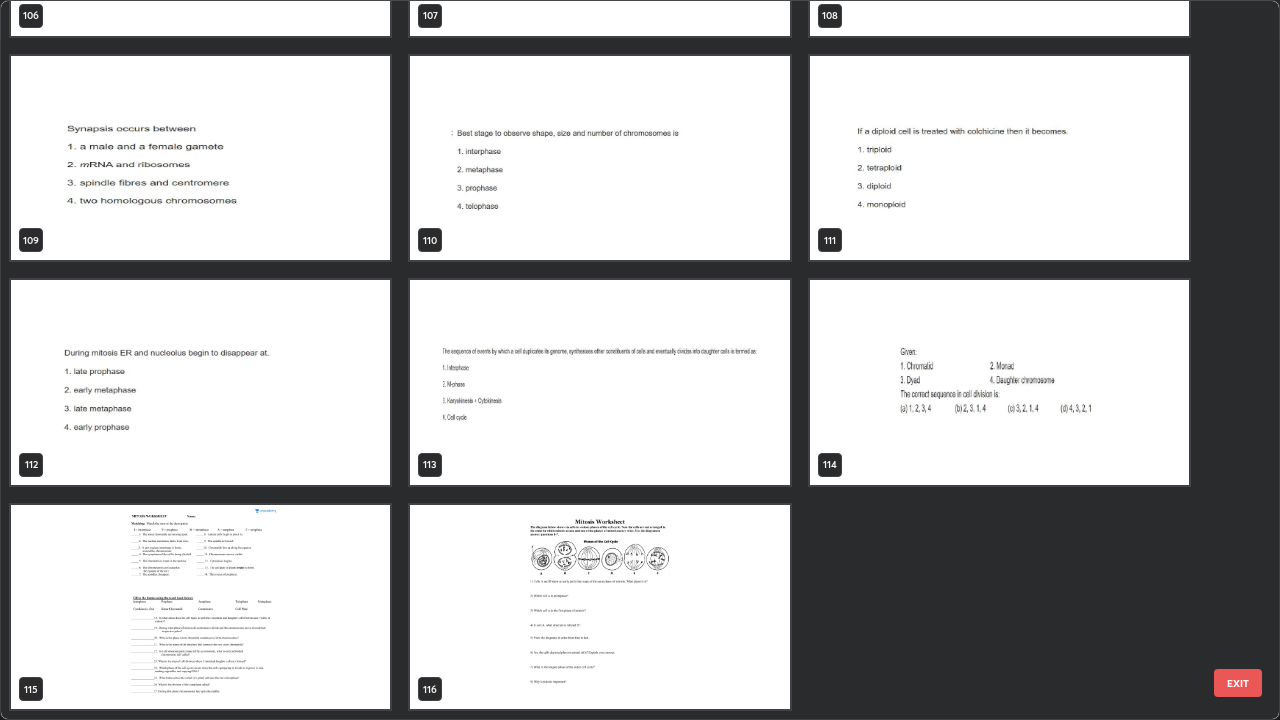 click at bounding box center [200, 607] 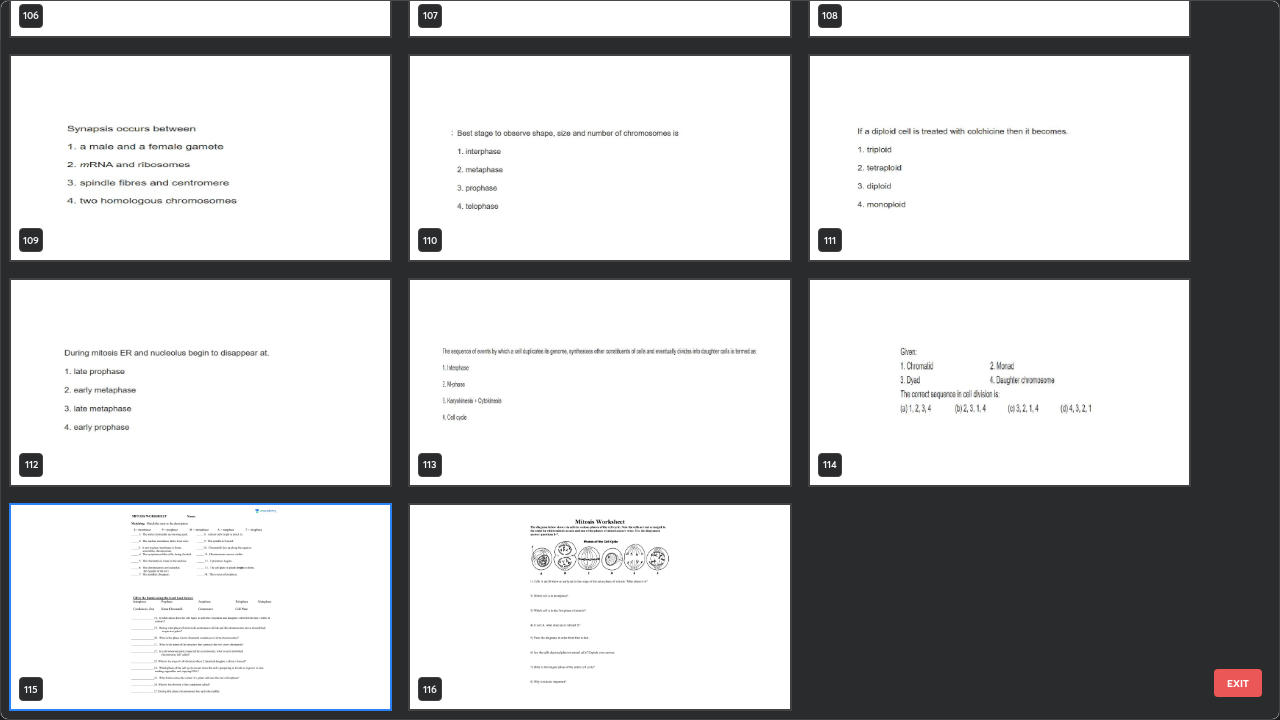 click at bounding box center (200, 607) 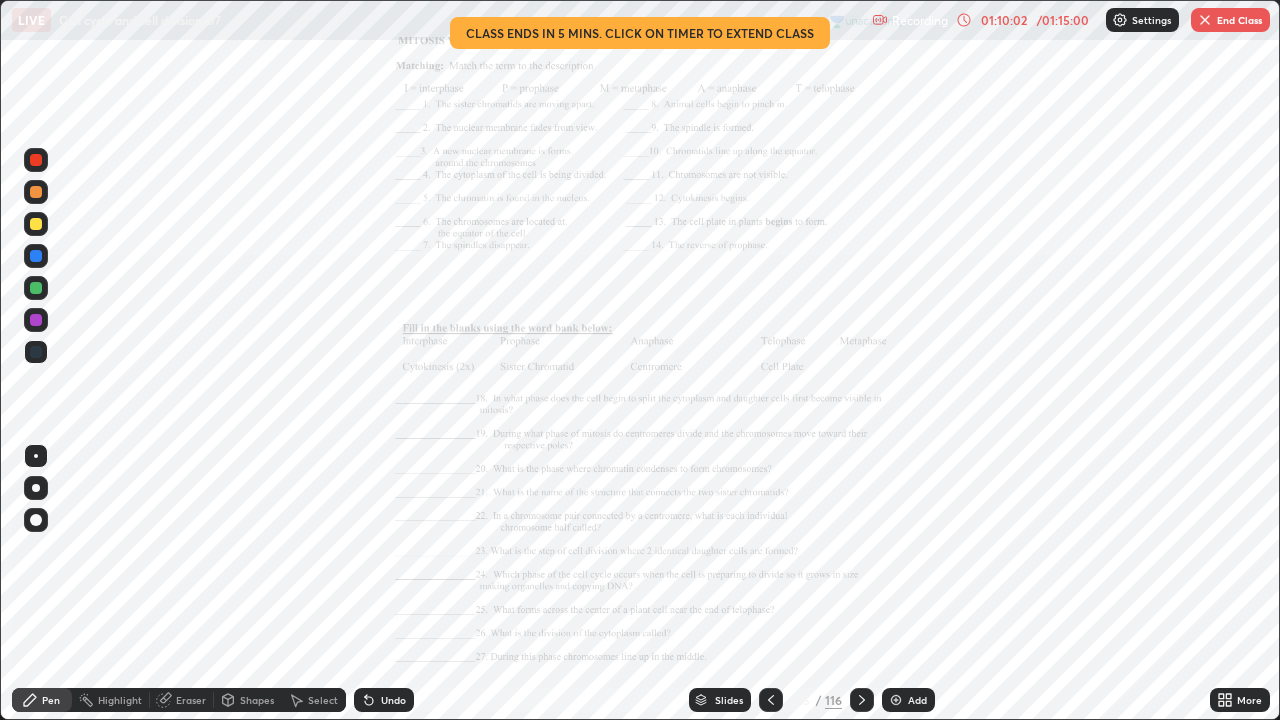 click 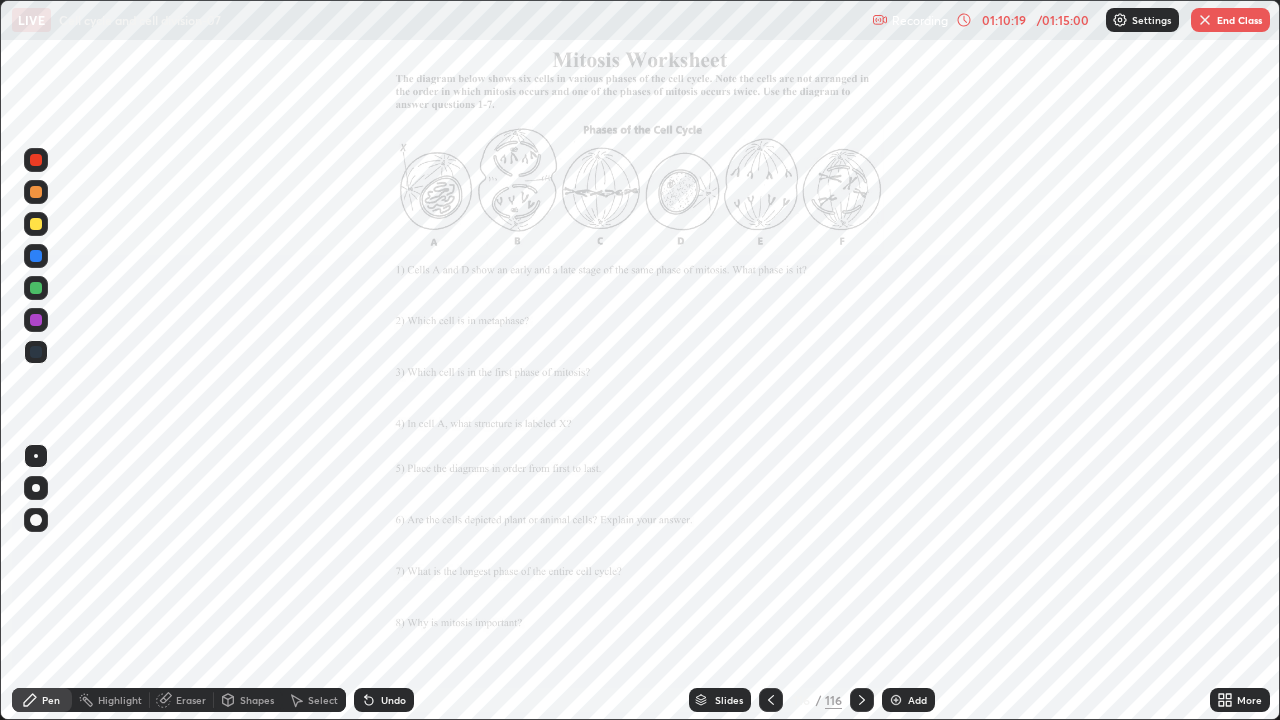click at bounding box center (771, 700) 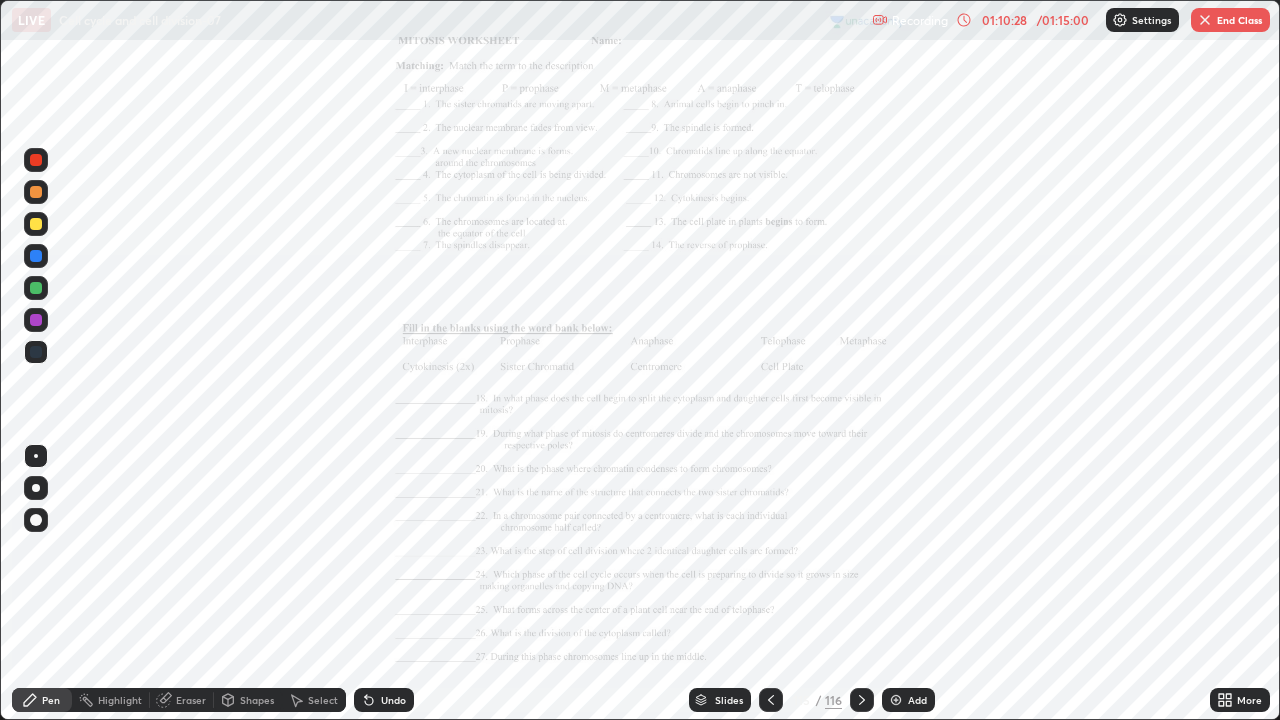 click at bounding box center (862, 700) 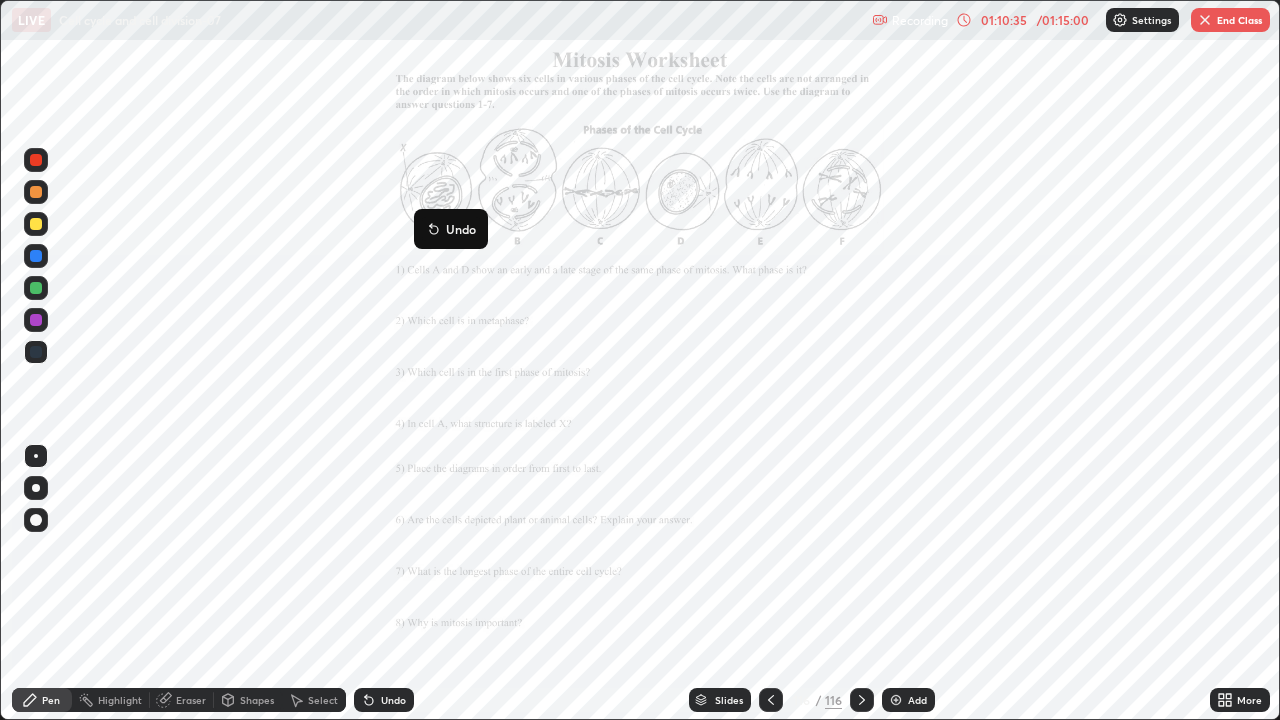 click on "Slides" at bounding box center [729, 700] 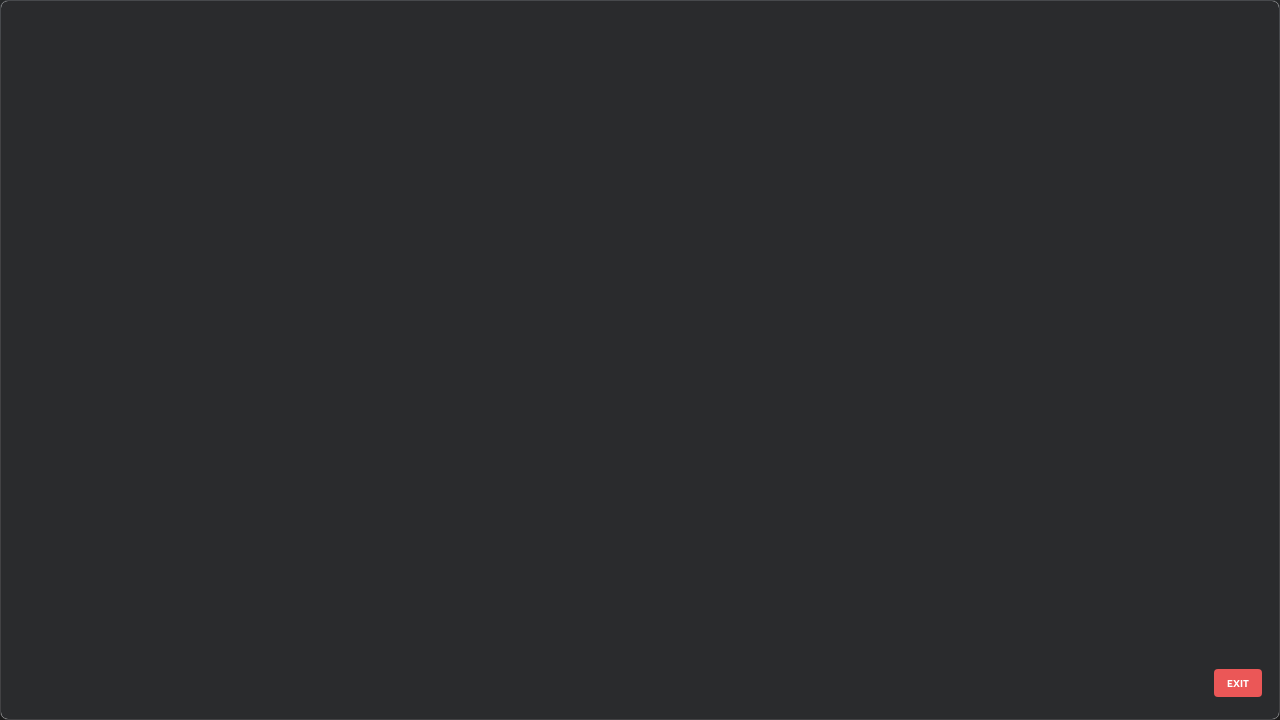 scroll, scrollTop: 8042, scrollLeft: 0, axis: vertical 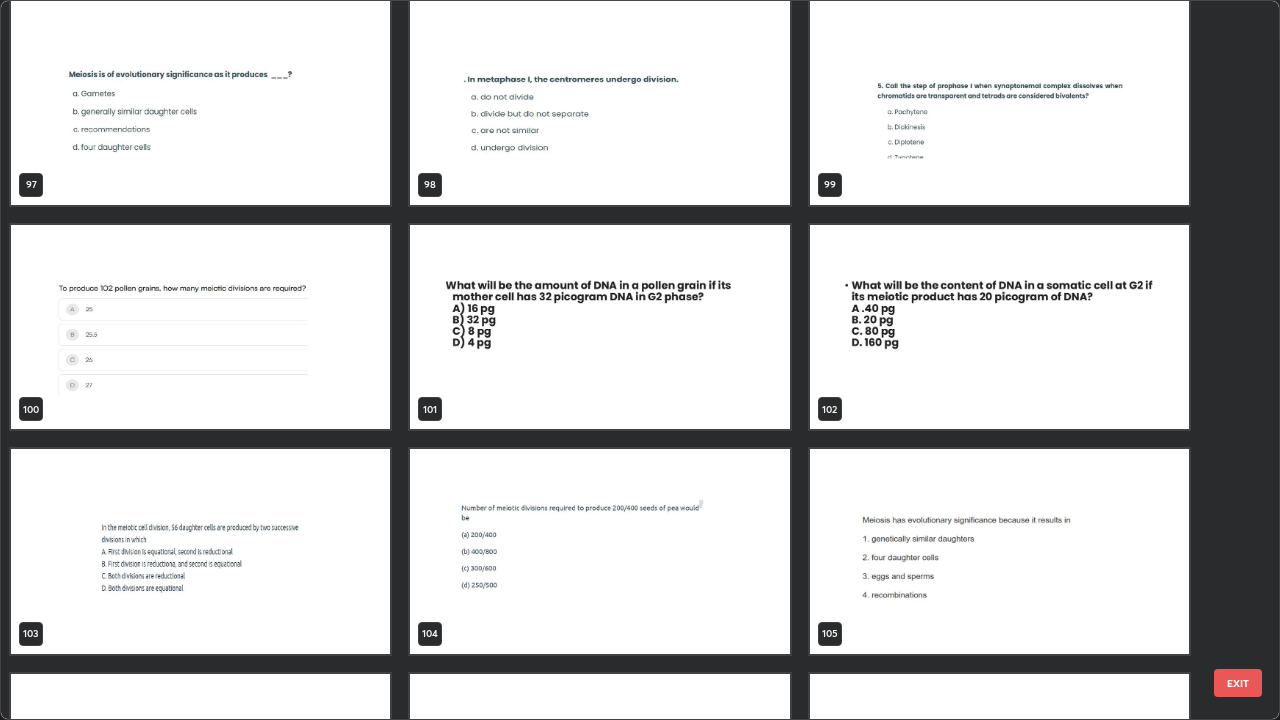 click at bounding box center (999, 327) 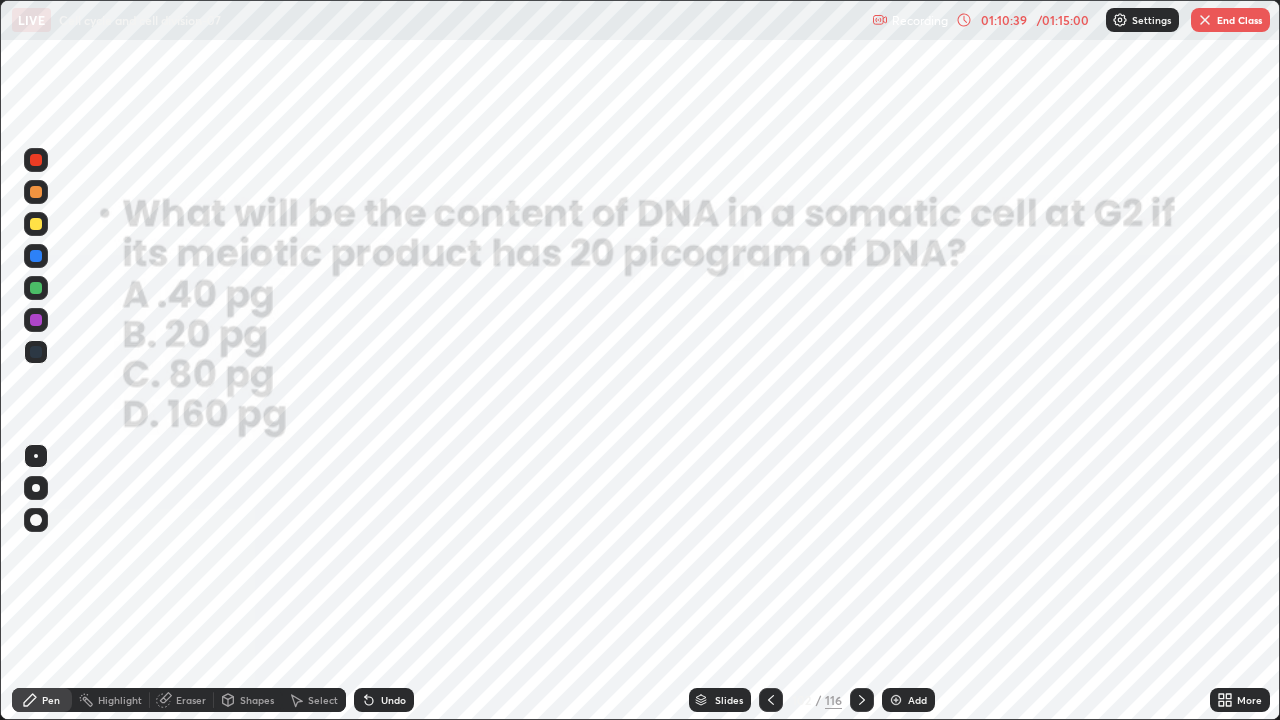 click at bounding box center (999, 327) 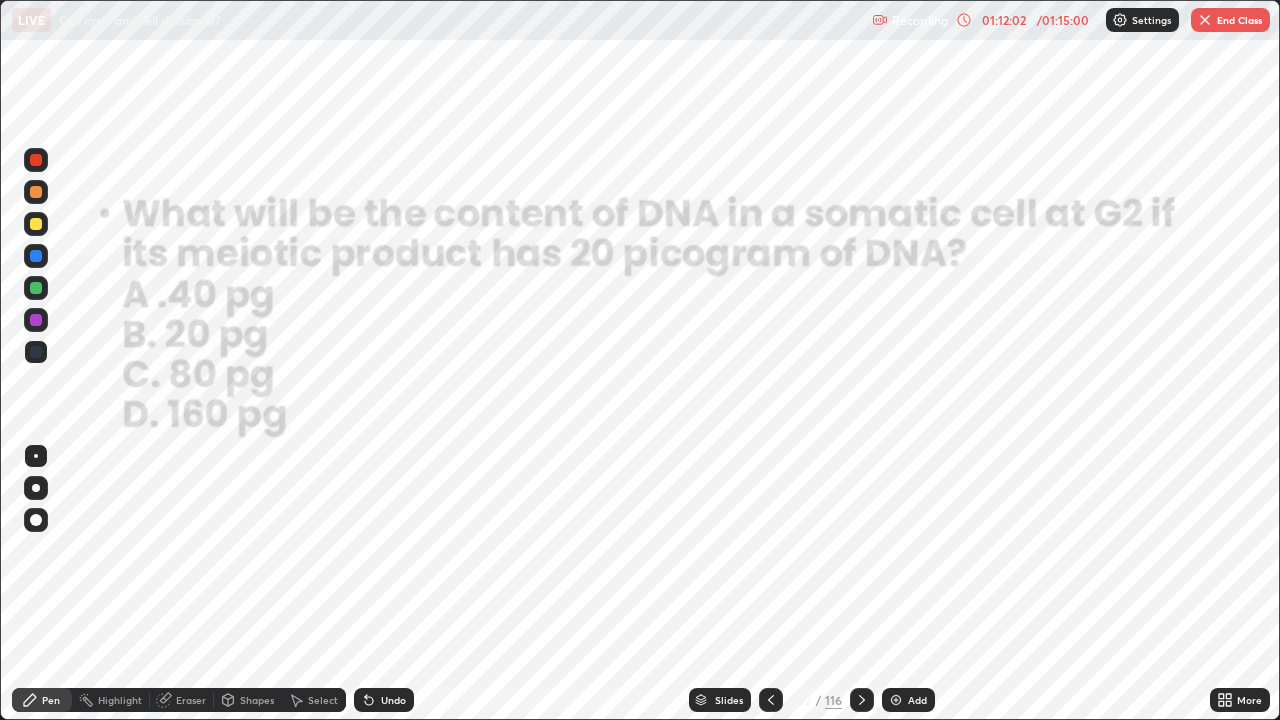 click 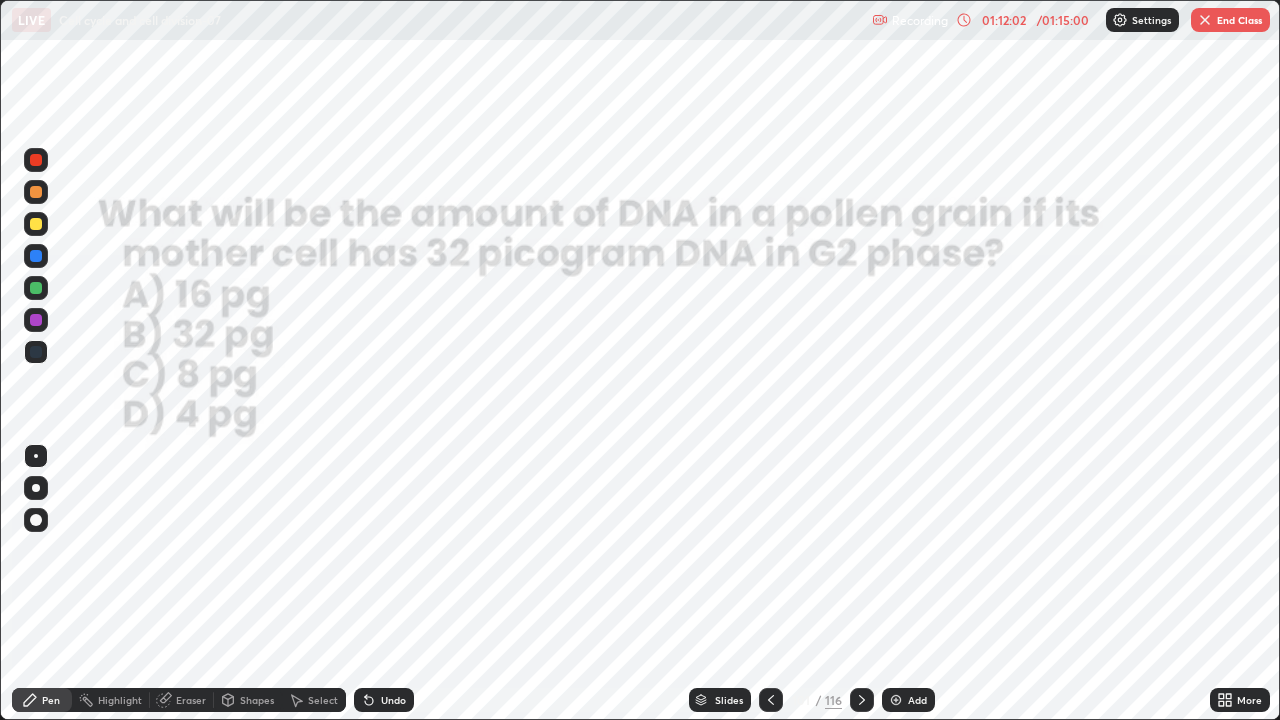 click at bounding box center (771, 700) 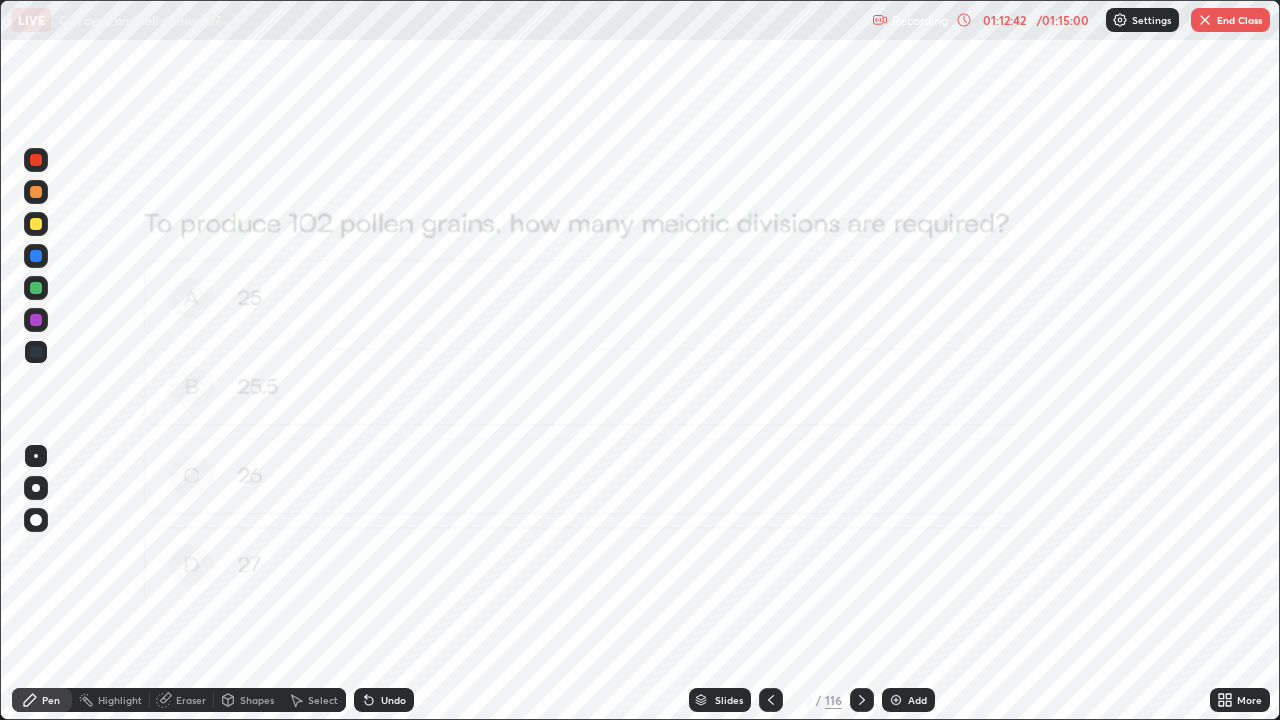 click 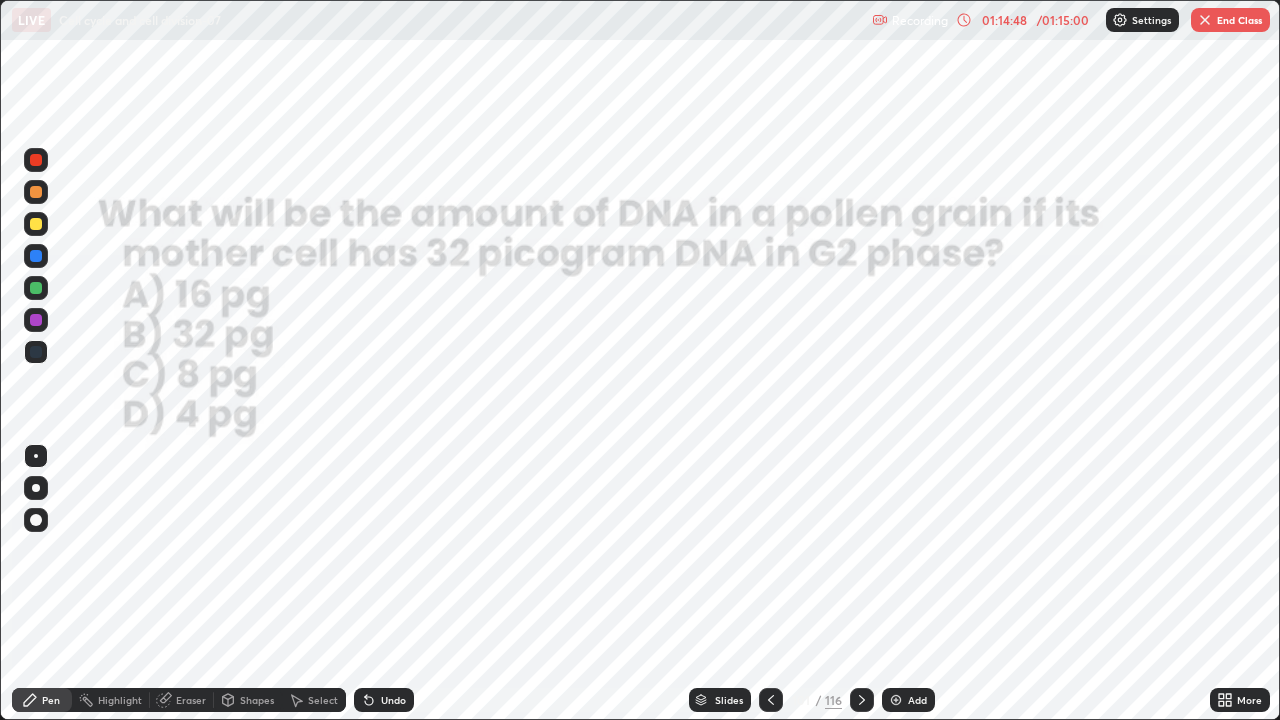 click on "End Class" at bounding box center [1230, 20] 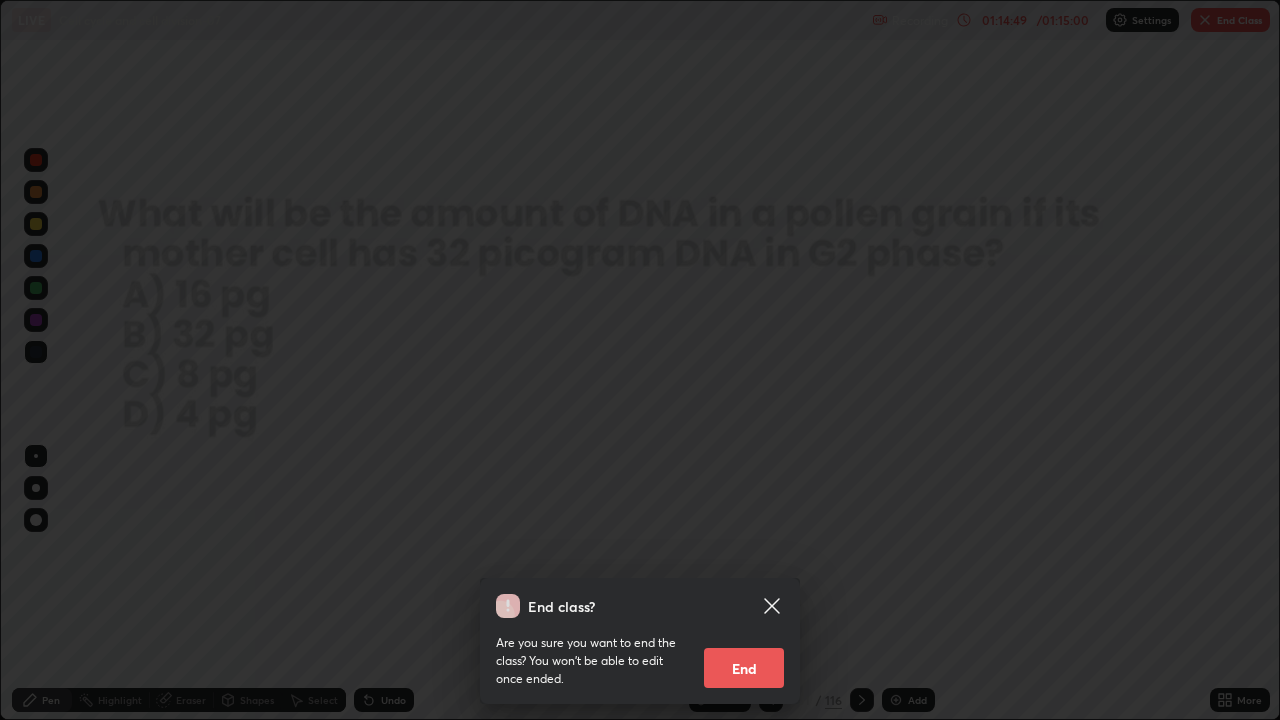 click on "End" at bounding box center (744, 668) 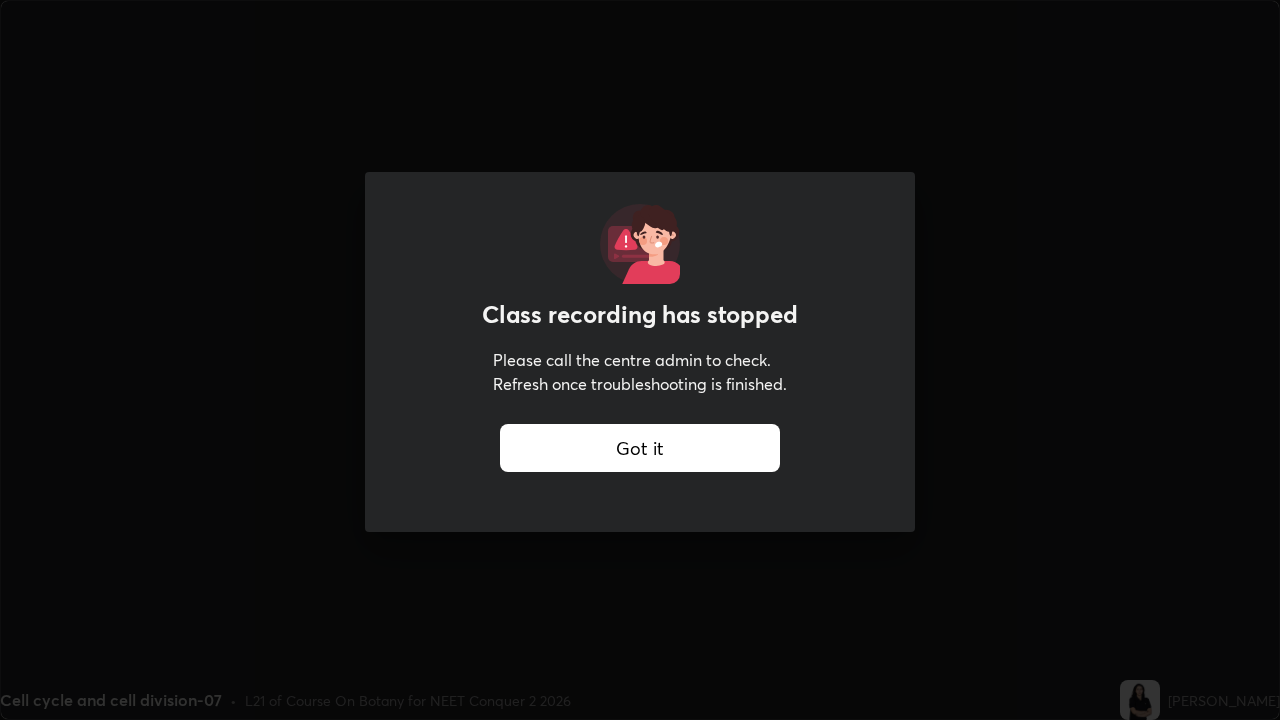 click on "Got it" at bounding box center [640, 448] 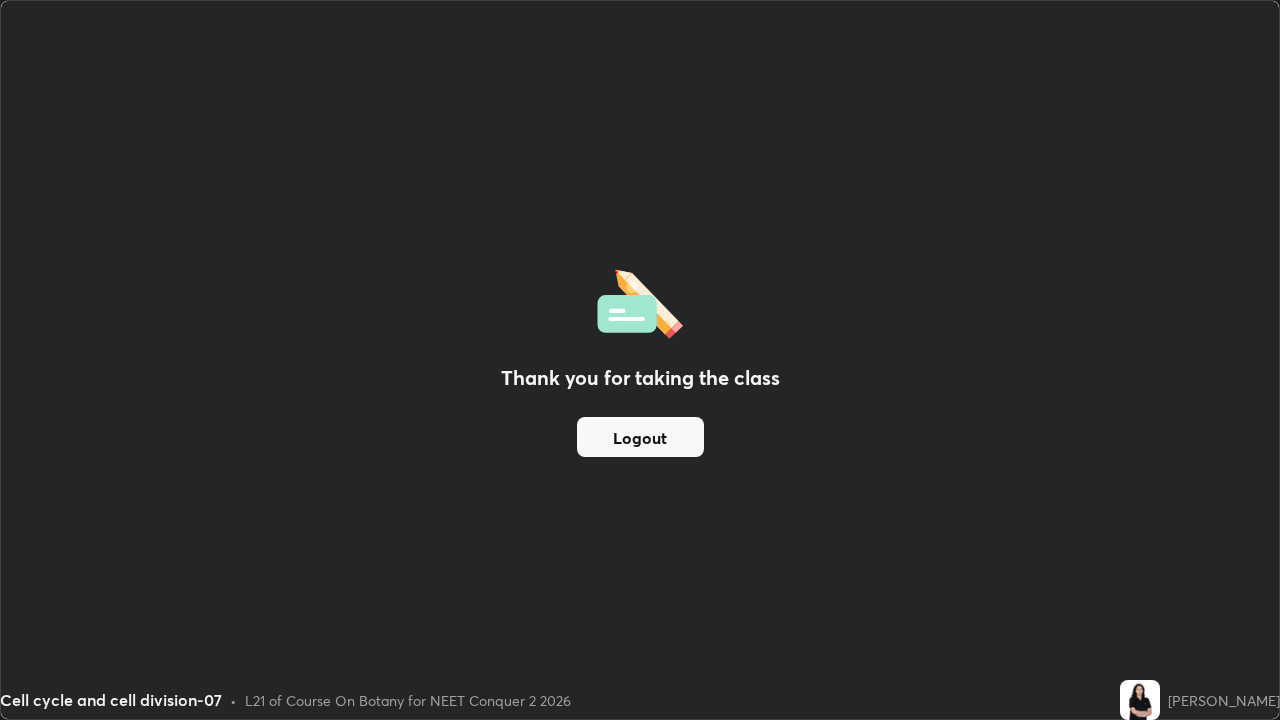 click on "Logout" at bounding box center [640, 437] 